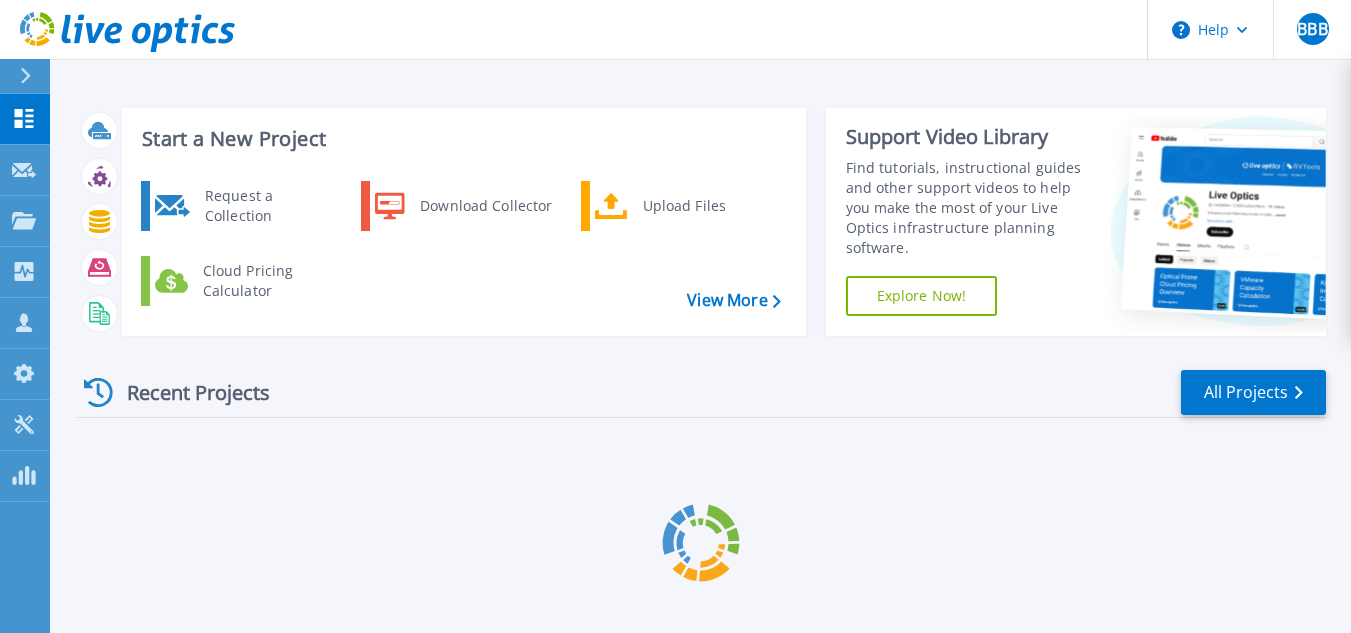 scroll, scrollTop: 0, scrollLeft: 0, axis: both 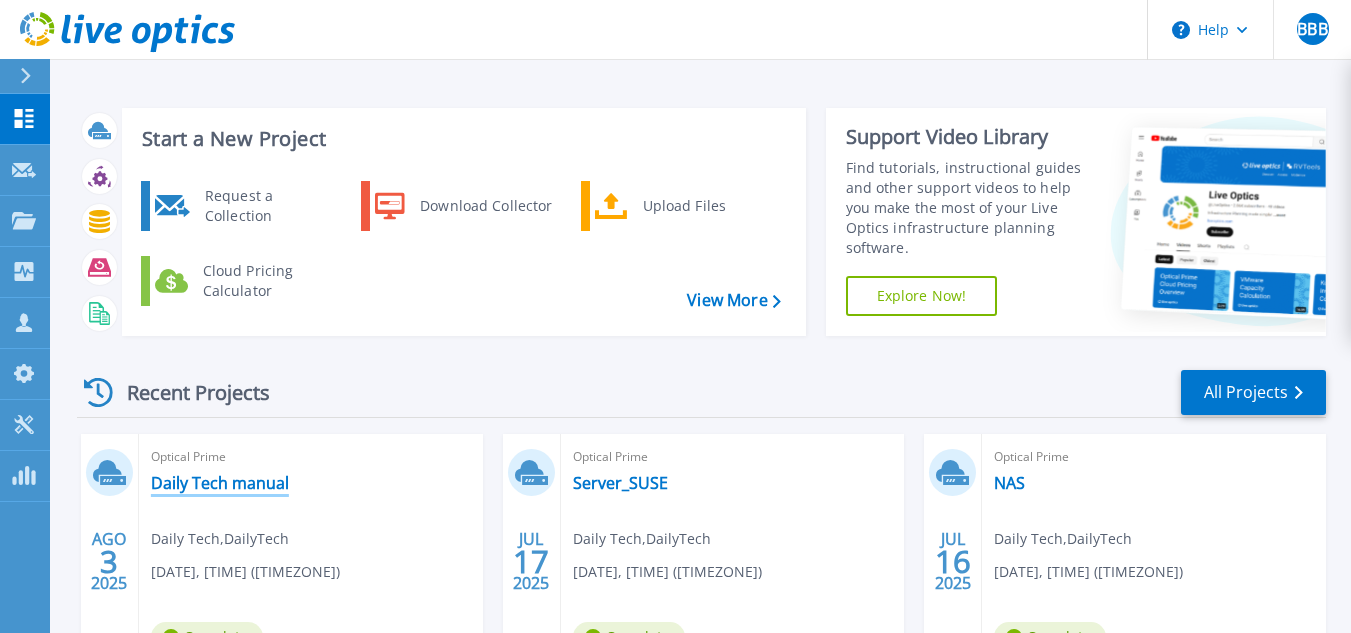 click on "Daily Tech manual" at bounding box center [220, 483] 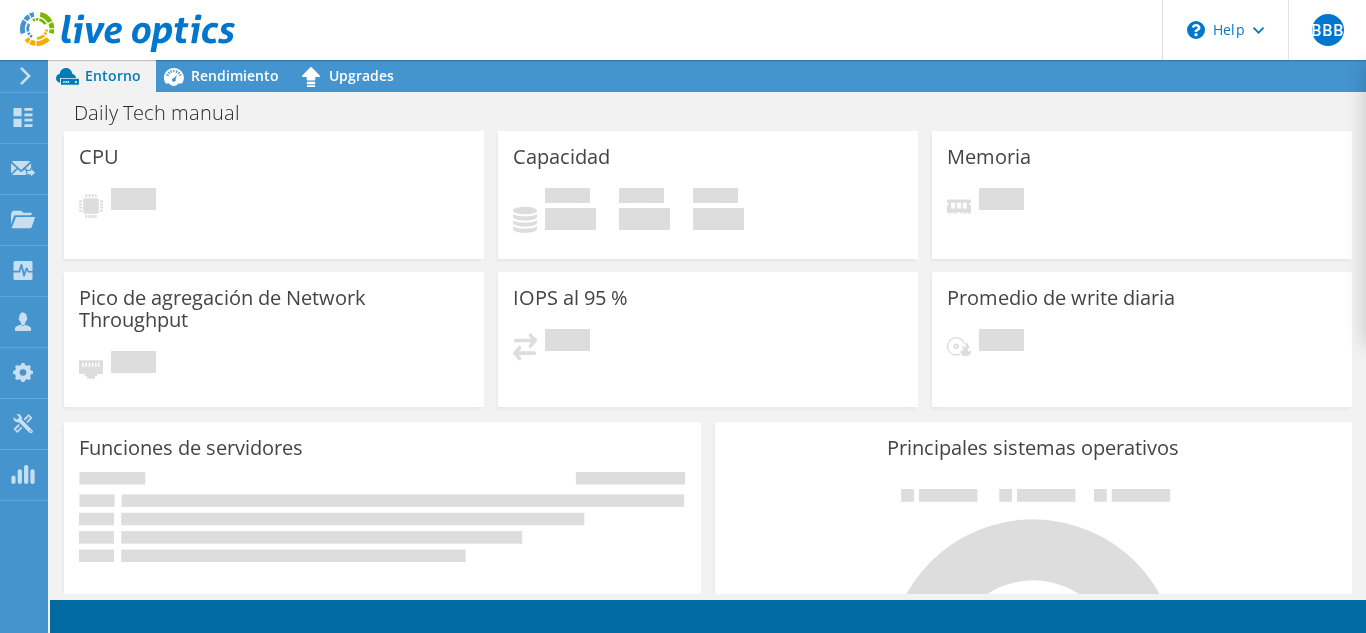 scroll, scrollTop: 0, scrollLeft: 0, axis: both 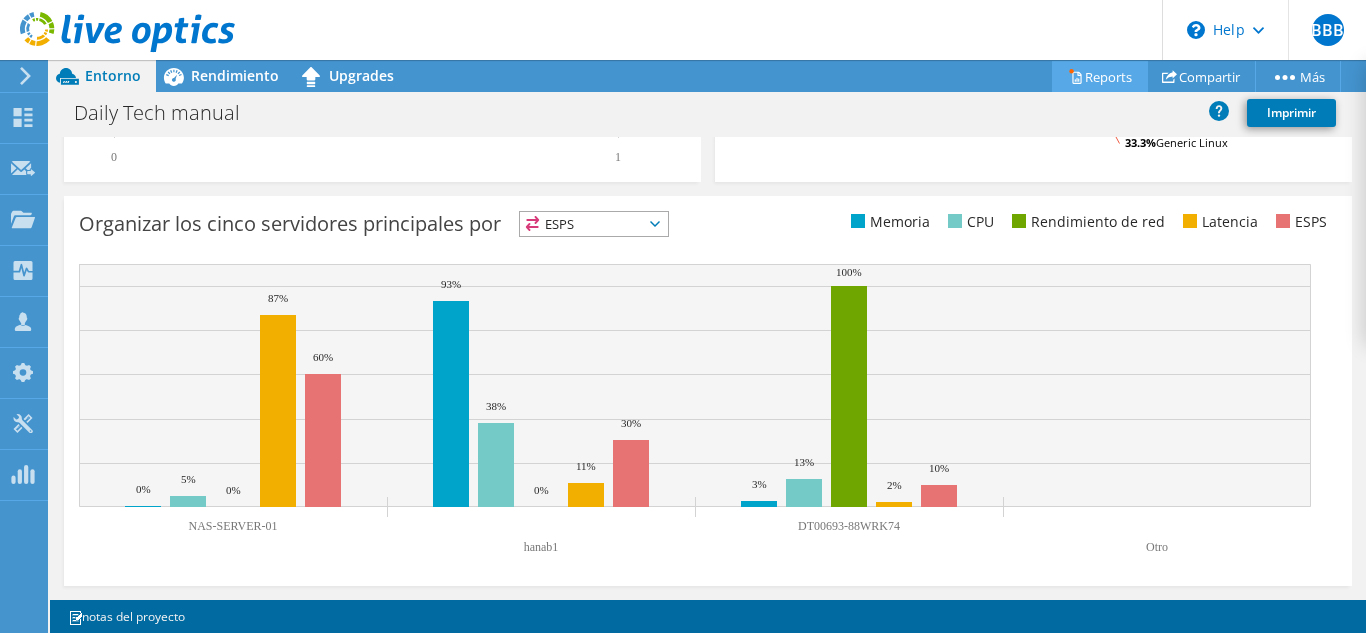 click on "Reports" at bounding box center [1100, 76] 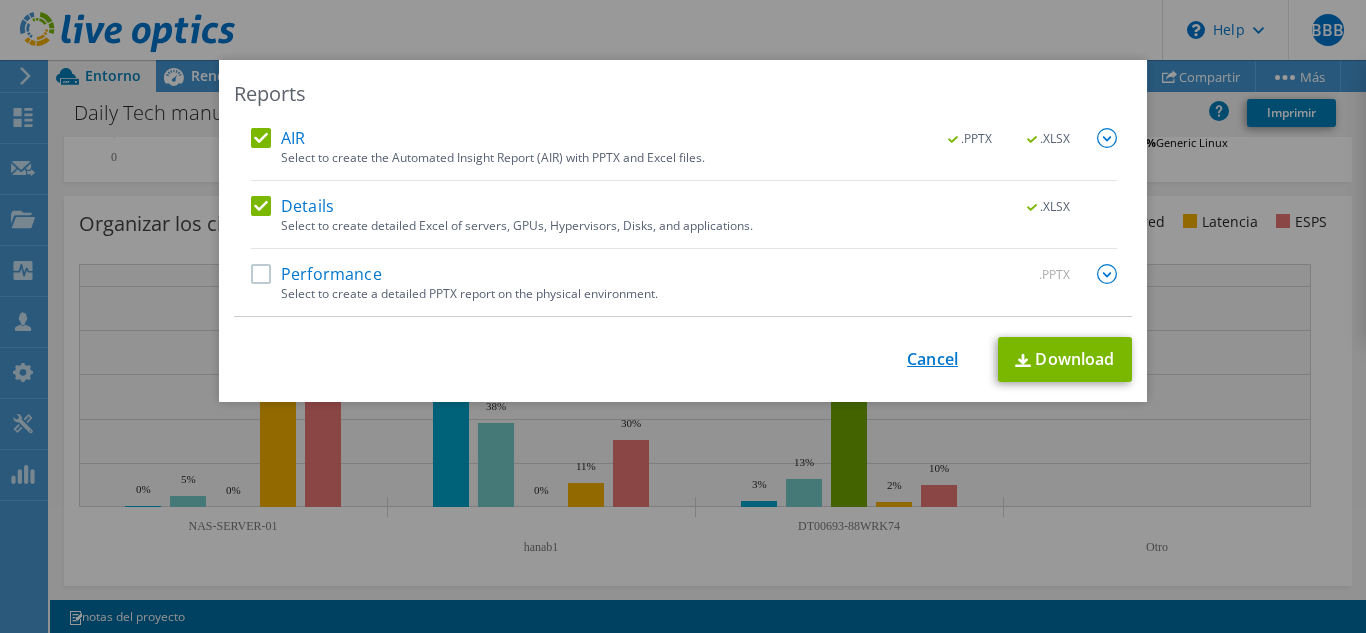click on "Cancel" at bounding box center (932, 359) 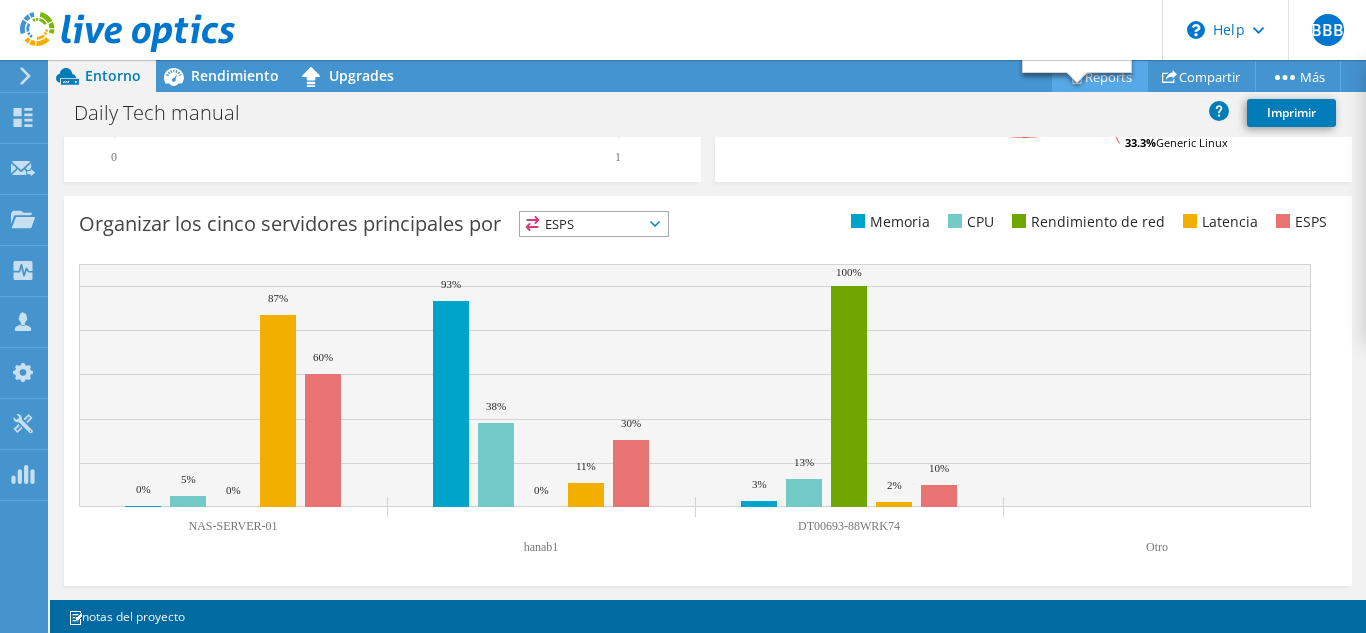 click on "Reports" at bounding box center [1100, 76] 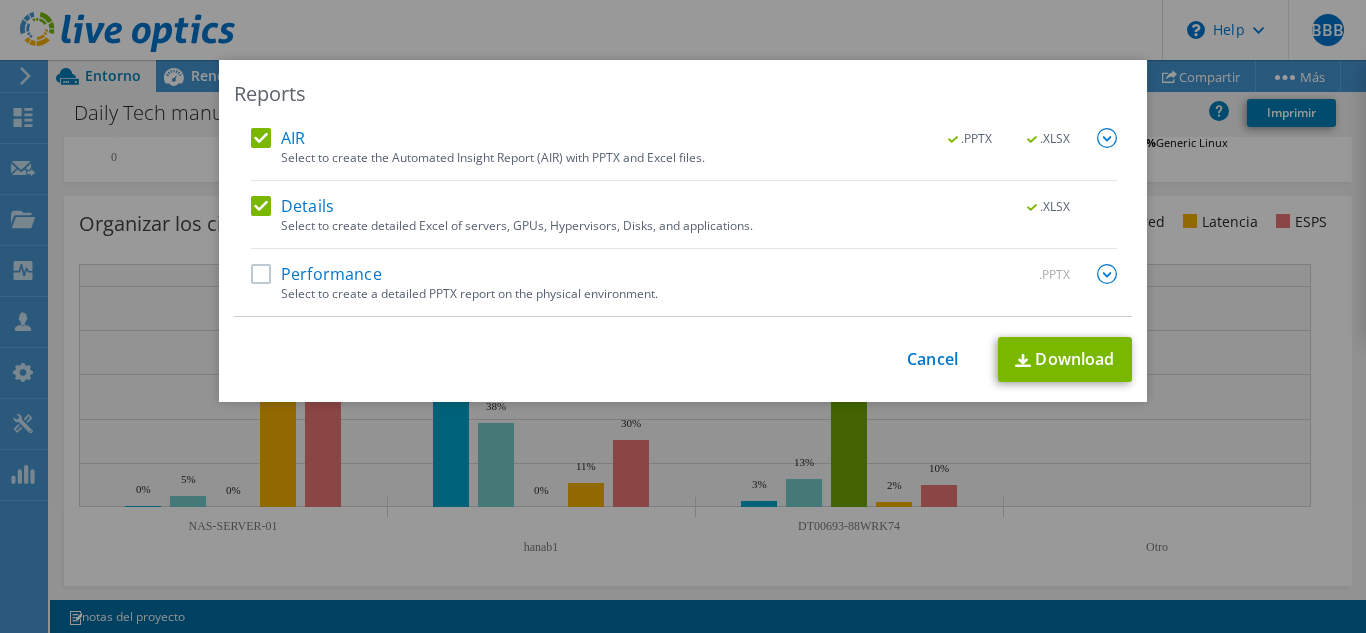 click on "Performance" at bounding box center (316, 274) 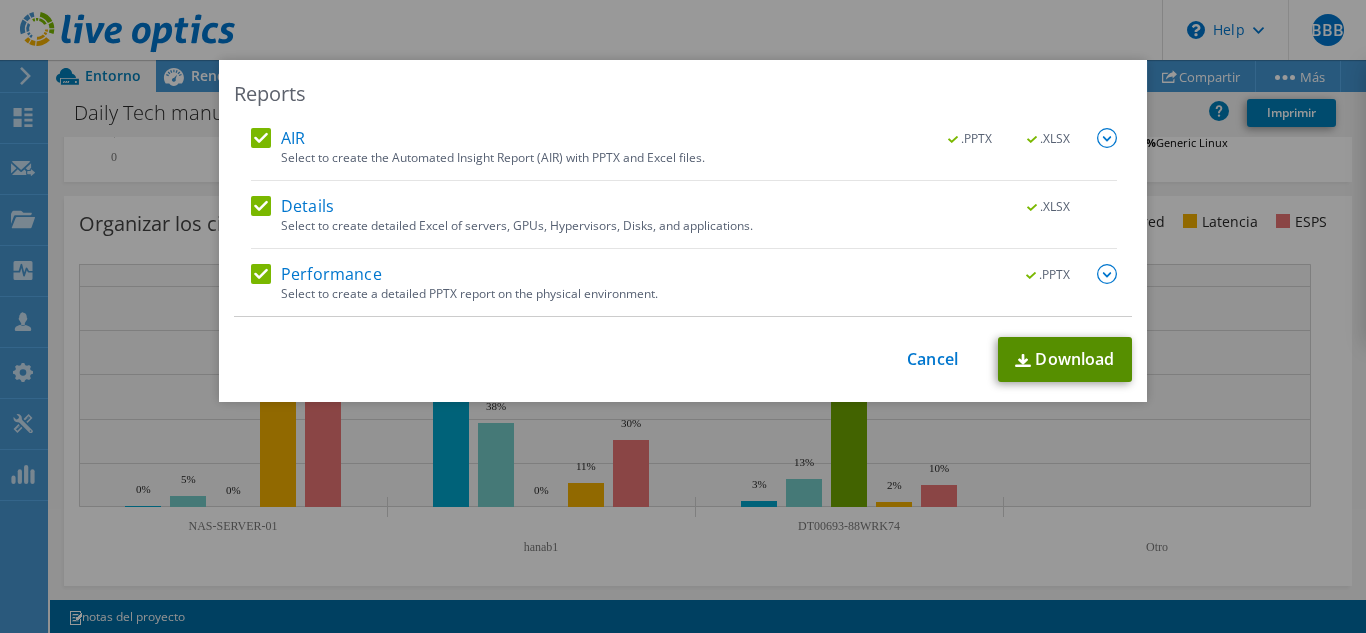 click on "Download" at bounding box center [1065, 359] 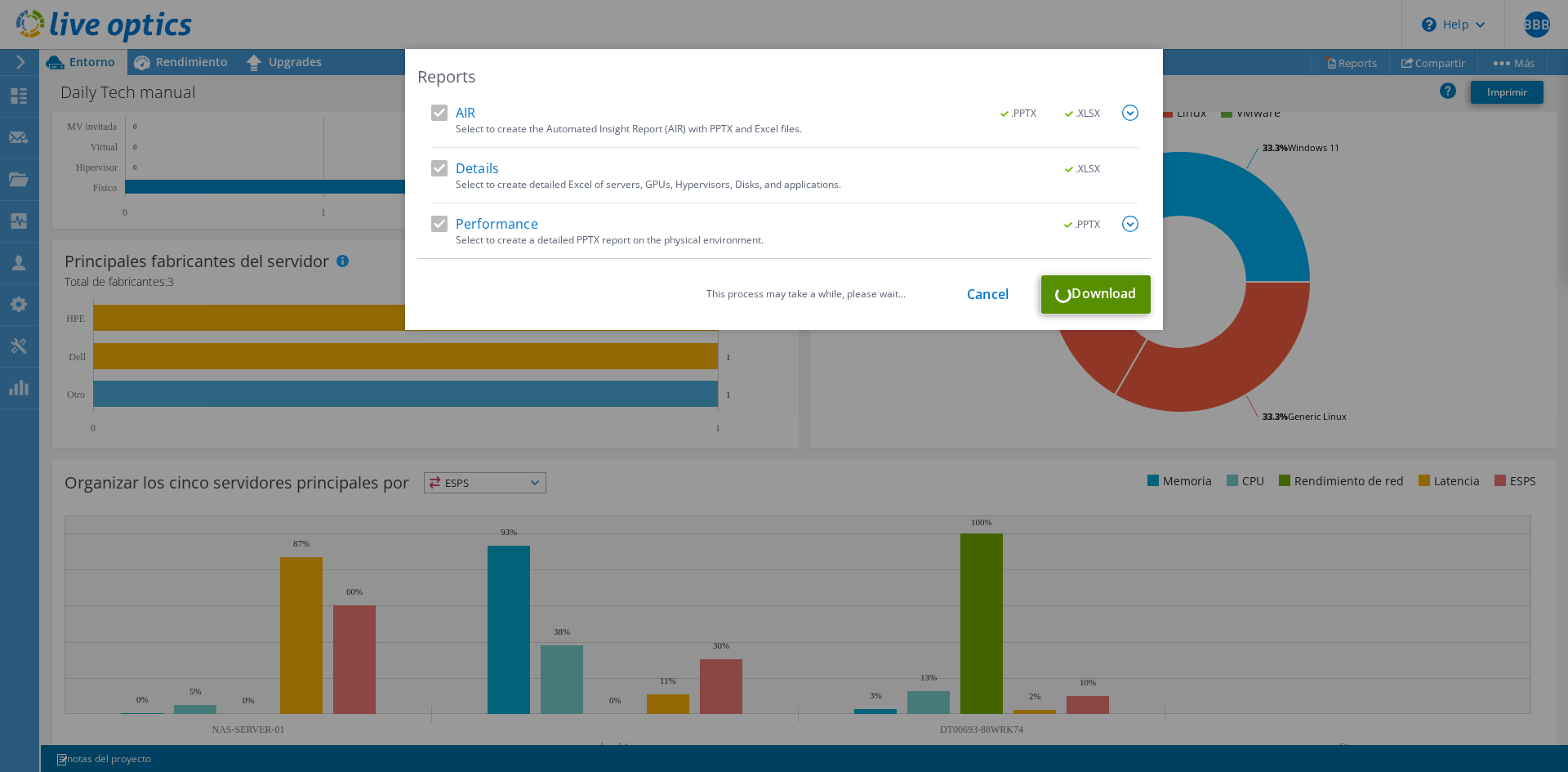 scroll, scrollTop: 364, scrollLeft: 0, axis: vertical 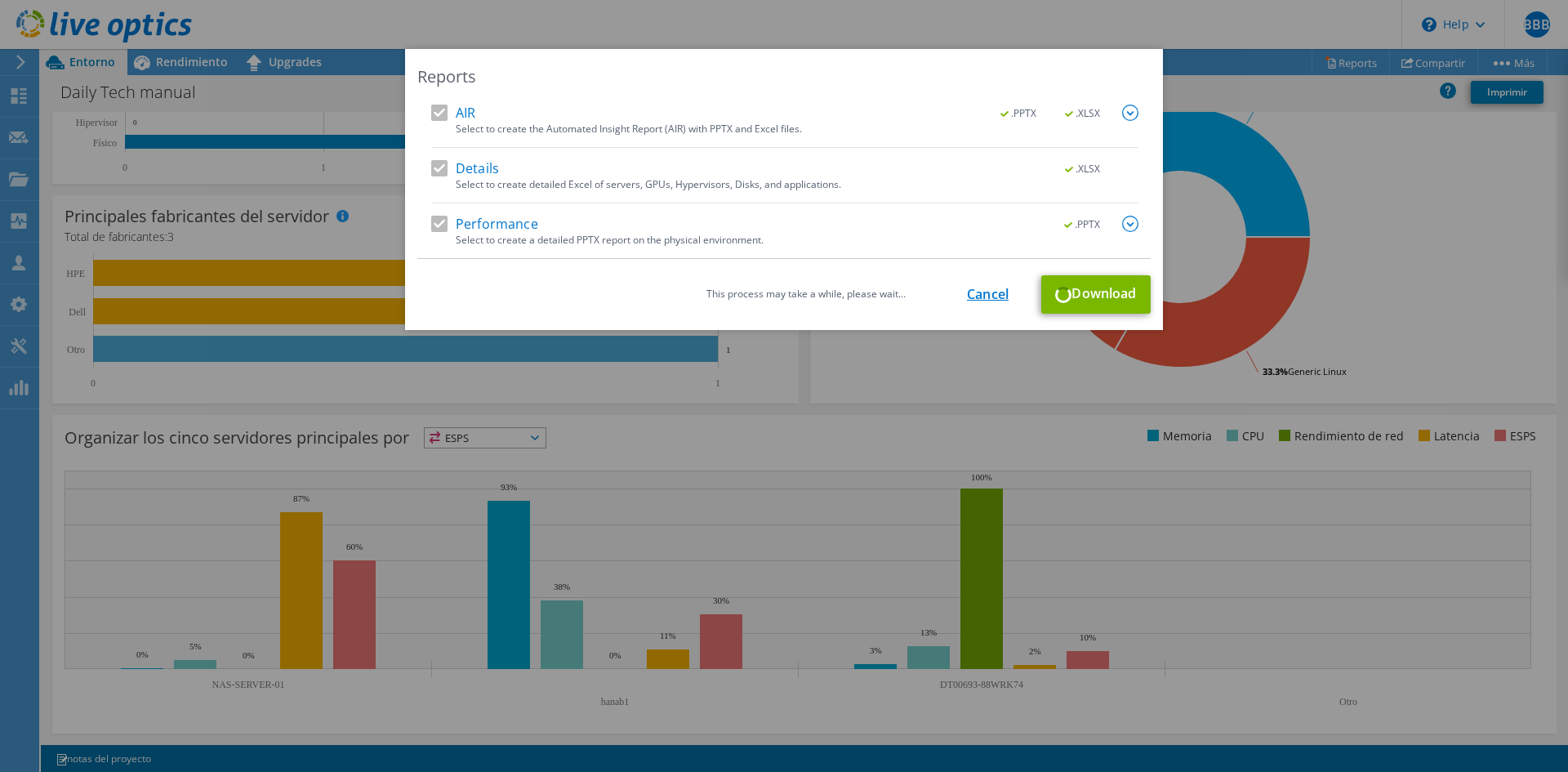 click on "Cancel" at bounding box center (987, 294) 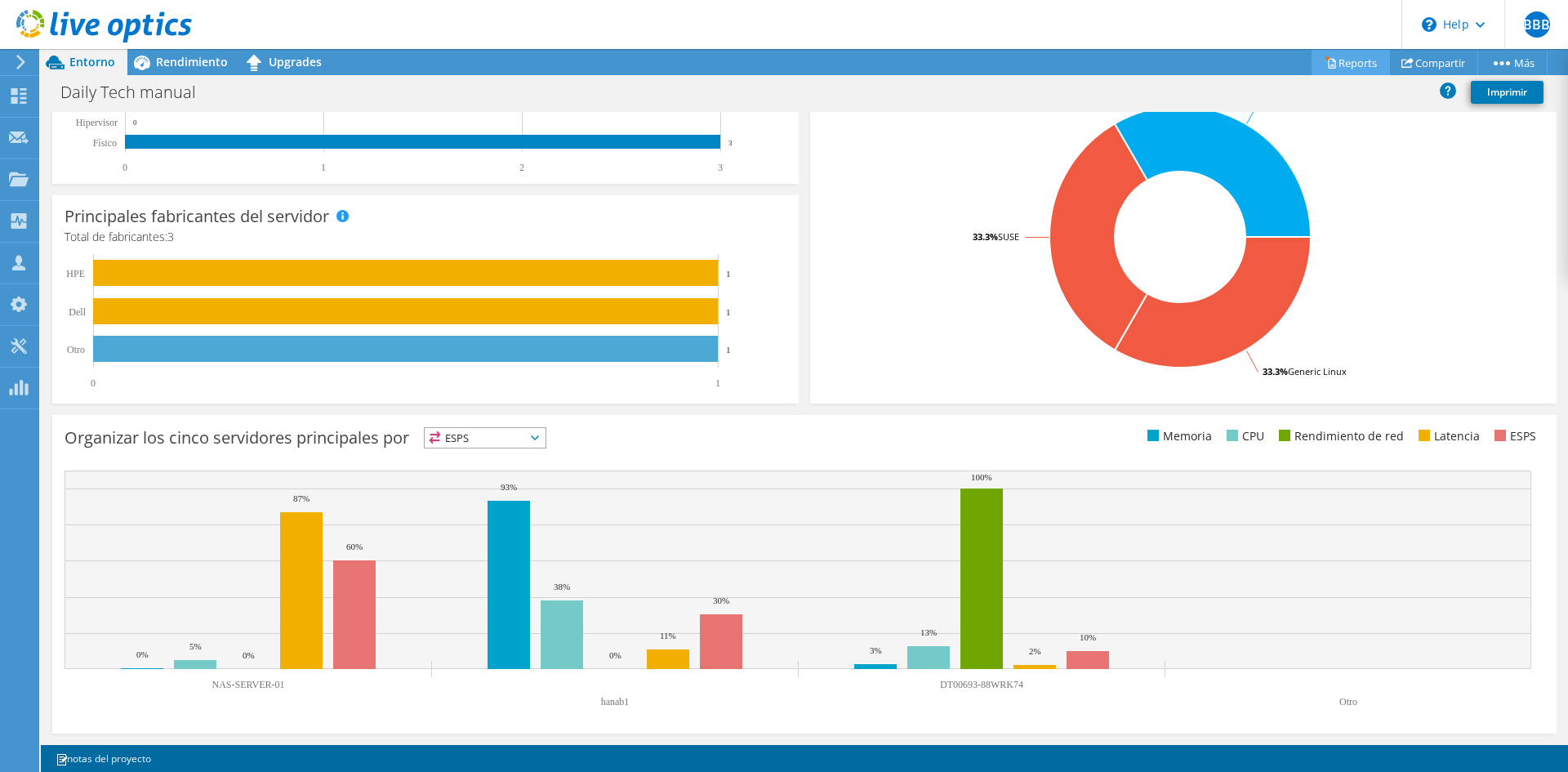 click on "Reports" at bounding box center (1351, 62) 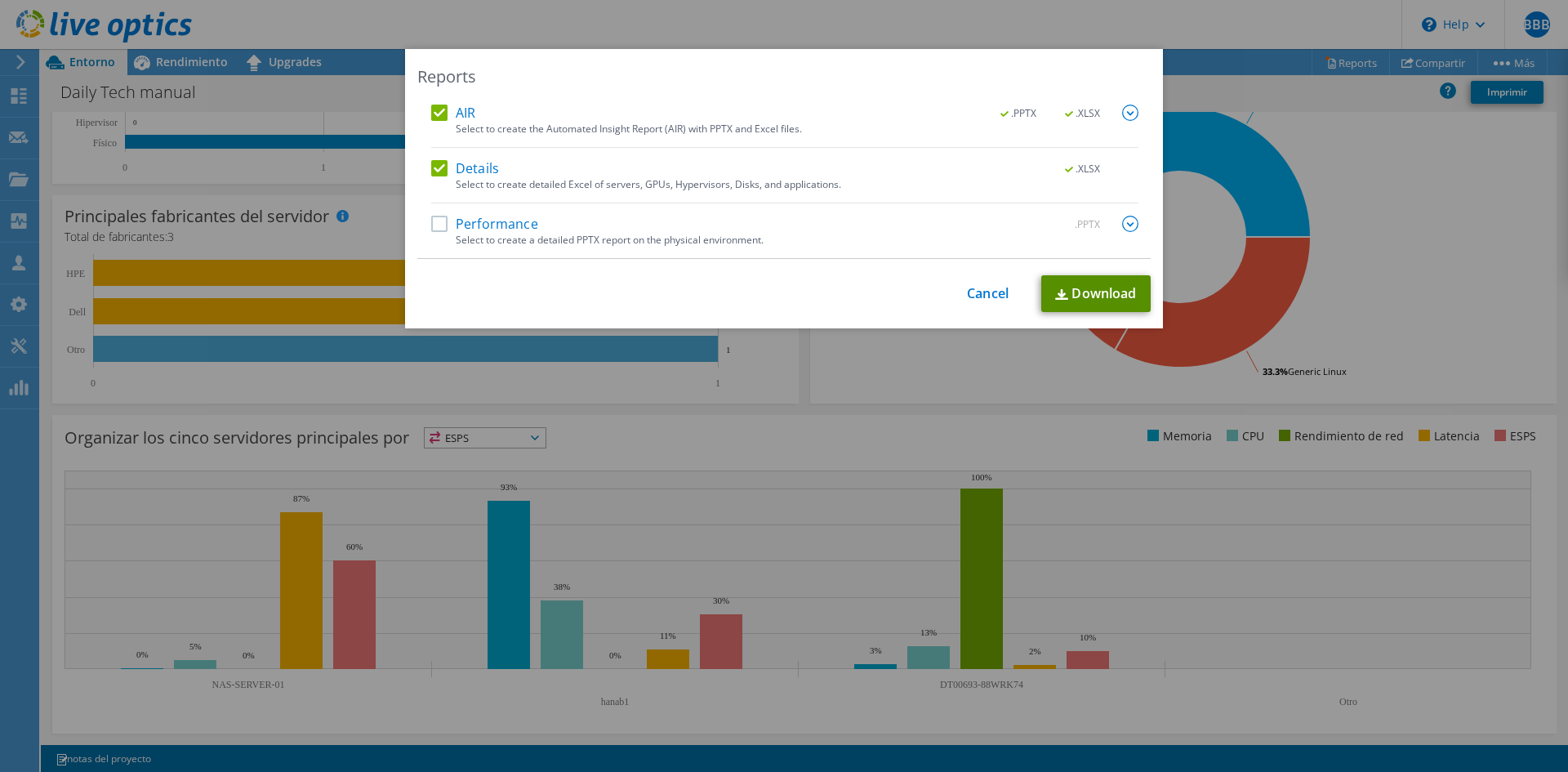 click on "Download" at bounding box center [1096, 293] 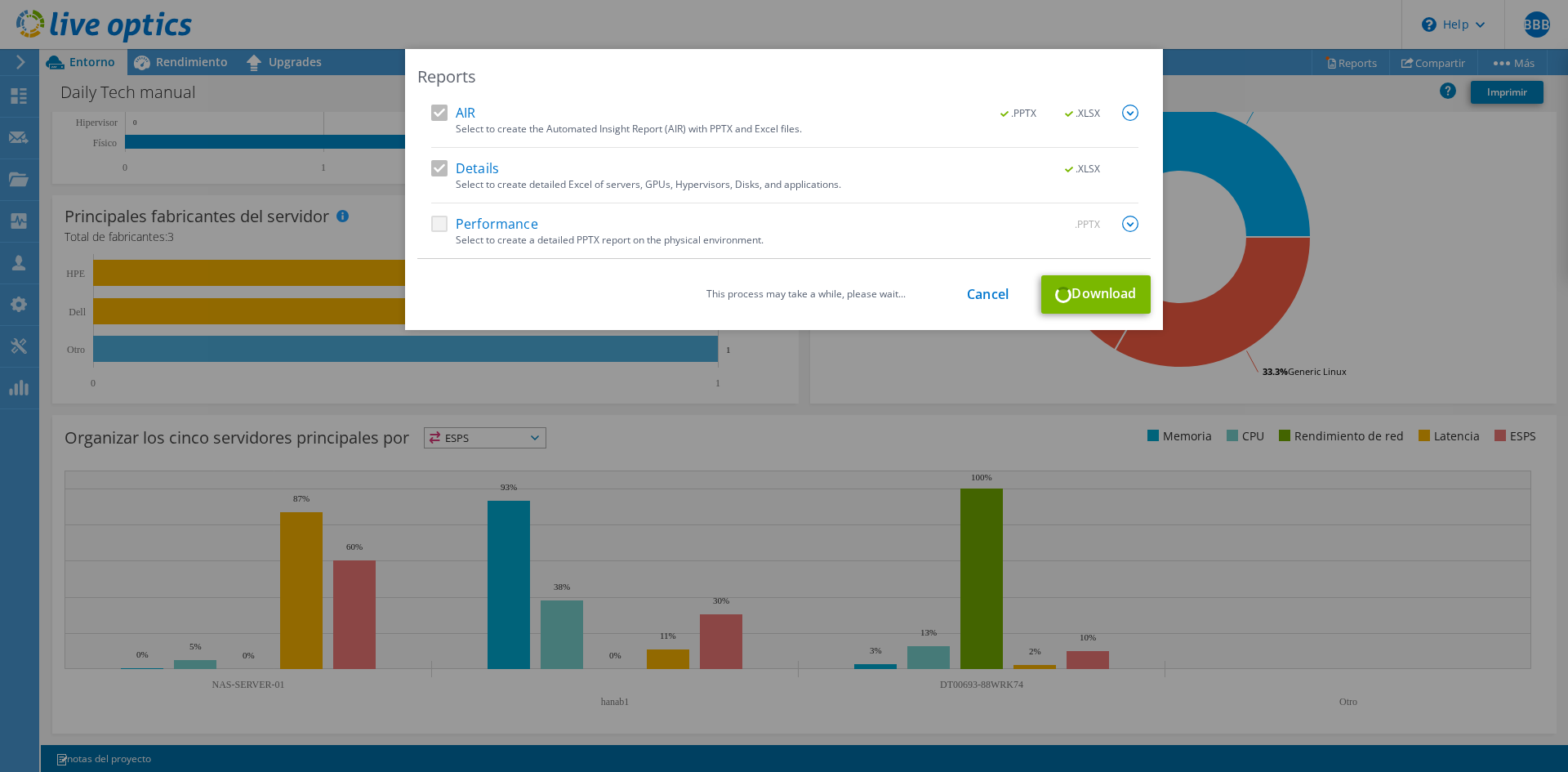 click at bounding box center (1130, 224) 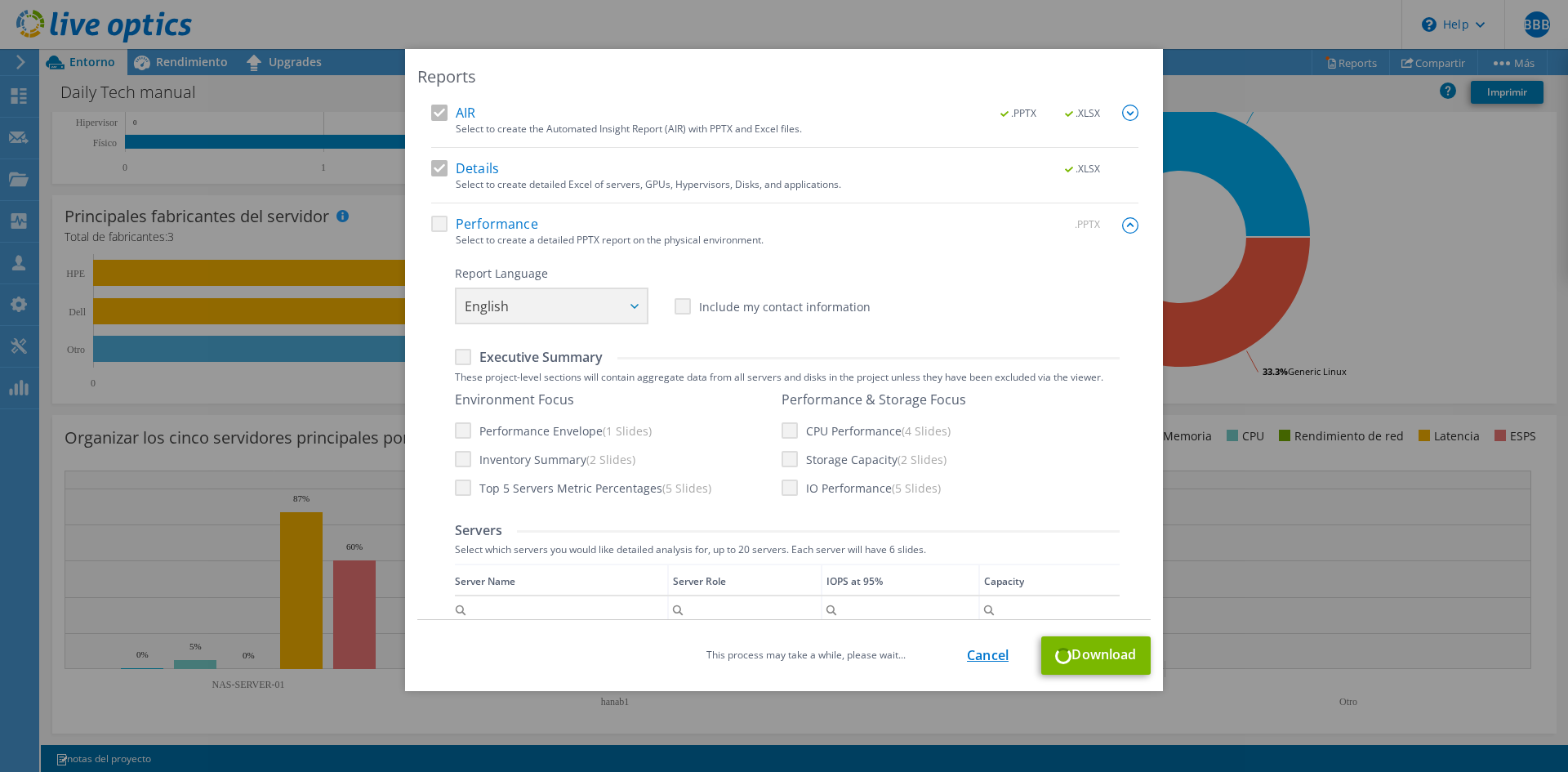 click on "Cancel" at bounding box center [987, 655] 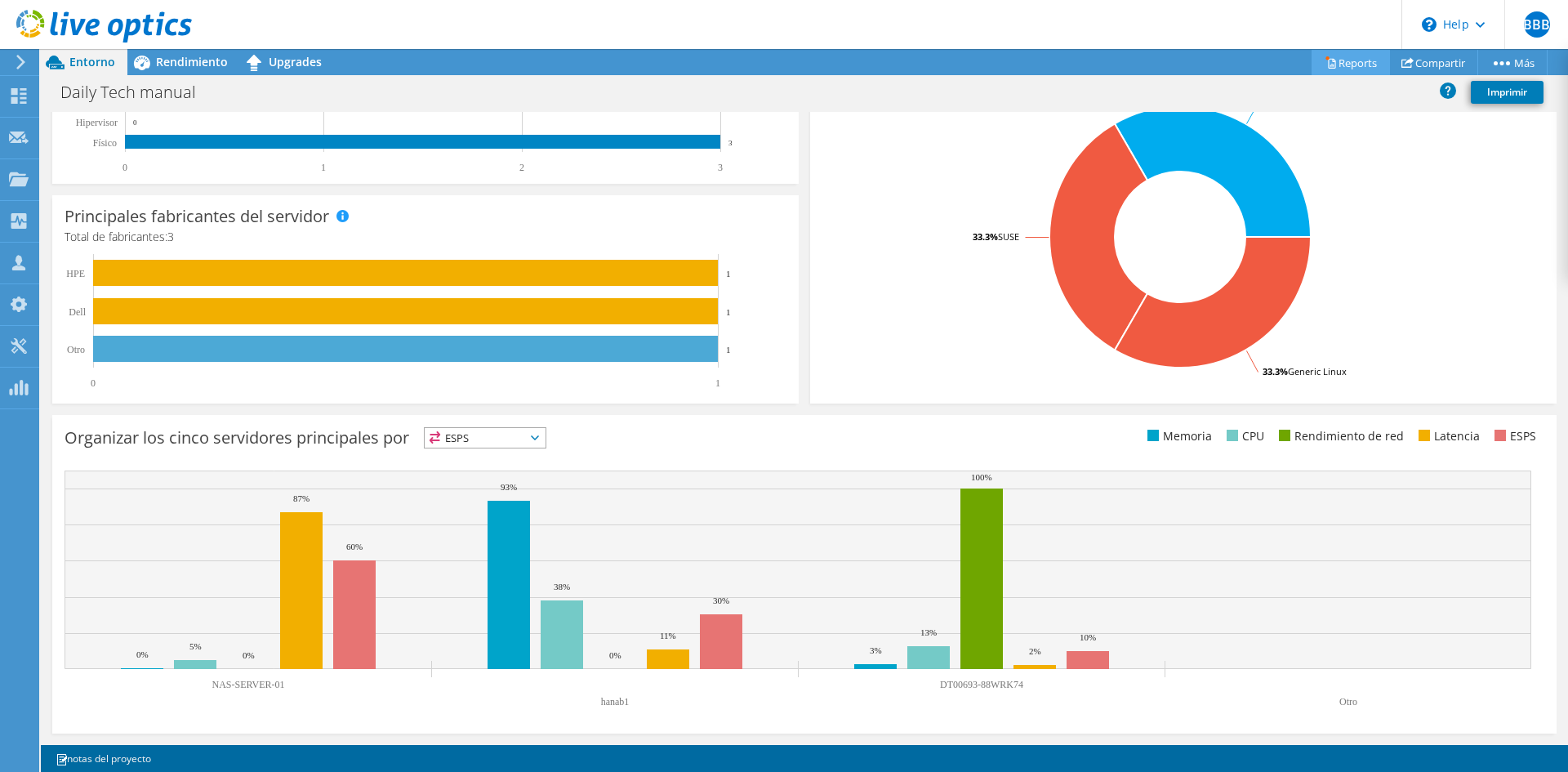 click on "Reports" at bounding box center (1351, 62) 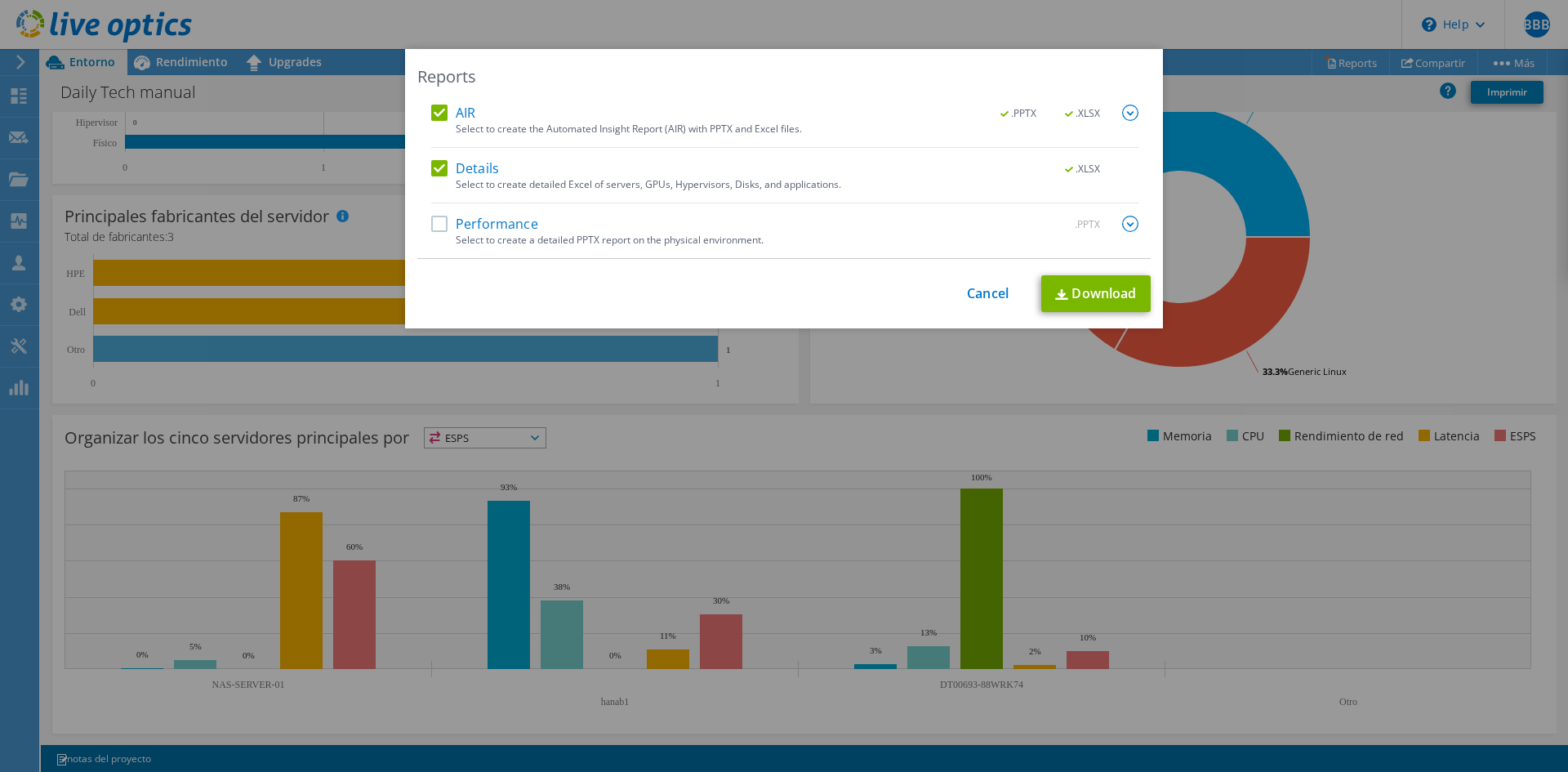 click at bounding box center [1130, 224] 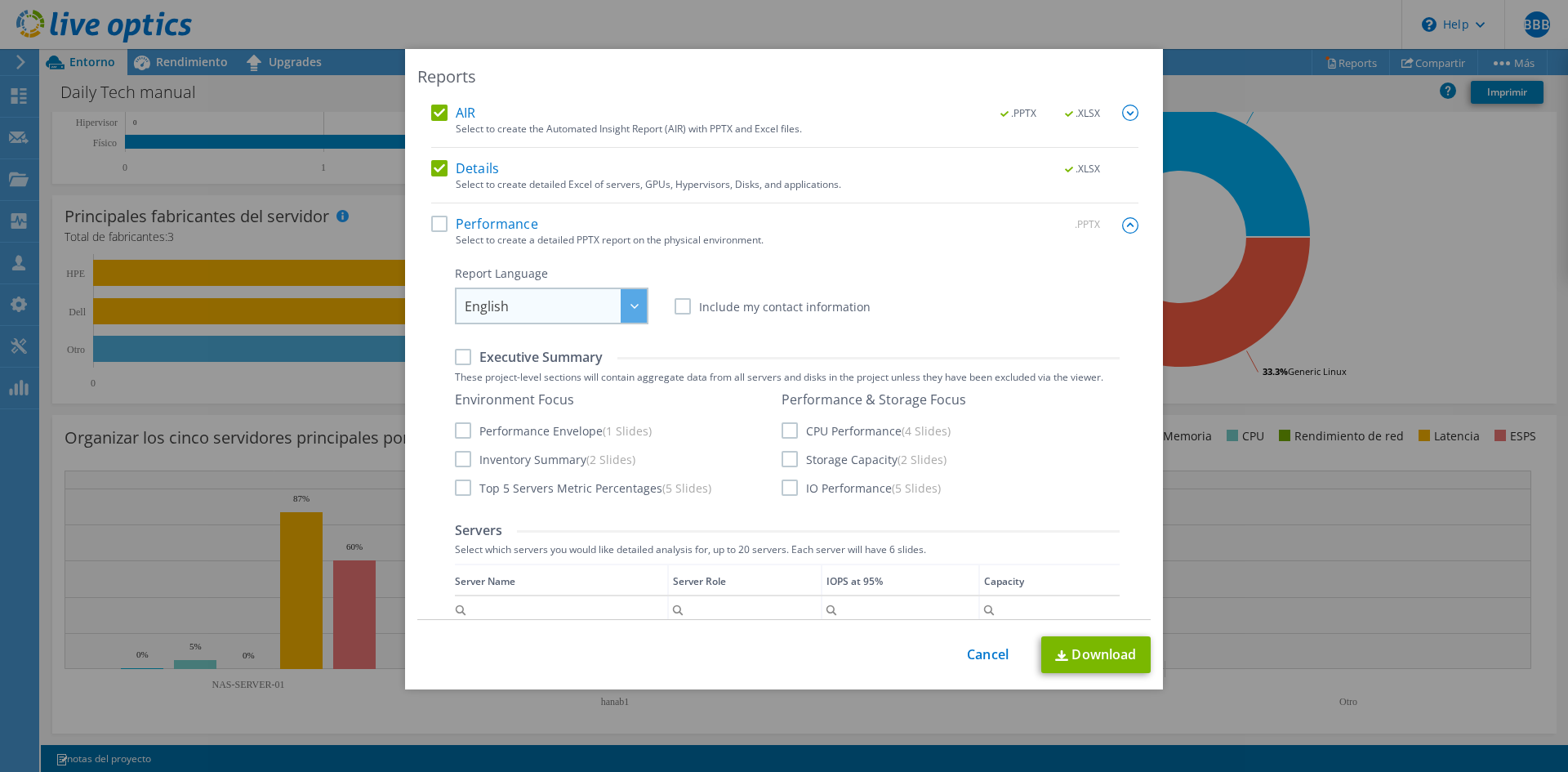 click 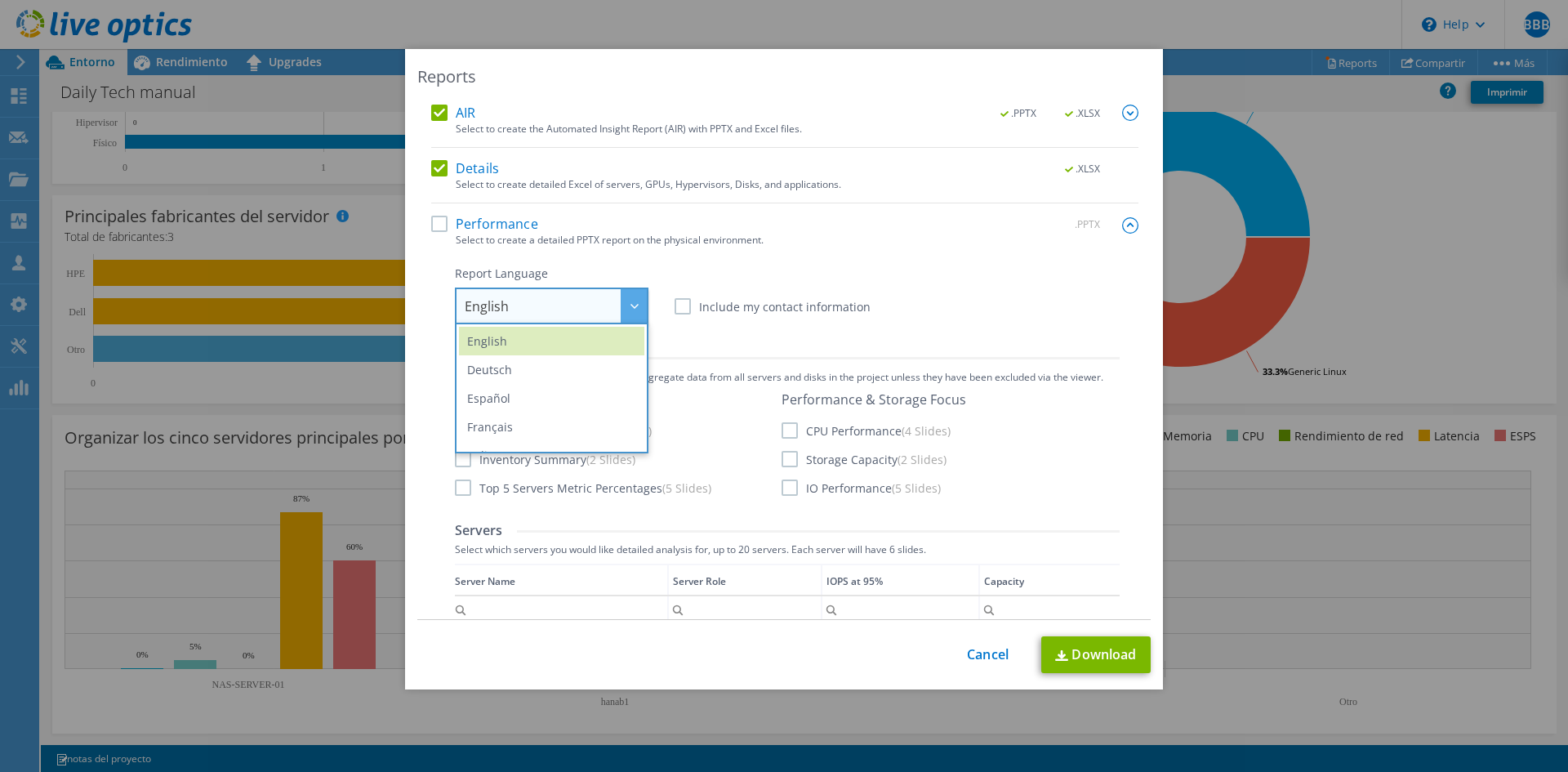 click 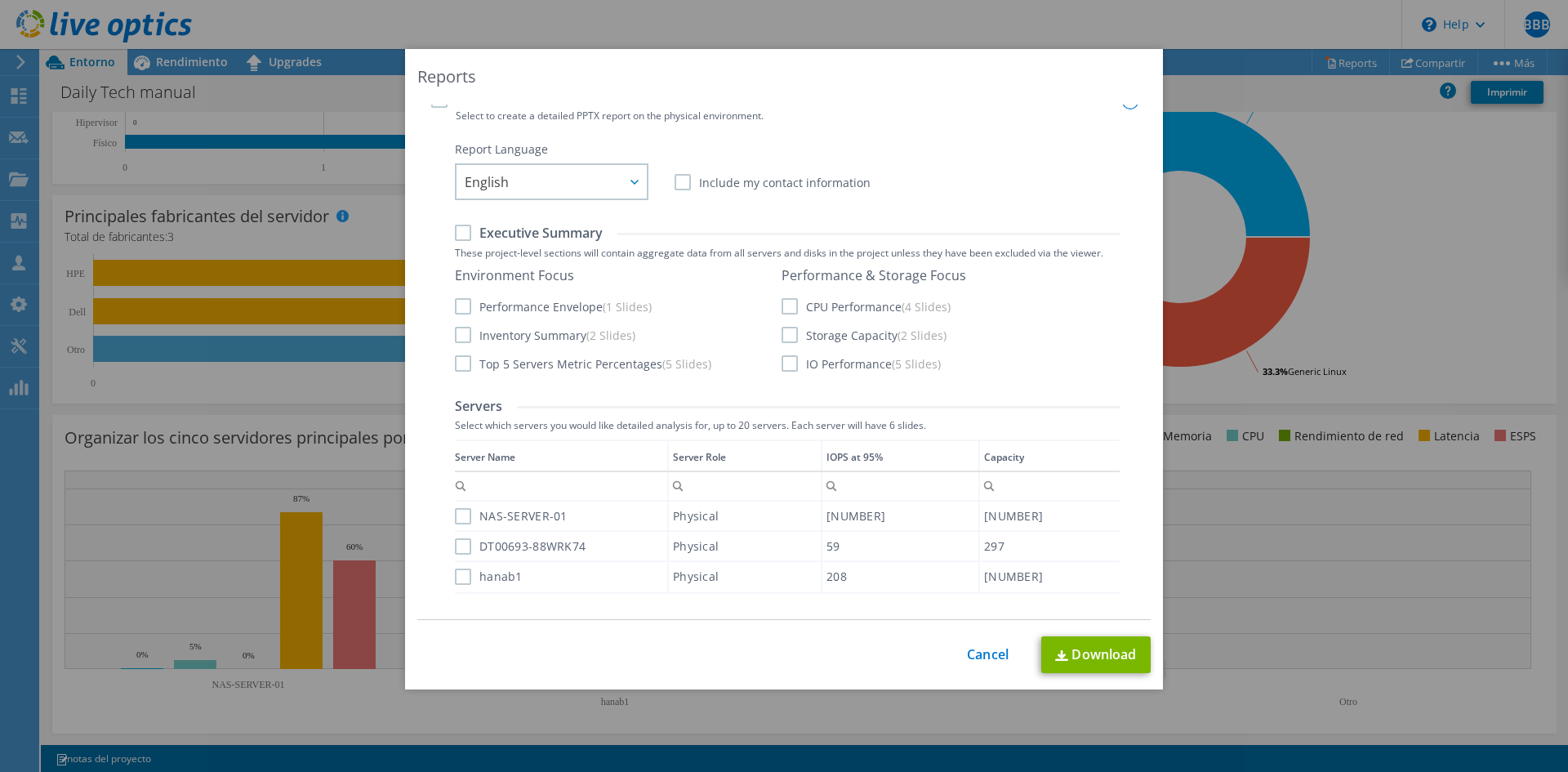 scroll, scrollTop: 163, scrollLeft: 0, axis: vertical 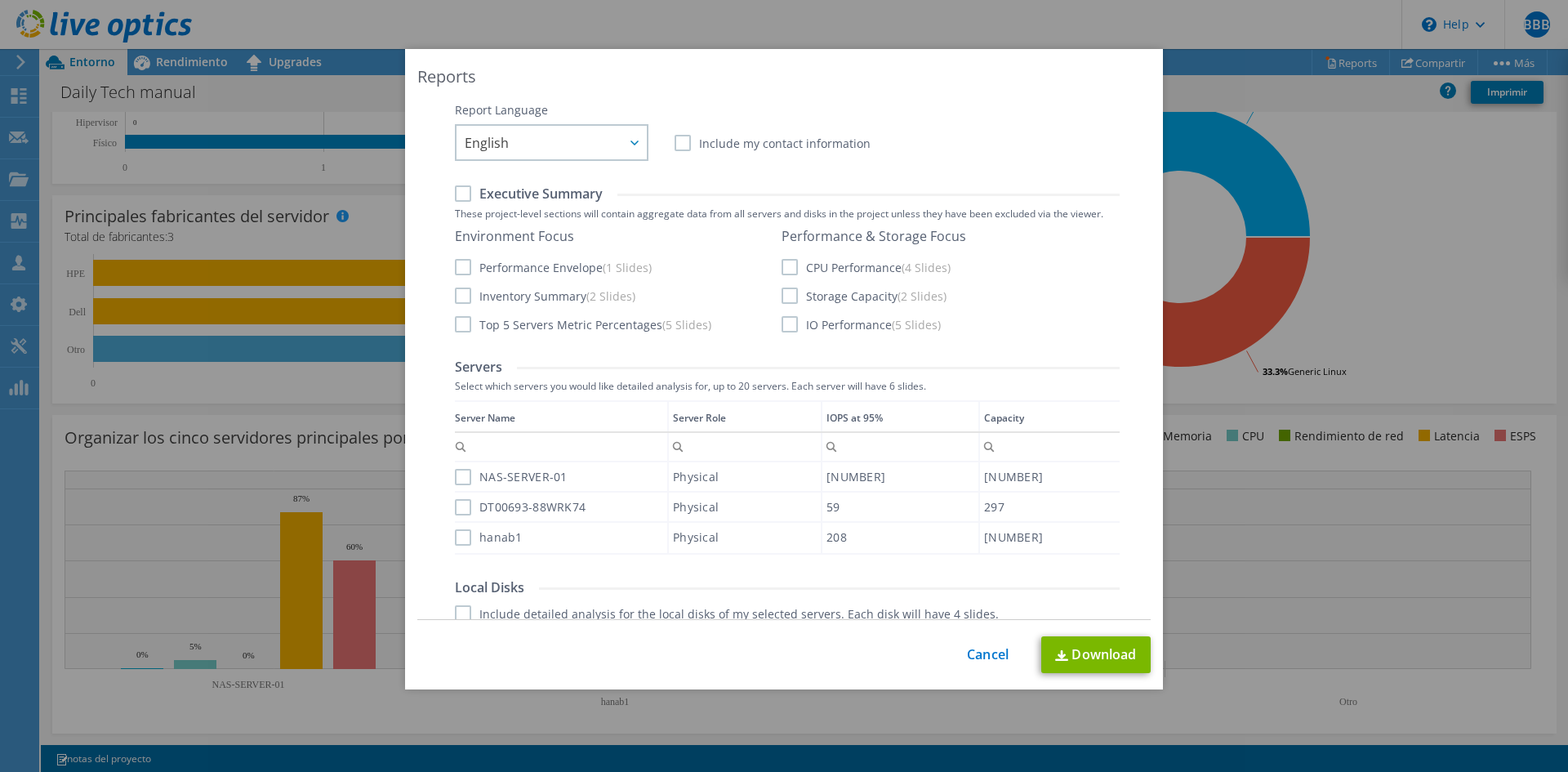 drag, startPoint x: 455, startPoint y: 482, endPoint x: 459, endPoint y: 493, distance: 11.7047 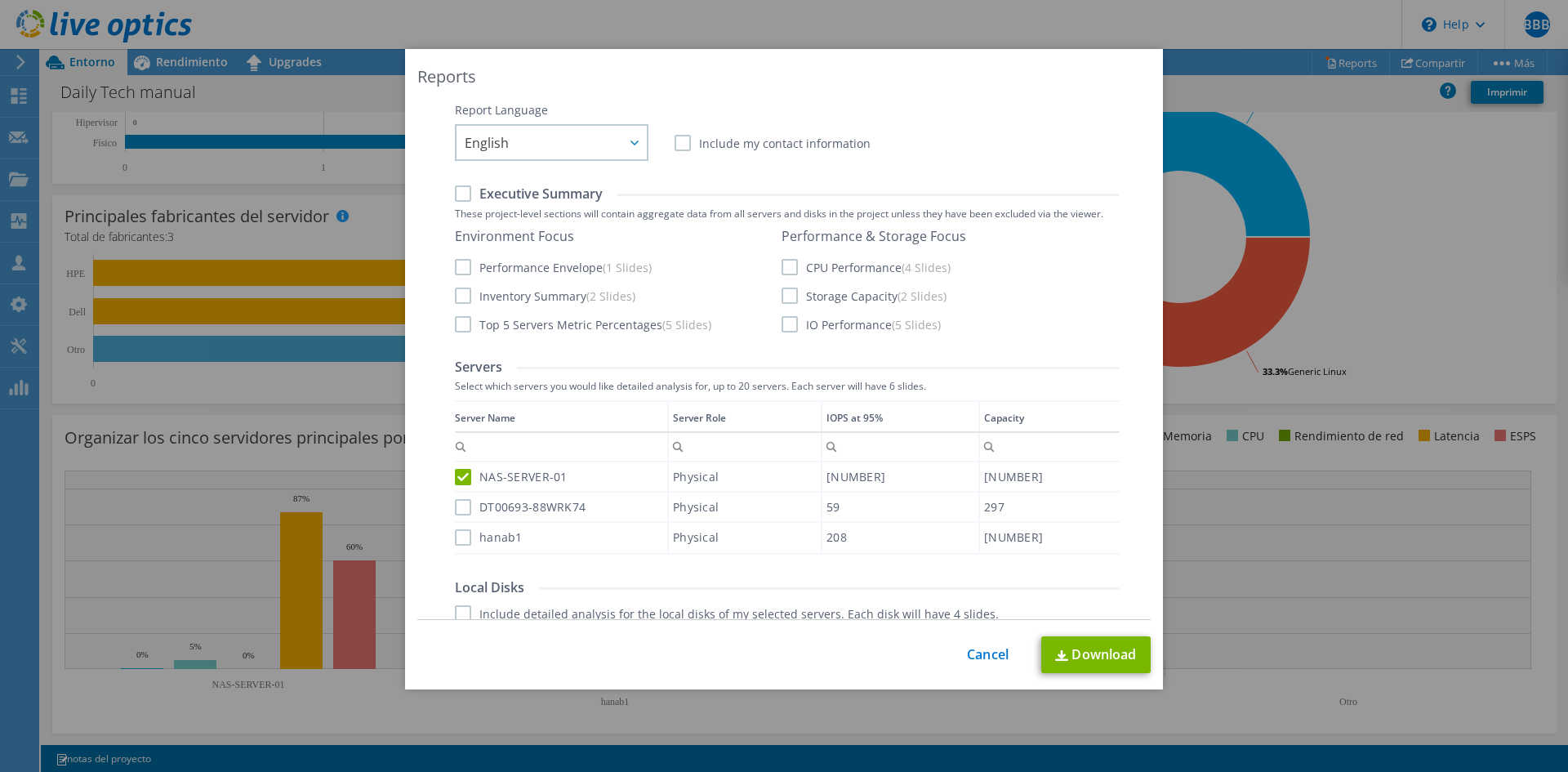 click on "DT00693-88WRK74" at bounding box center [520, 507] 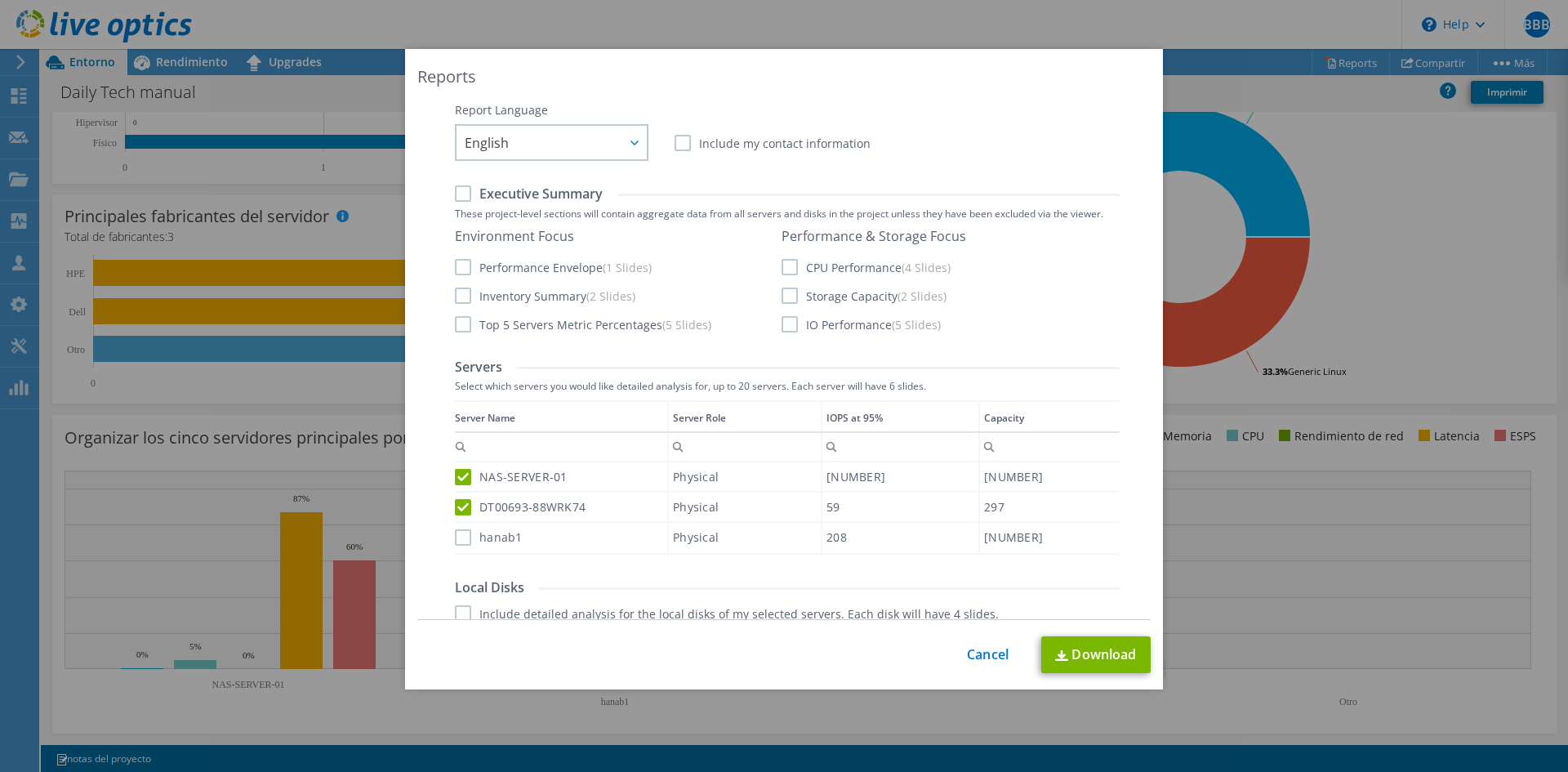 click on "hanab1" at bounding box center [488, 538] 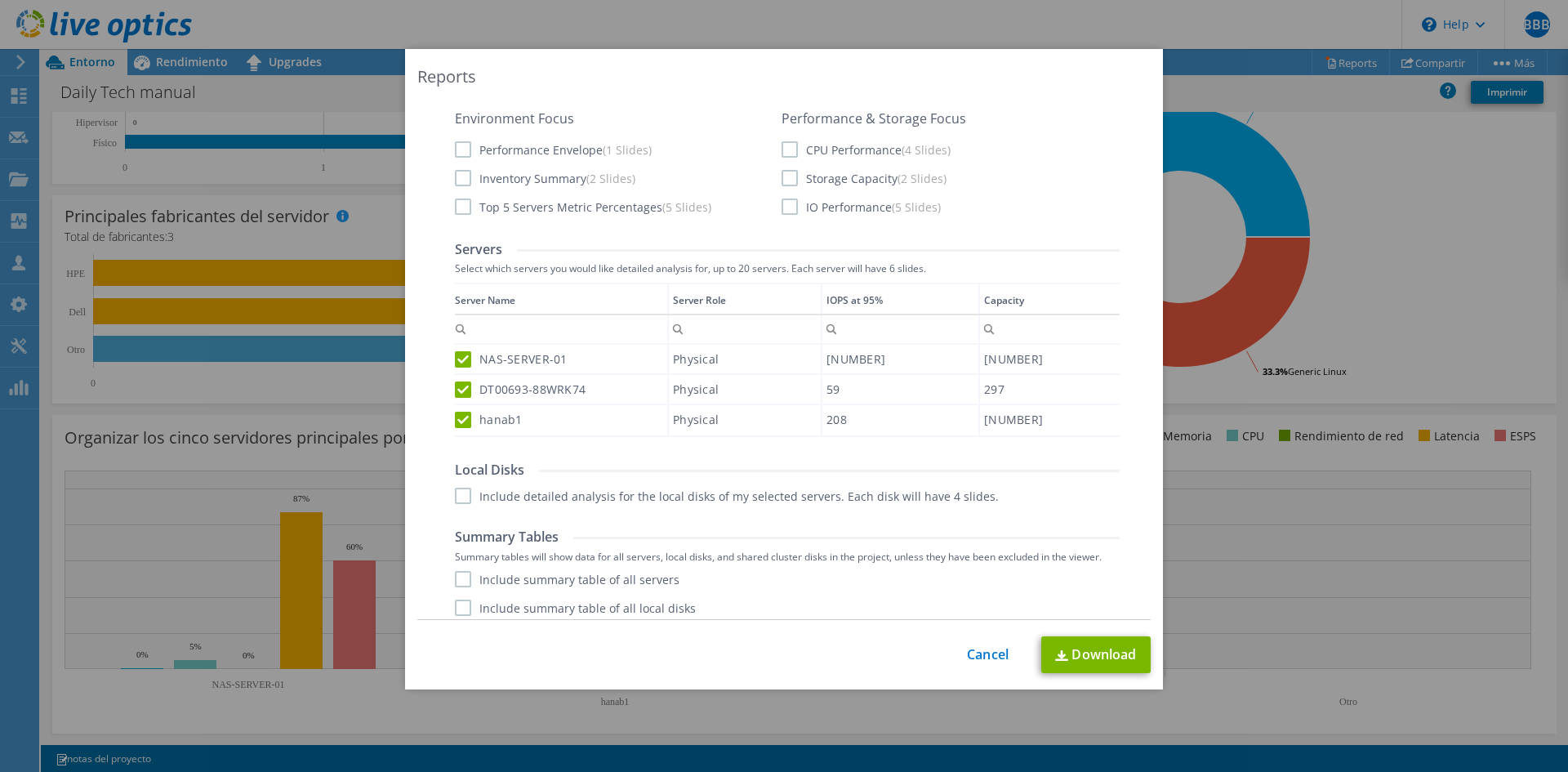 scroll, scrollTop: 319, scrollLeft: 0, axis: vertical 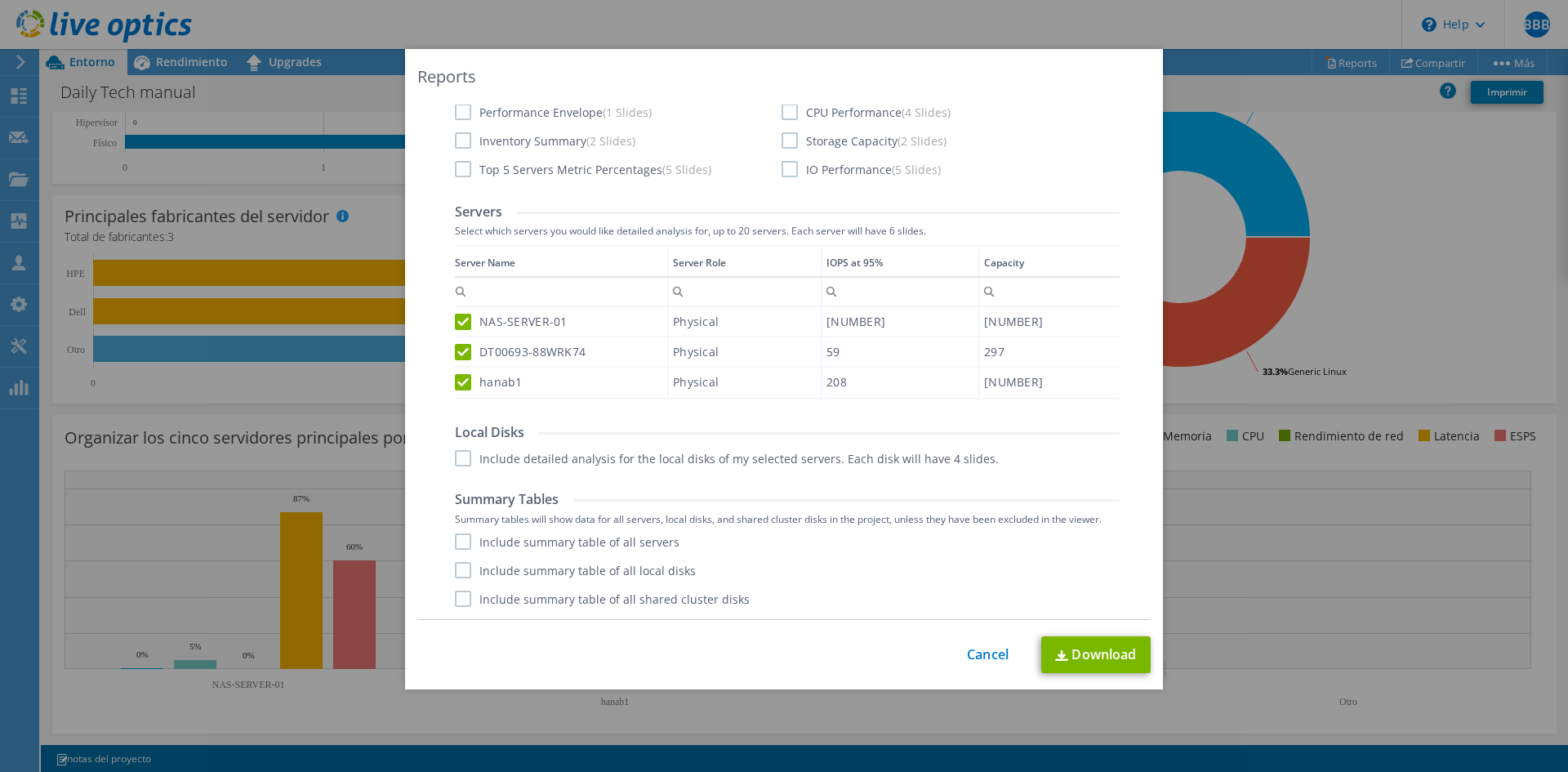 click on "DT00693-88WRK74" at bounding box center [520, 352] 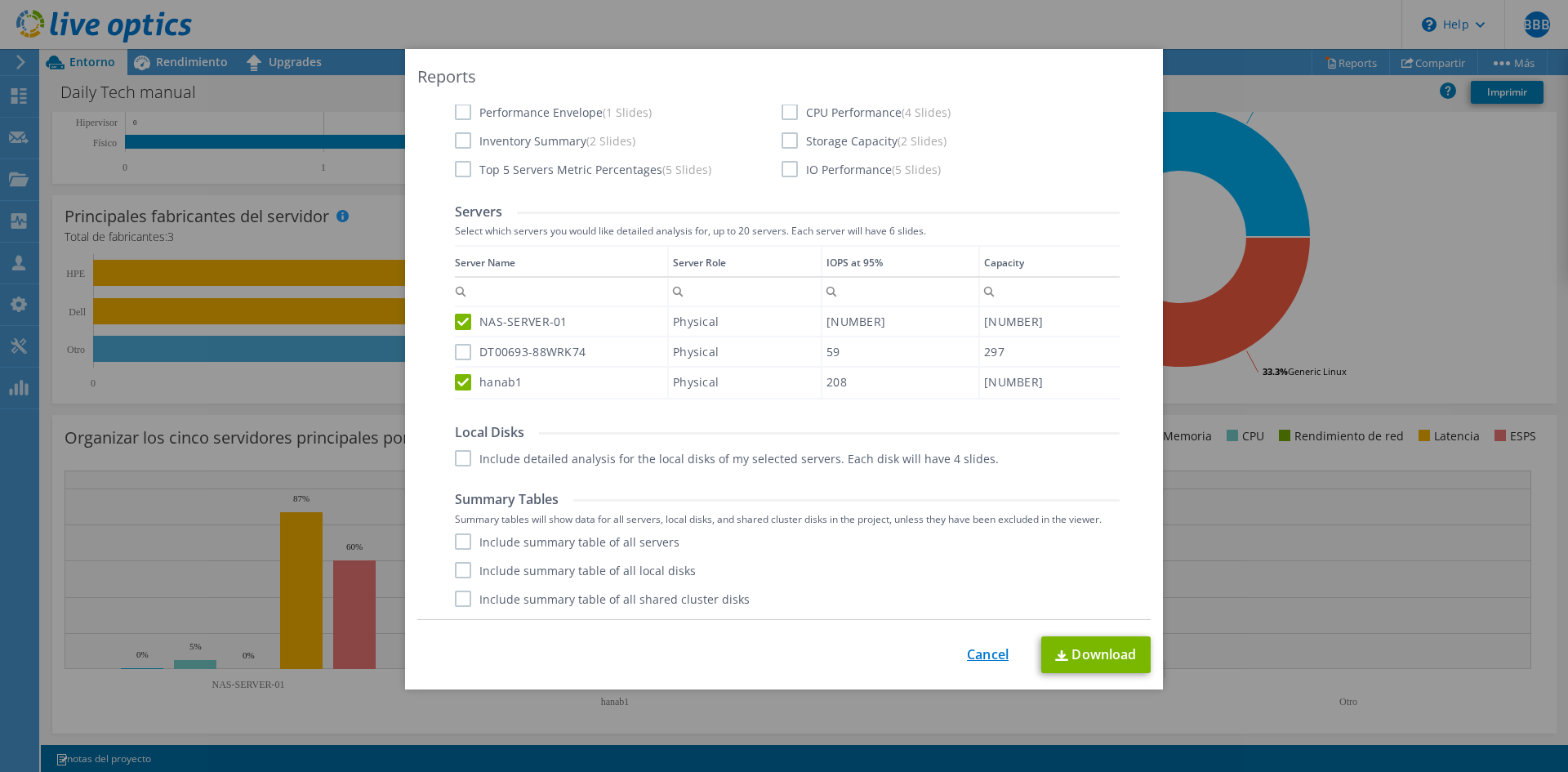 click on "Cancel" at bounding box center (987, 654) 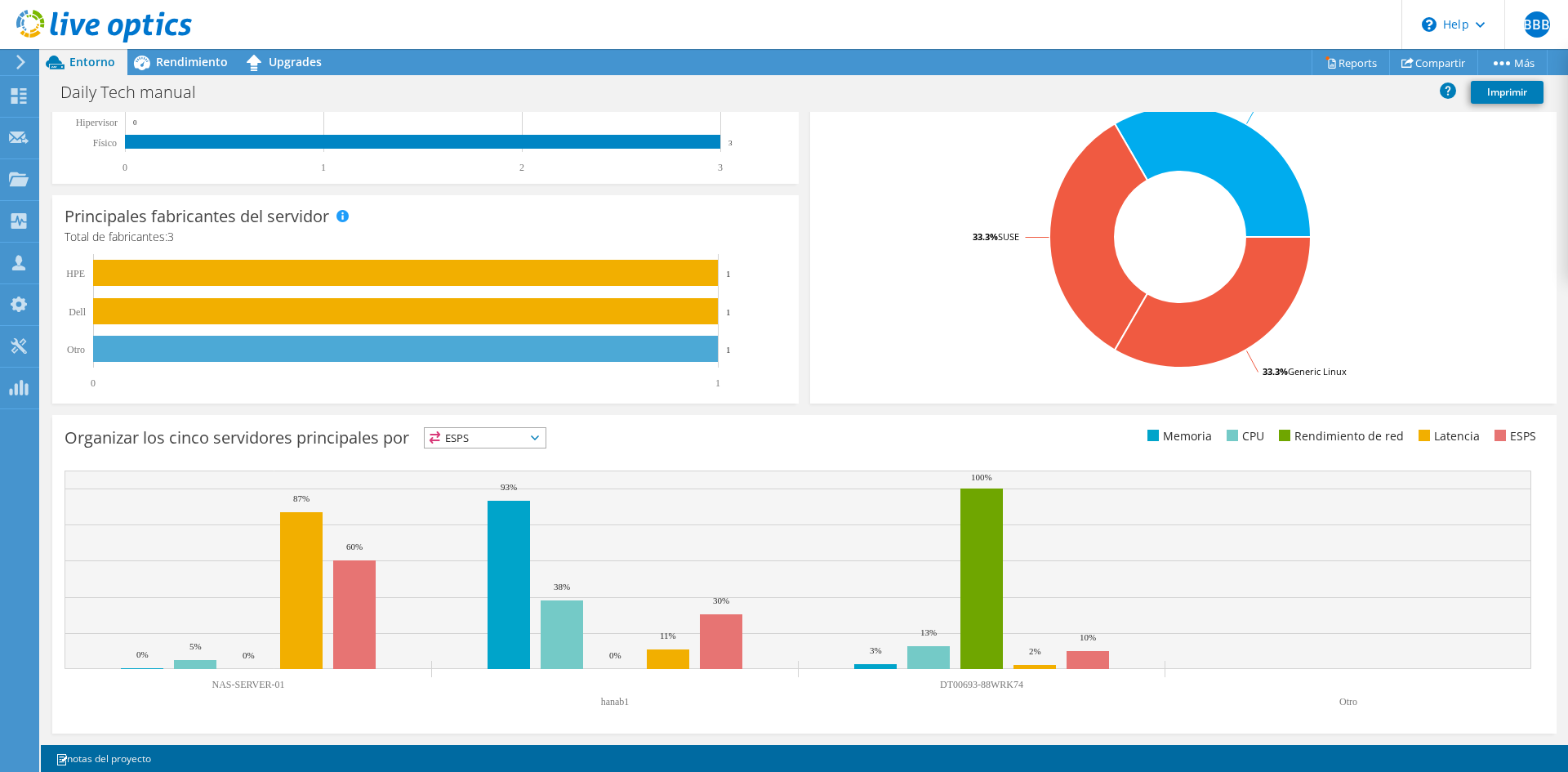 click at bounding box center [-64, 62] 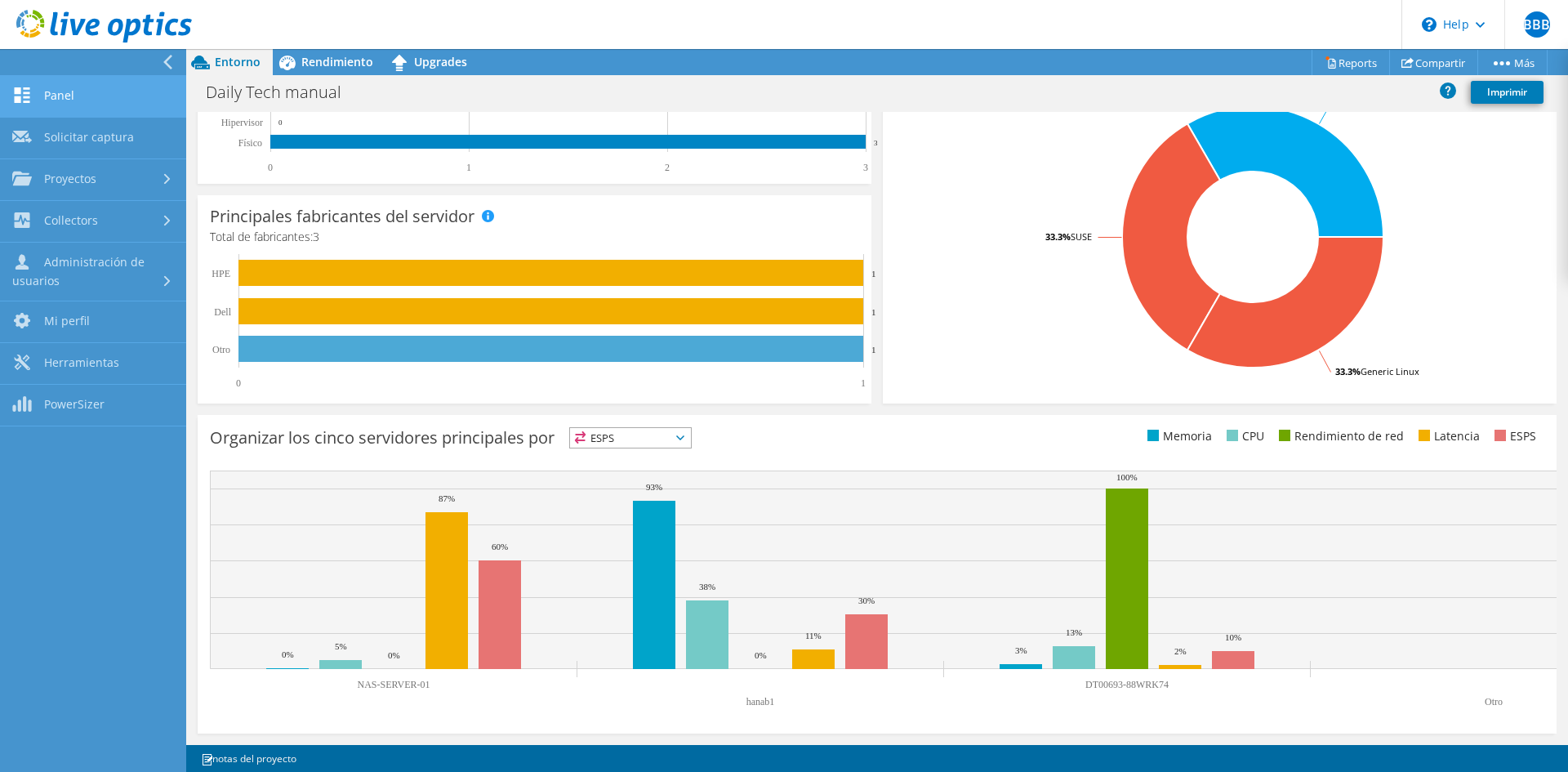 click on "Panel" at bounding box center [93, 96] 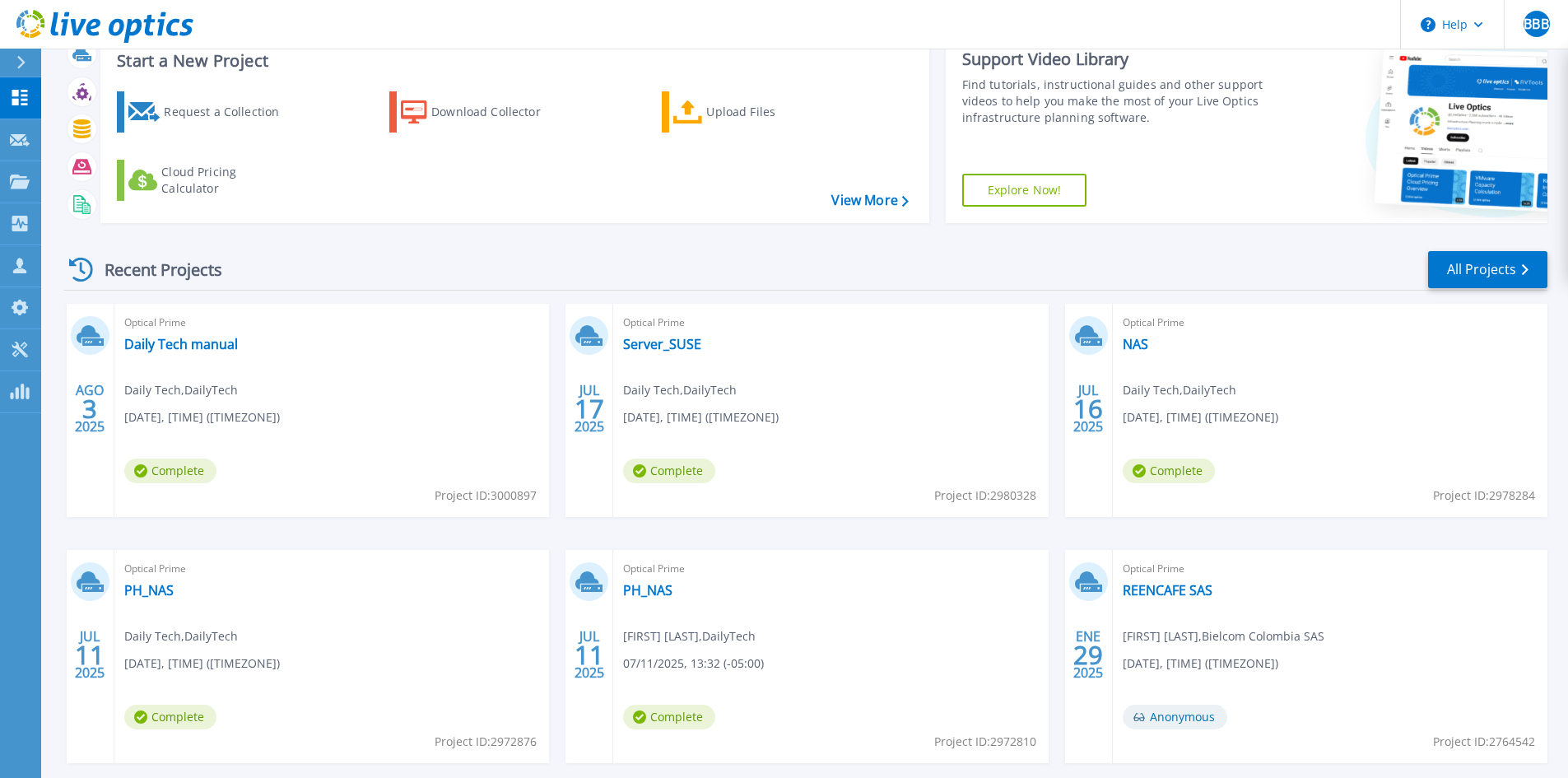 scroll, scrollTop: 82, scrollLeft: 0, axis: vertical 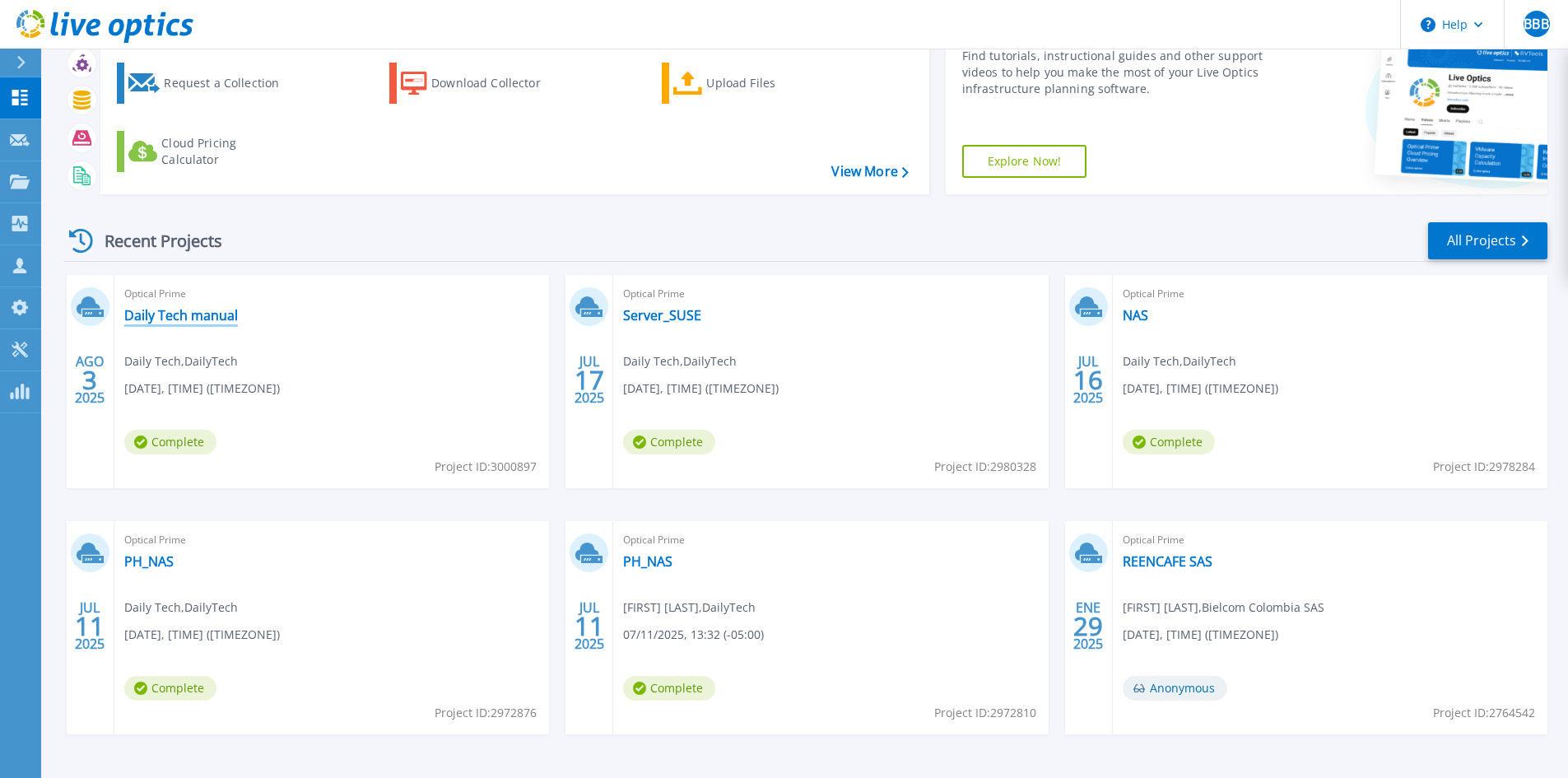 click on "Daily Tech manual" at bounding box center [181, 315] 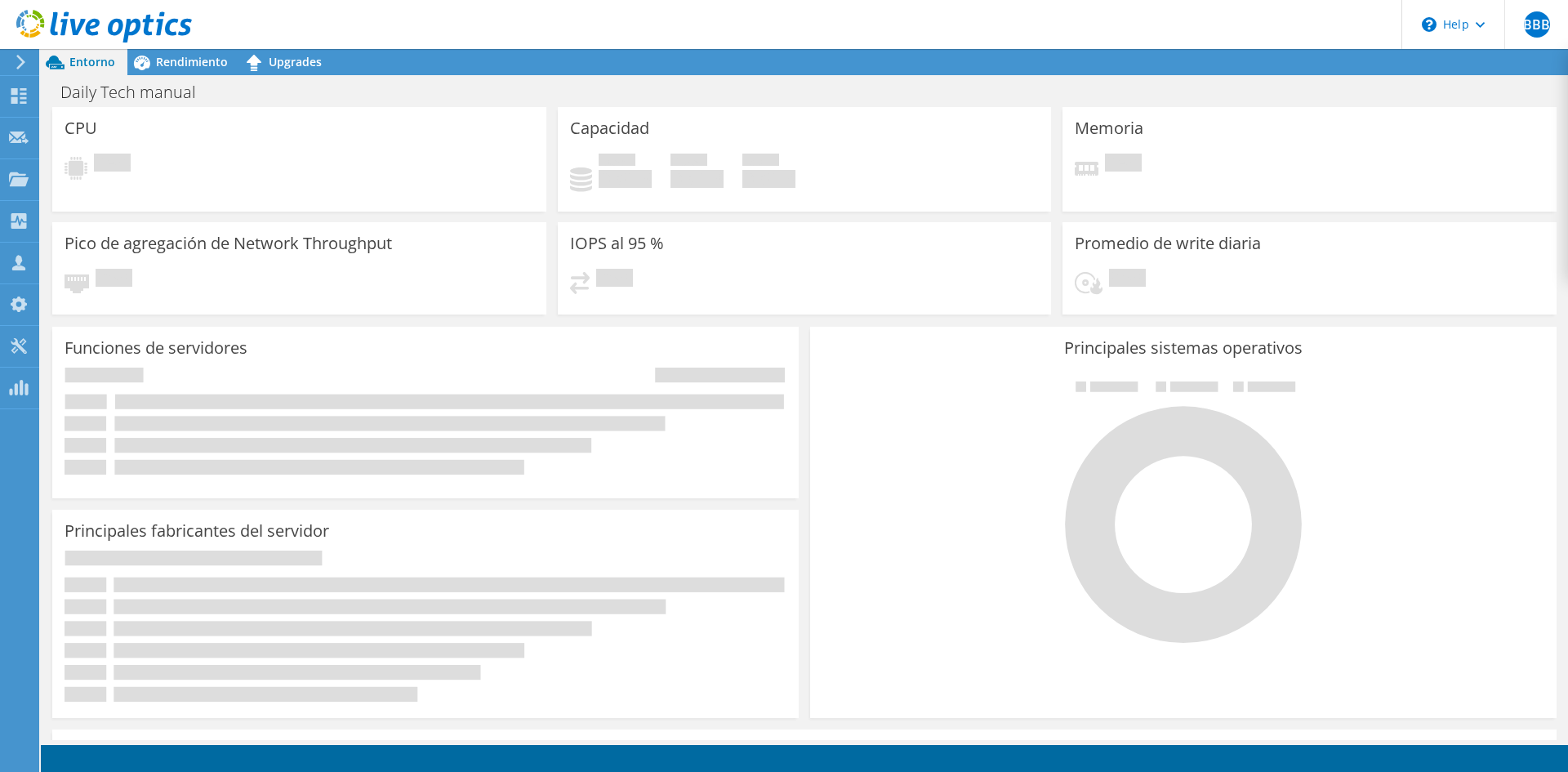 scroll, scrollTop: 0, scrollLeft: 0, axis: both 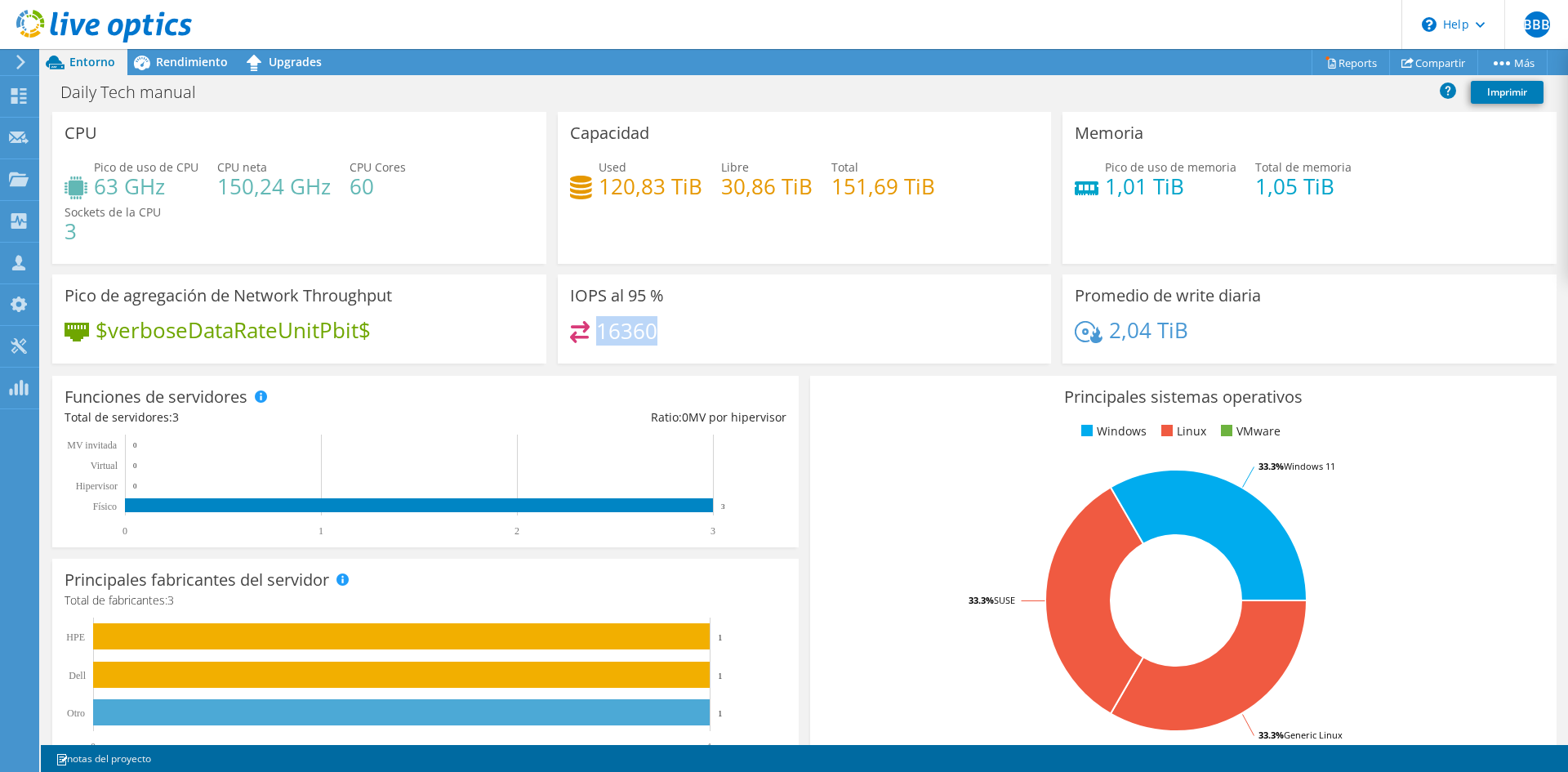 drag, startPoint x: 653, startPoint y: 332, endPoint x: 595, endPoint y: 341, distance: 58.694122 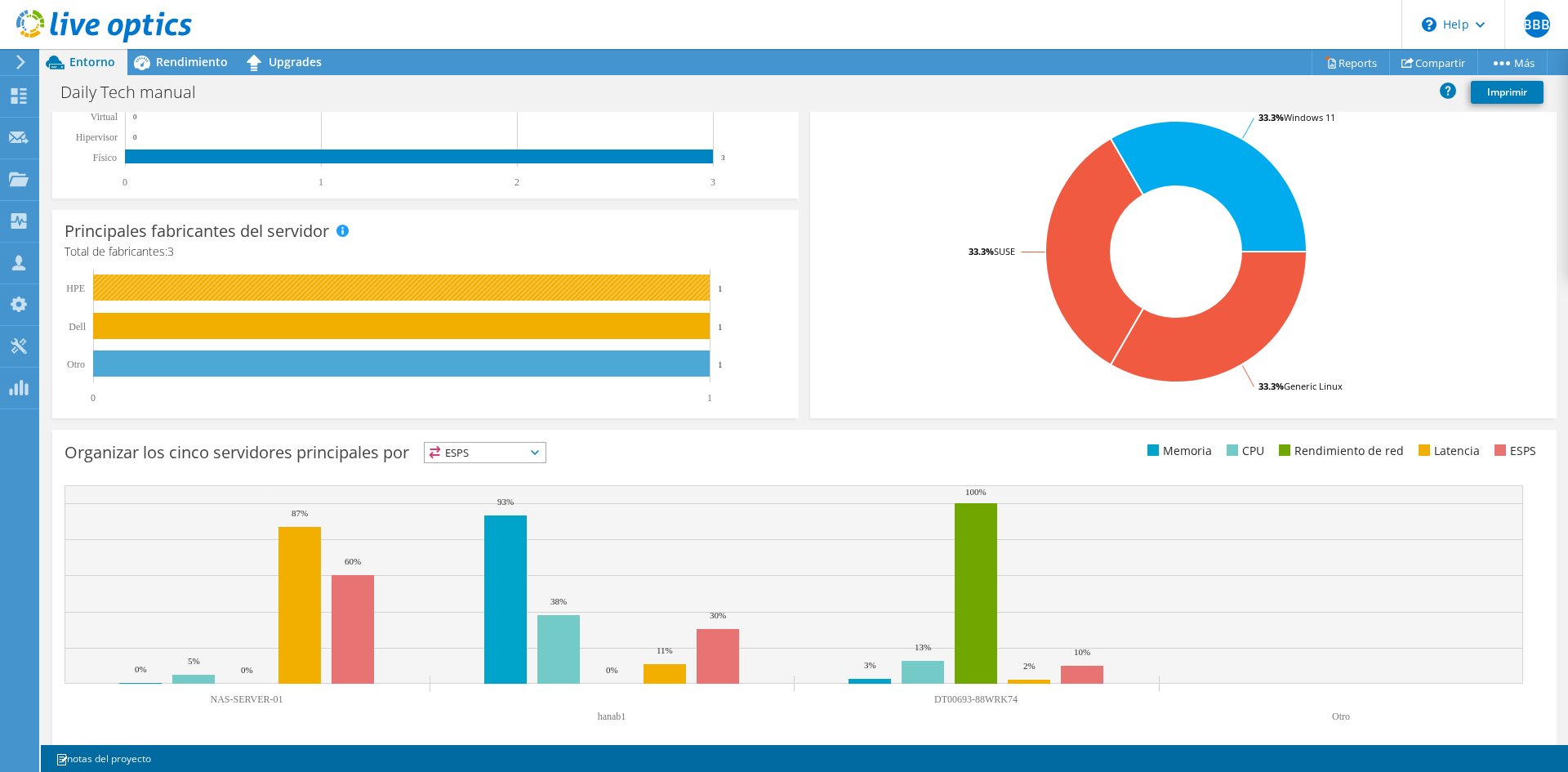 scroll, scrollTop: 364, scrollLeft: 0, axis: vertical 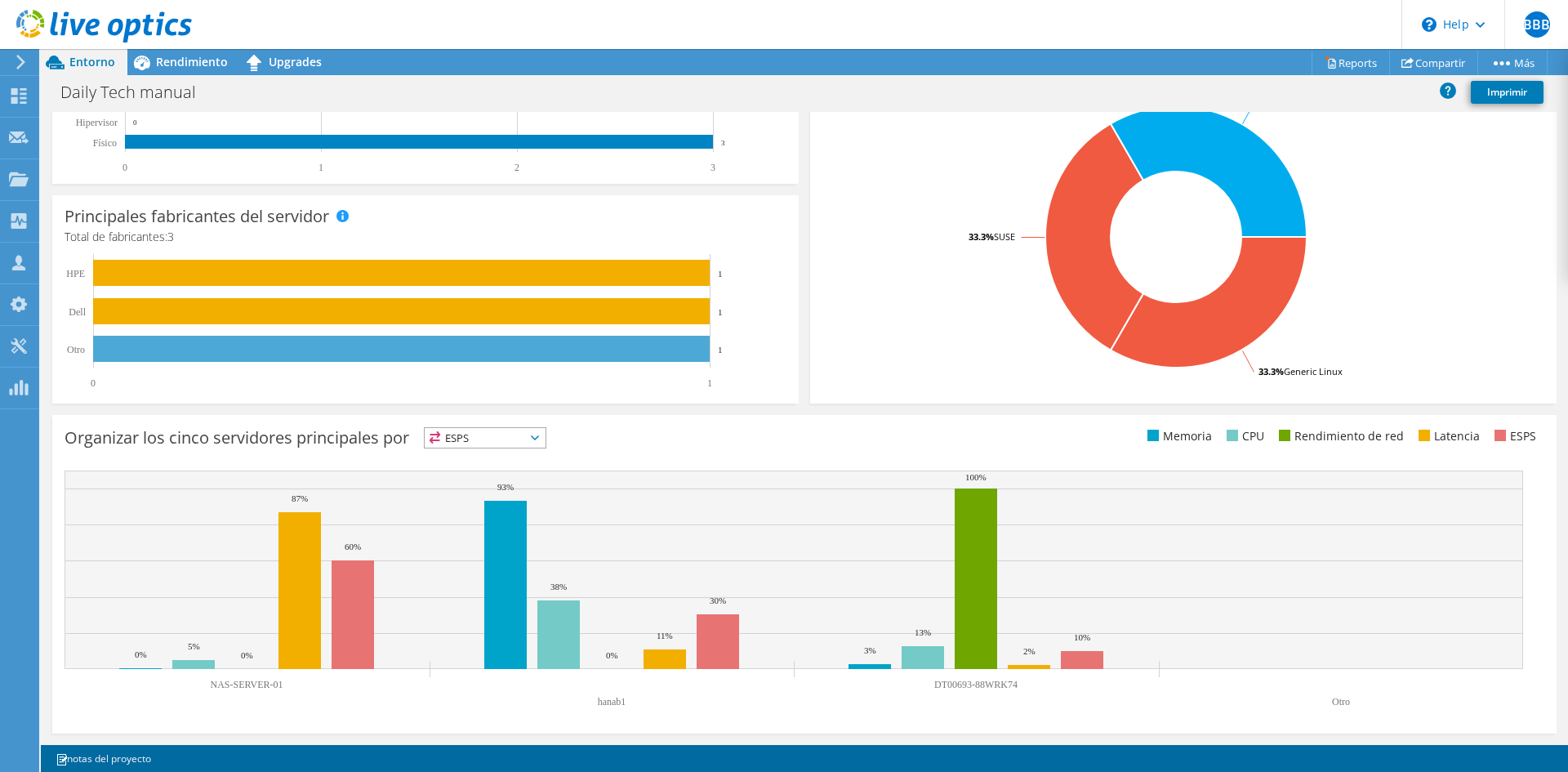 drag, startPoint x: 214, startPoint y: 687, endPoint x: 268, endPoint y: 682, distance: 54.23099 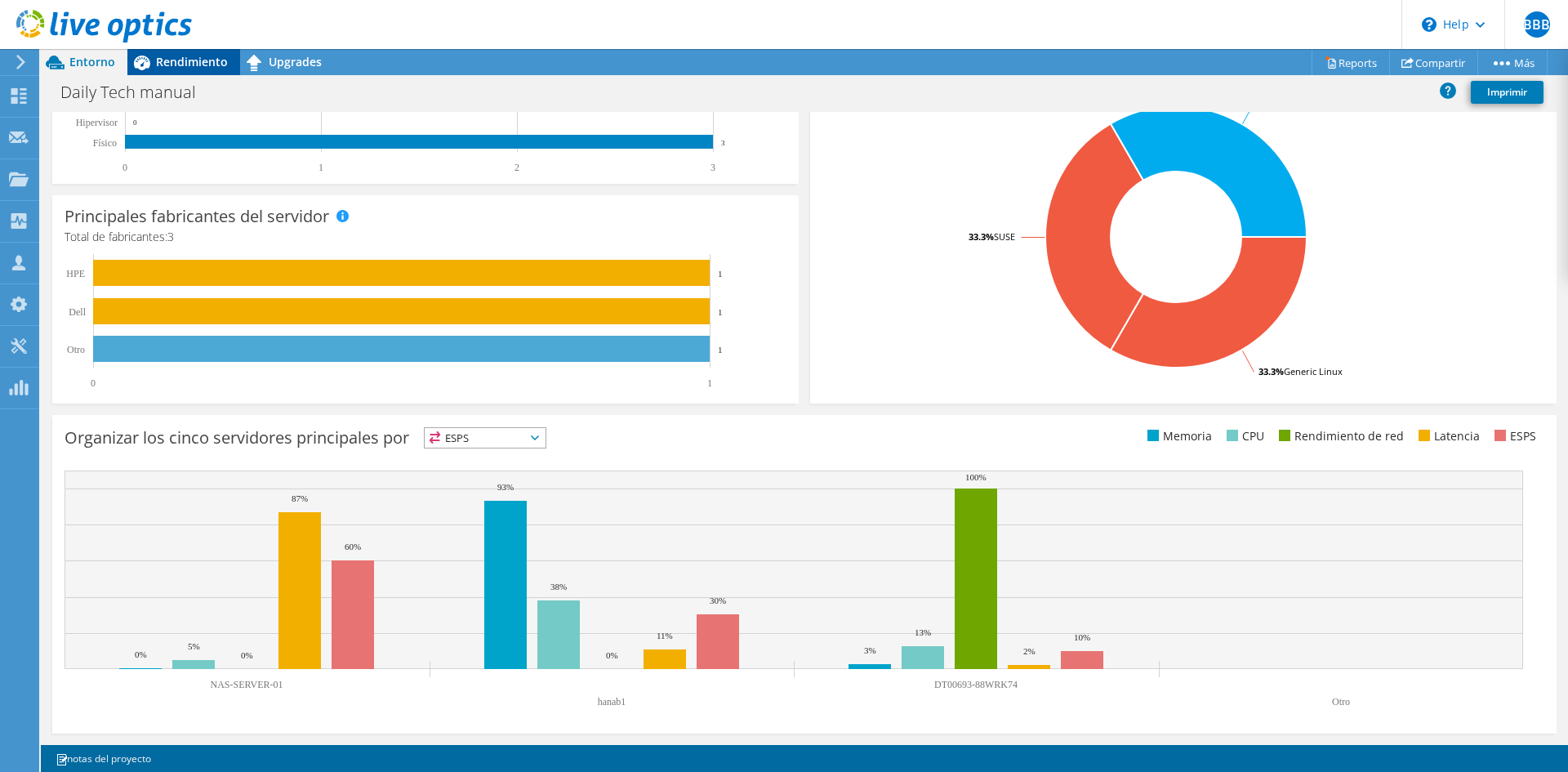 click on "Rendimiento" at bounding box center (192, 61) 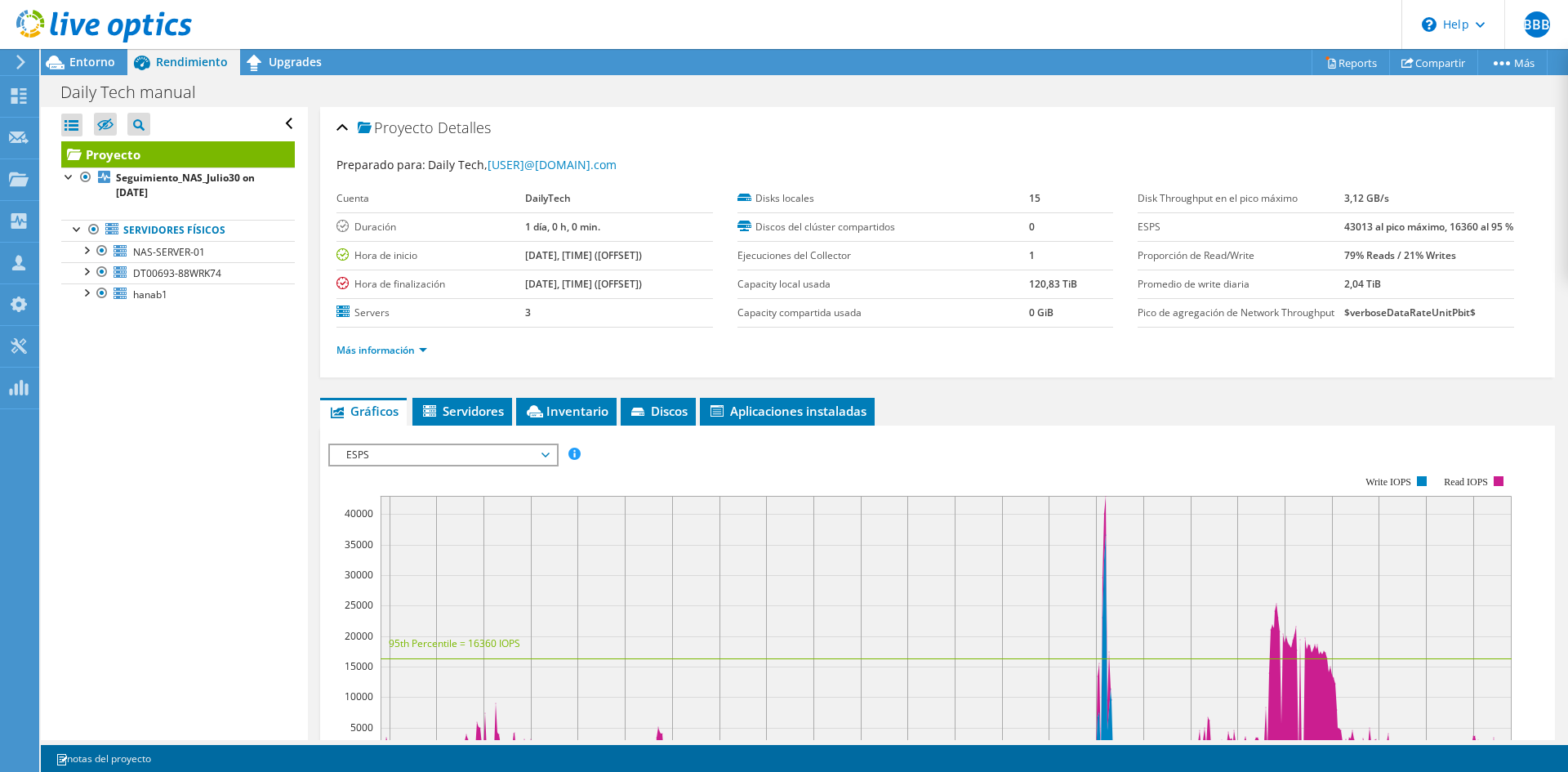 scroll, scrollTop: 0, scrollLeft: 0, axis: both 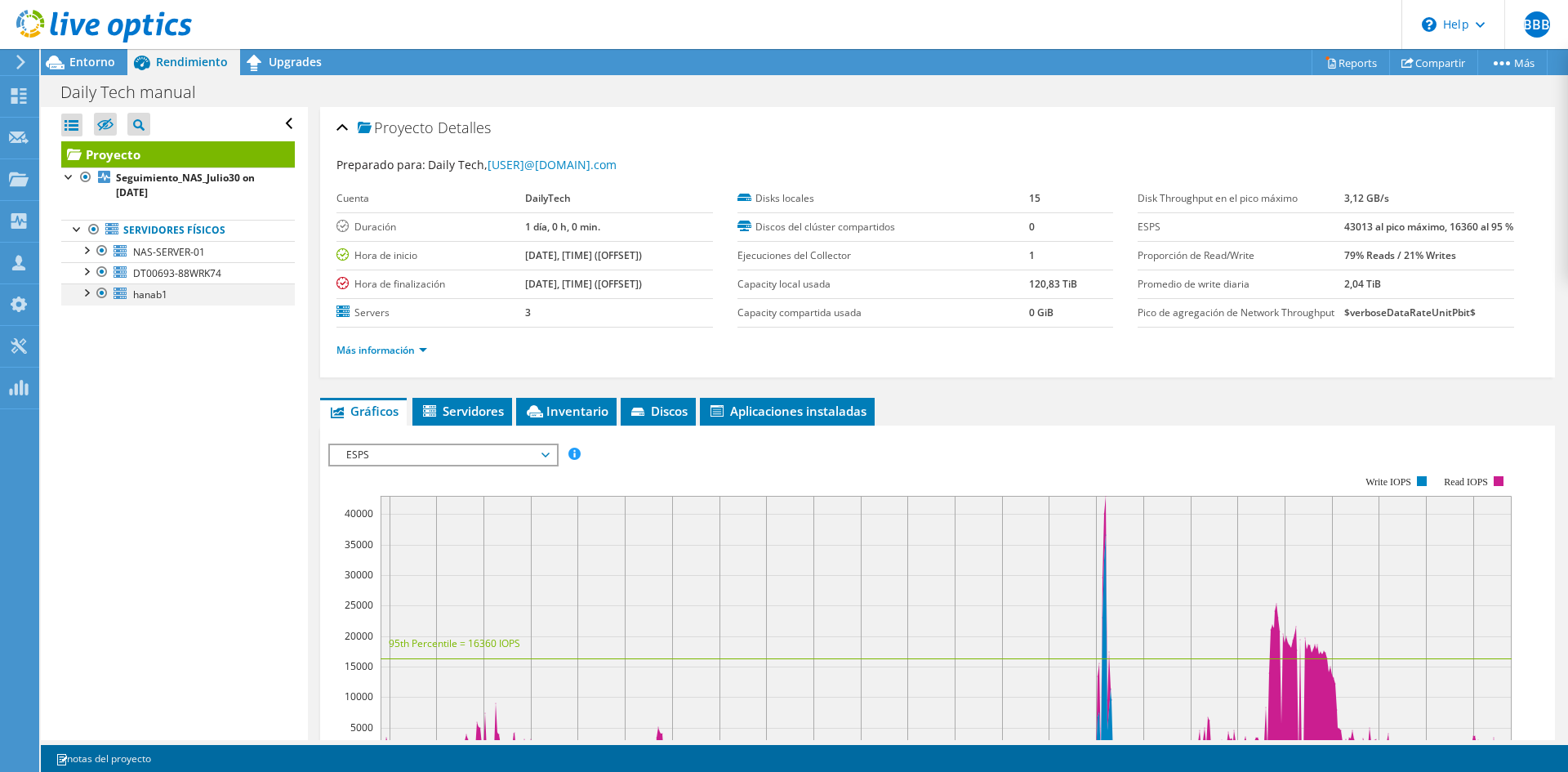 click at bounding box center [86, 292] 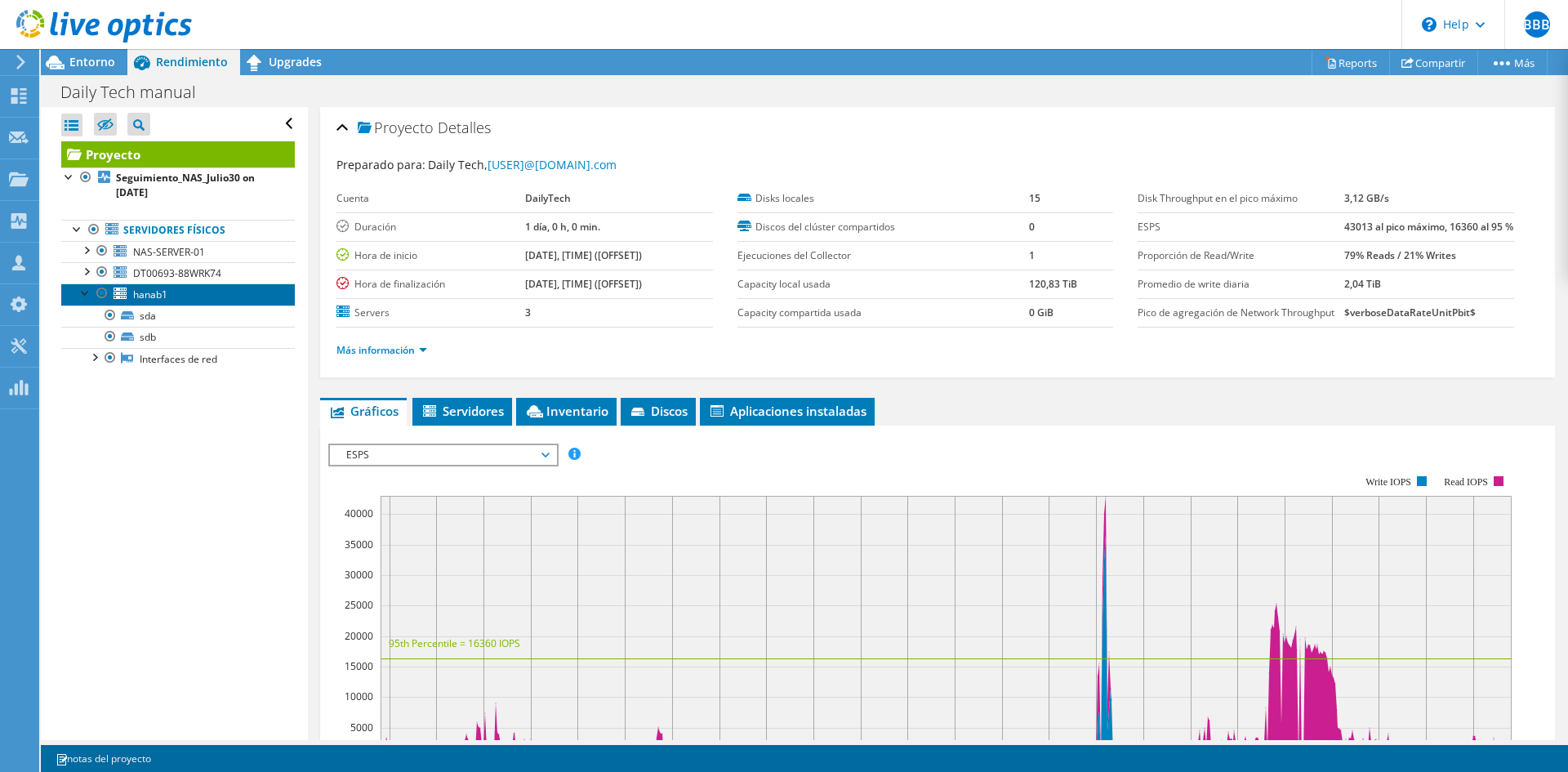 click on "hanab1" at bounding box center [150, 294] 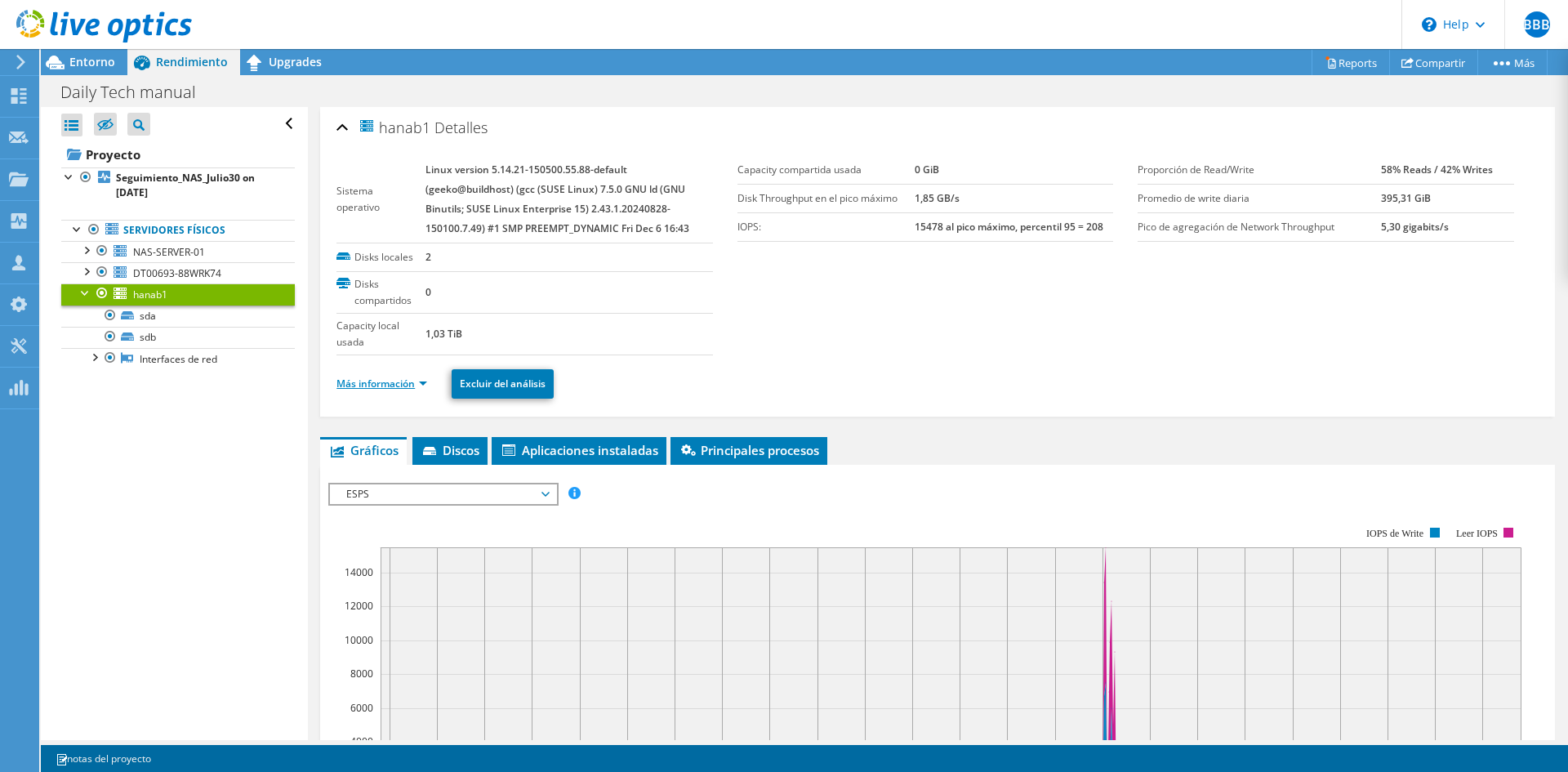 click on "Más información" at bounding box center [381, 383] 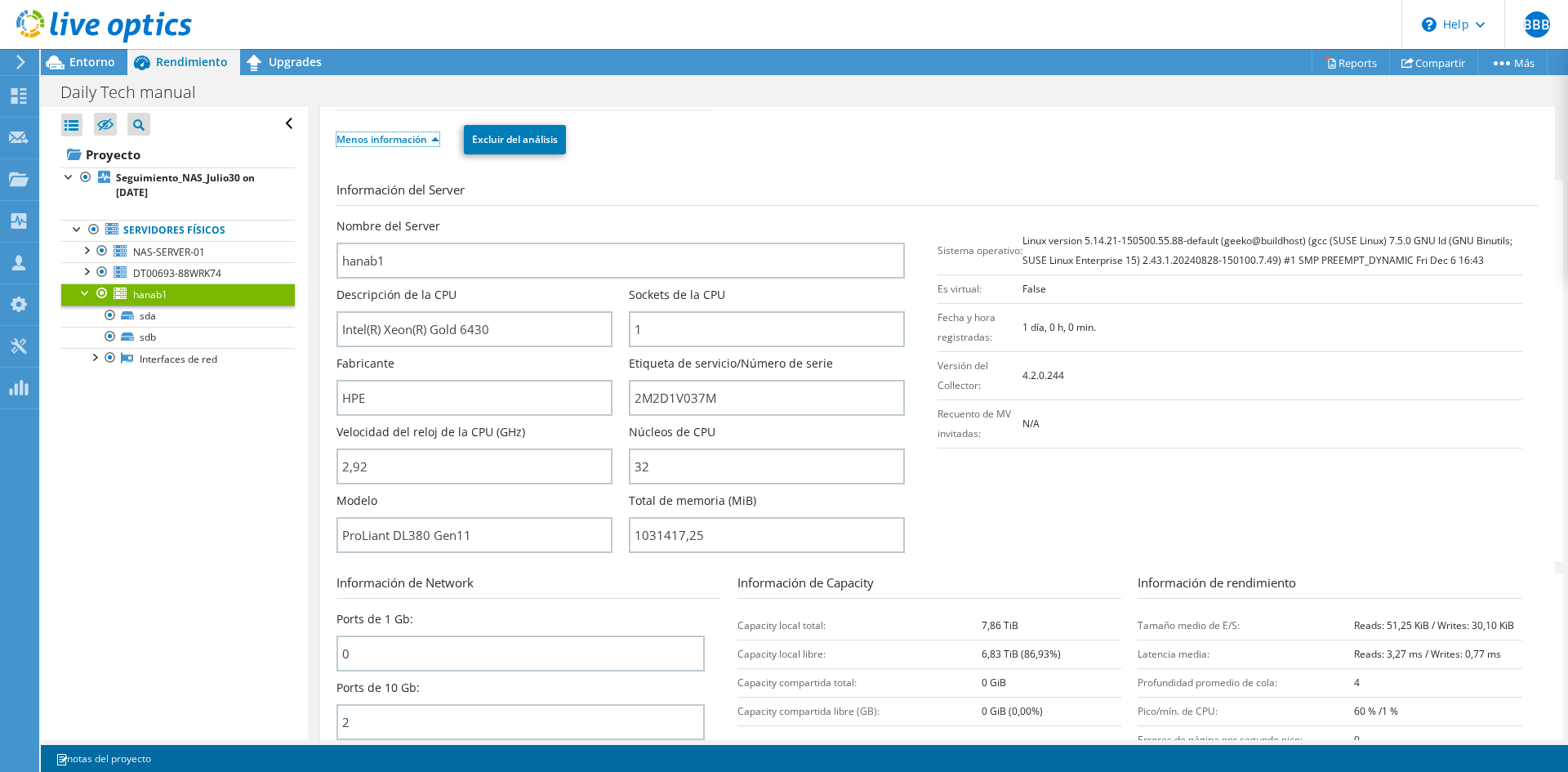 scroll, scrollTop: 245, scrollLeft: 0, axis: vertical 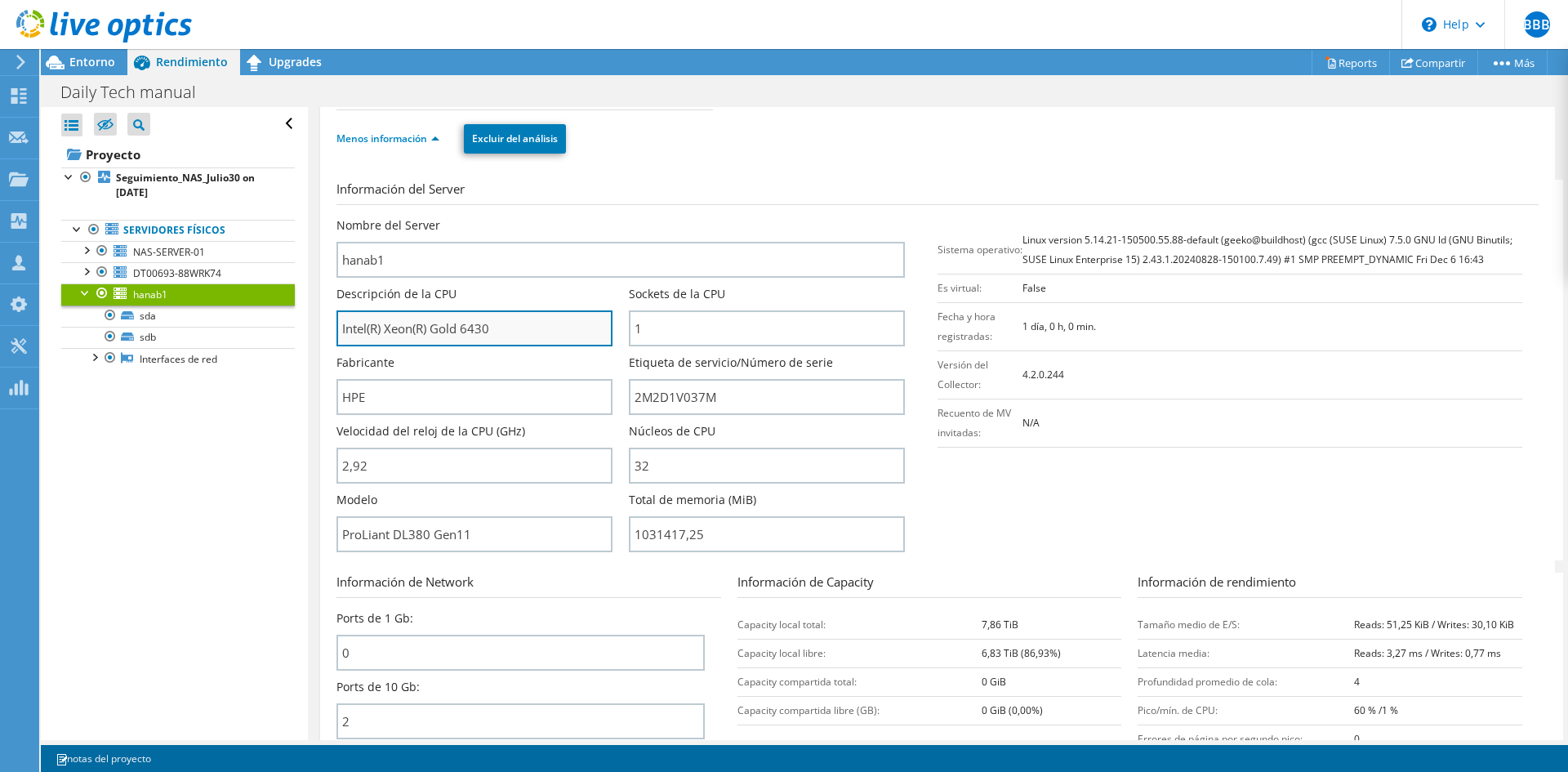 drag, startPoint x: 455, startPoint y: 327, endPoint x: 497, endPoint y: 325, distance: 42.04759 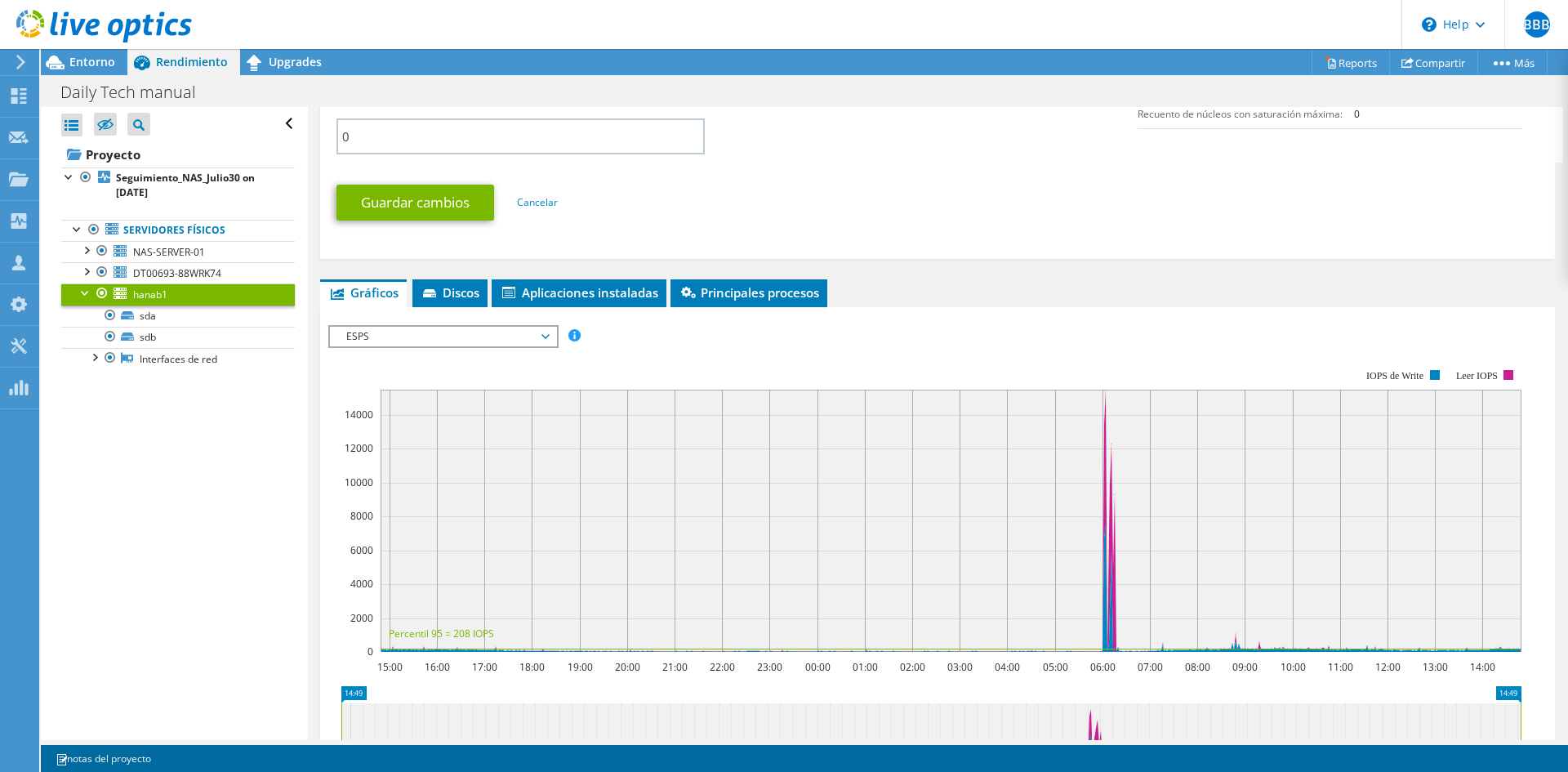 scroll, scrollTop: 980, scrollLeft: 0, axis: vertical 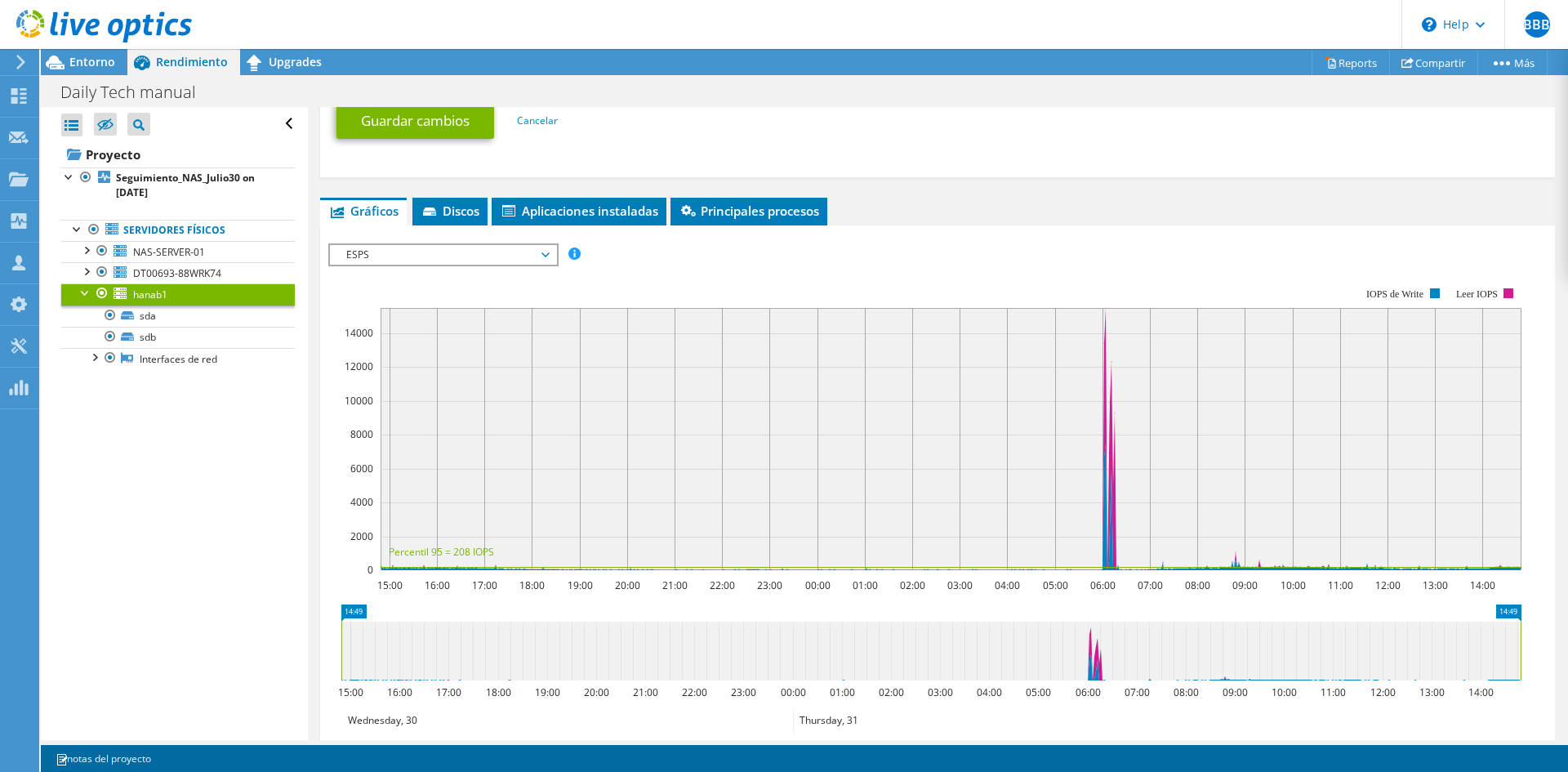 click on "ESPS" at bounding box center [443, 255] 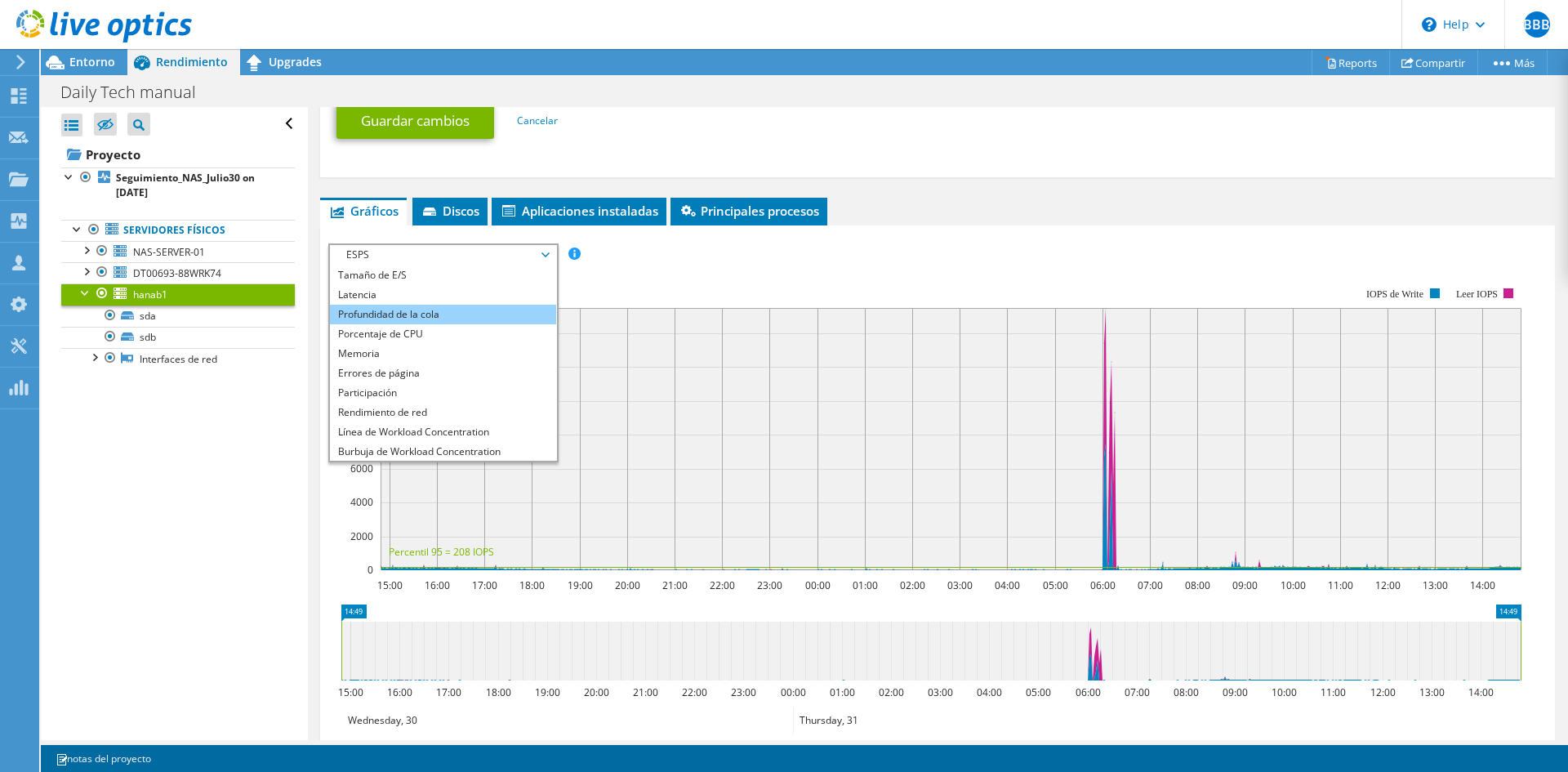 scroll, scrollTop: 59, scrollLeft: 0, axis: vertical 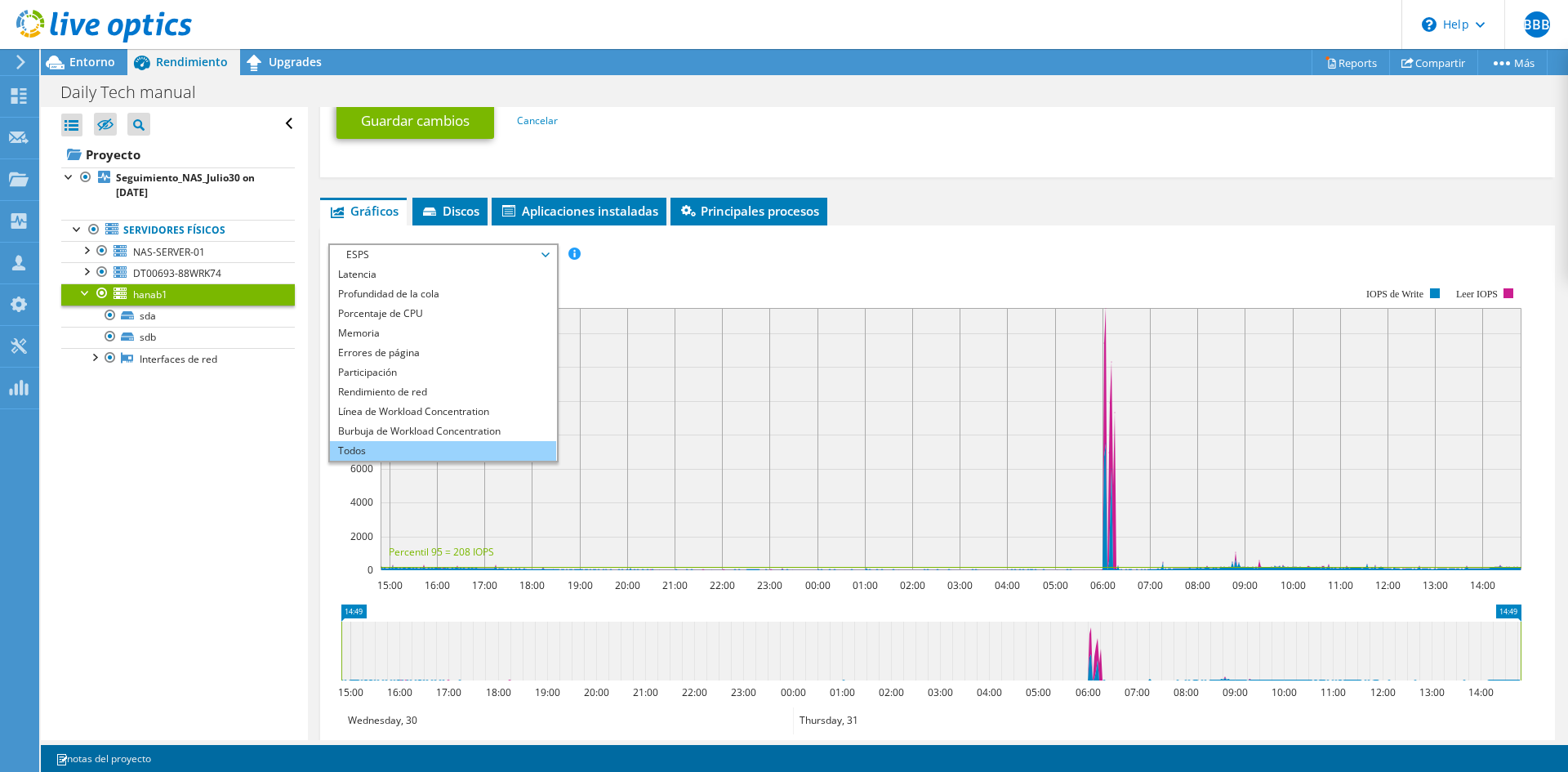 click on "Todos" at bounding box center [443, 451] 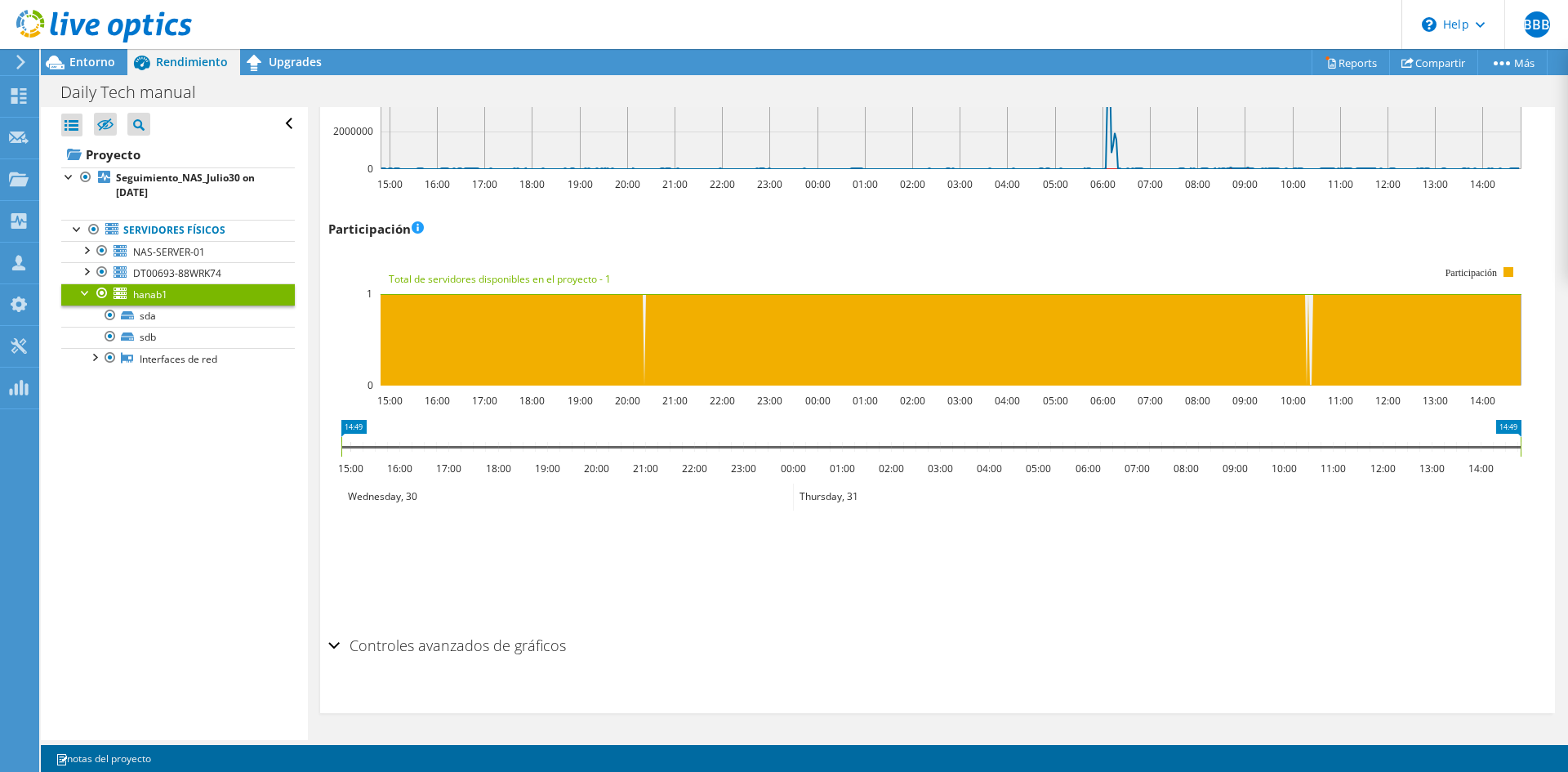 scroll, scrollTop: 2972, scrollLeft: 0, axis: vertical 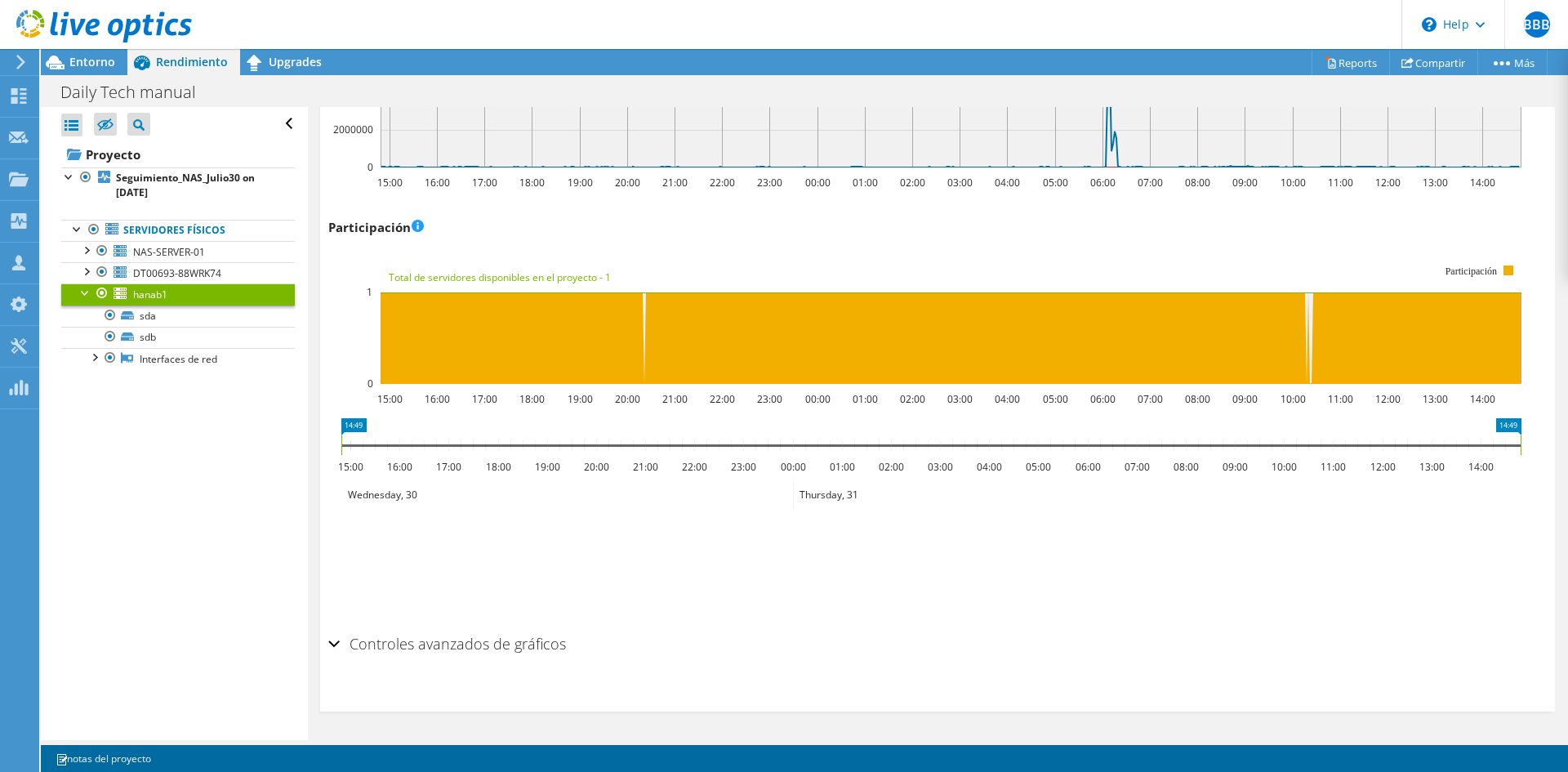 click on "Controles avanzados de gráficos" at bounding box center [938, 645] 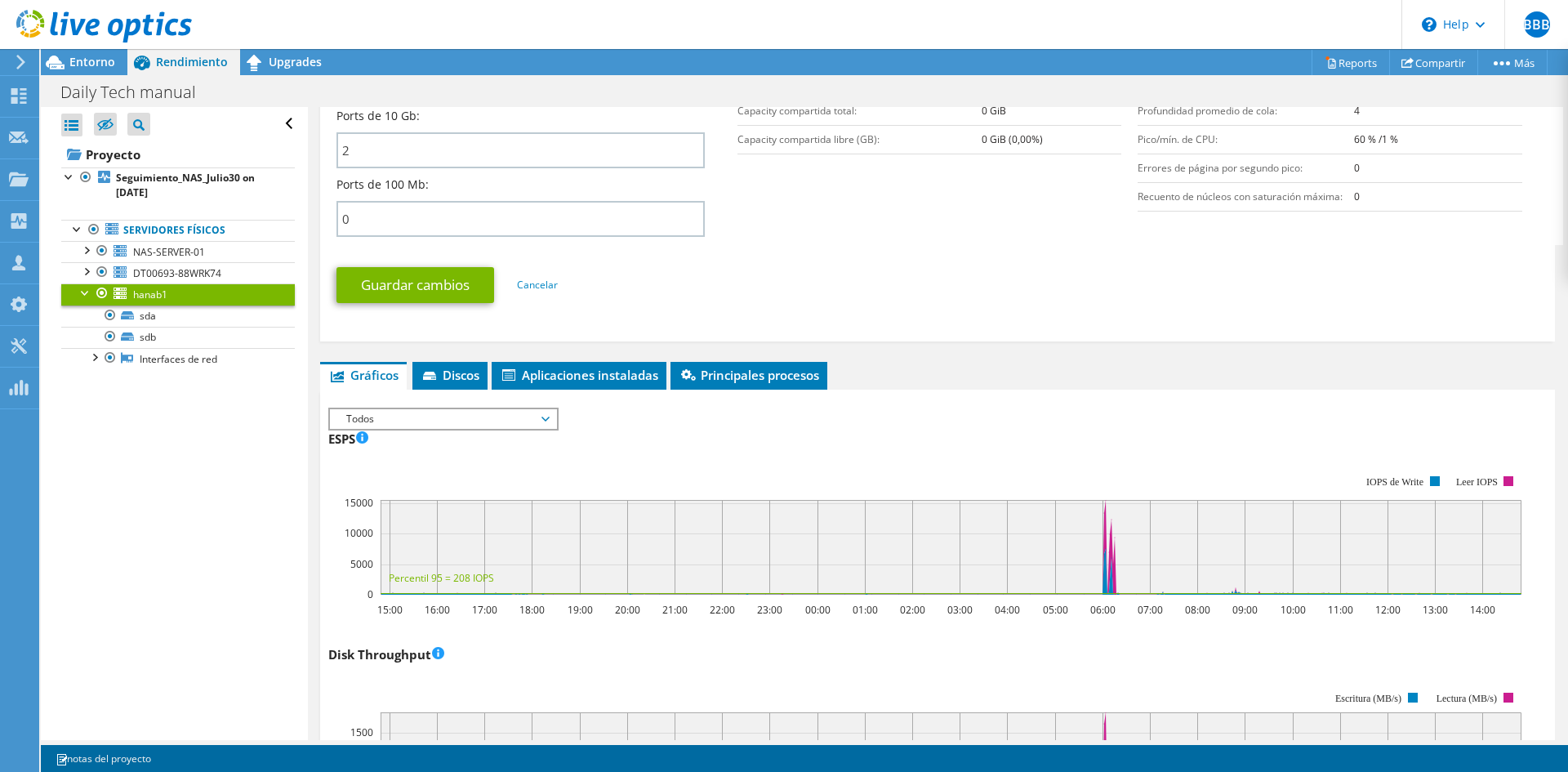 scroll, scrollTop: 848, scrollLeft: 0, axis: vertical 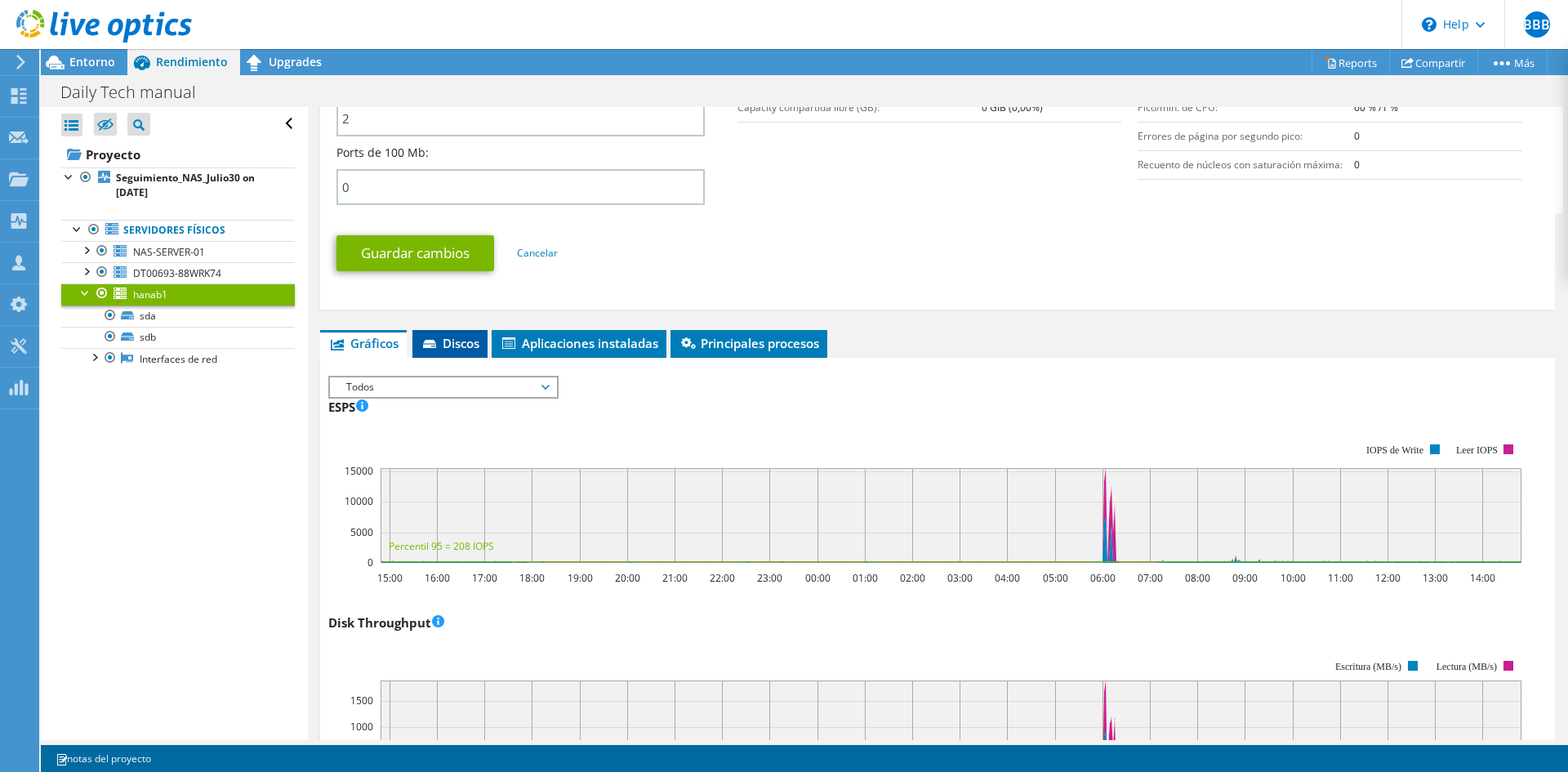 click on "Discos" at bounding box center [450, 343] 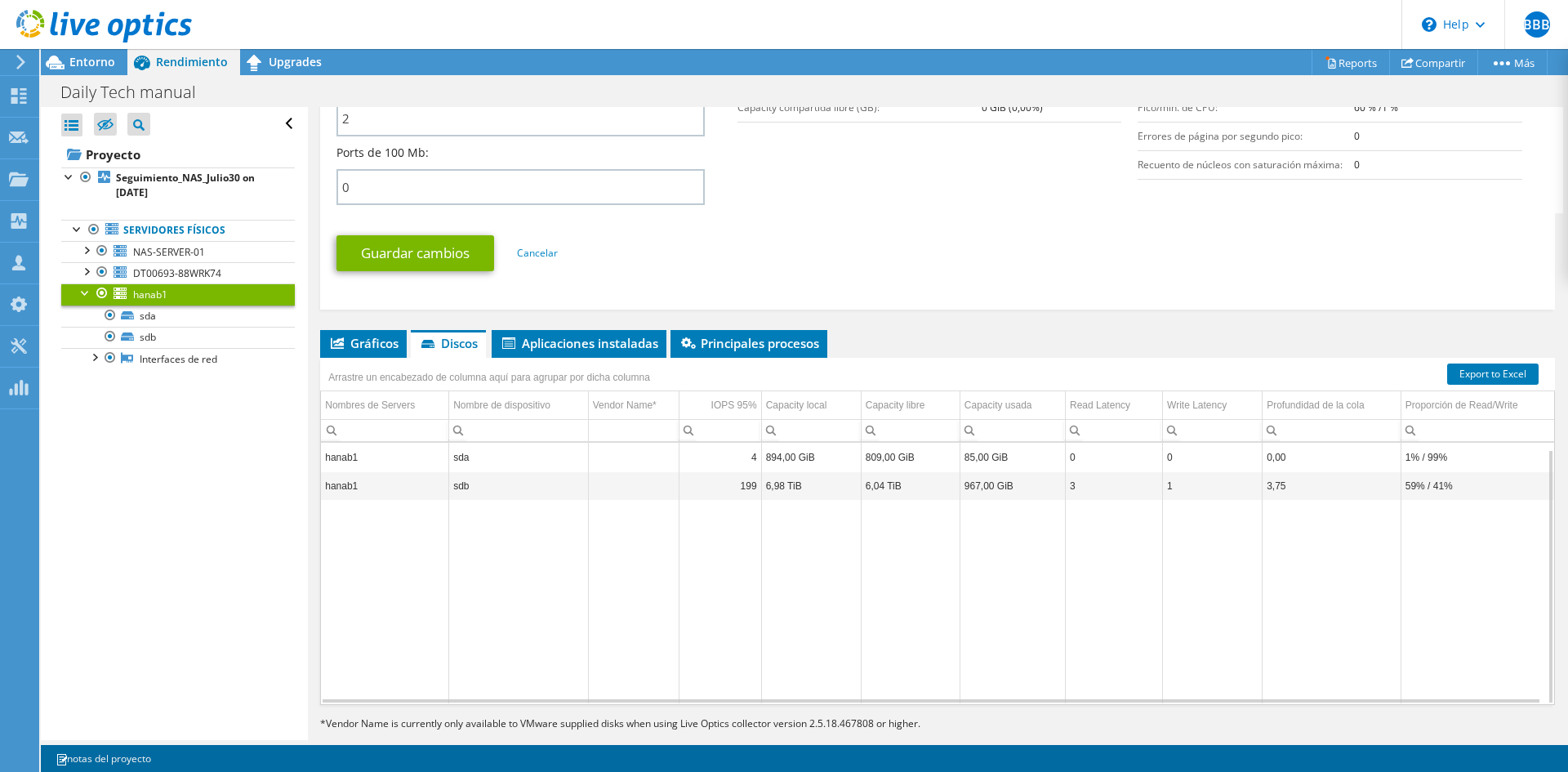 scroll, scrollTop: 7, scrollLeft: 0, axis: vertical 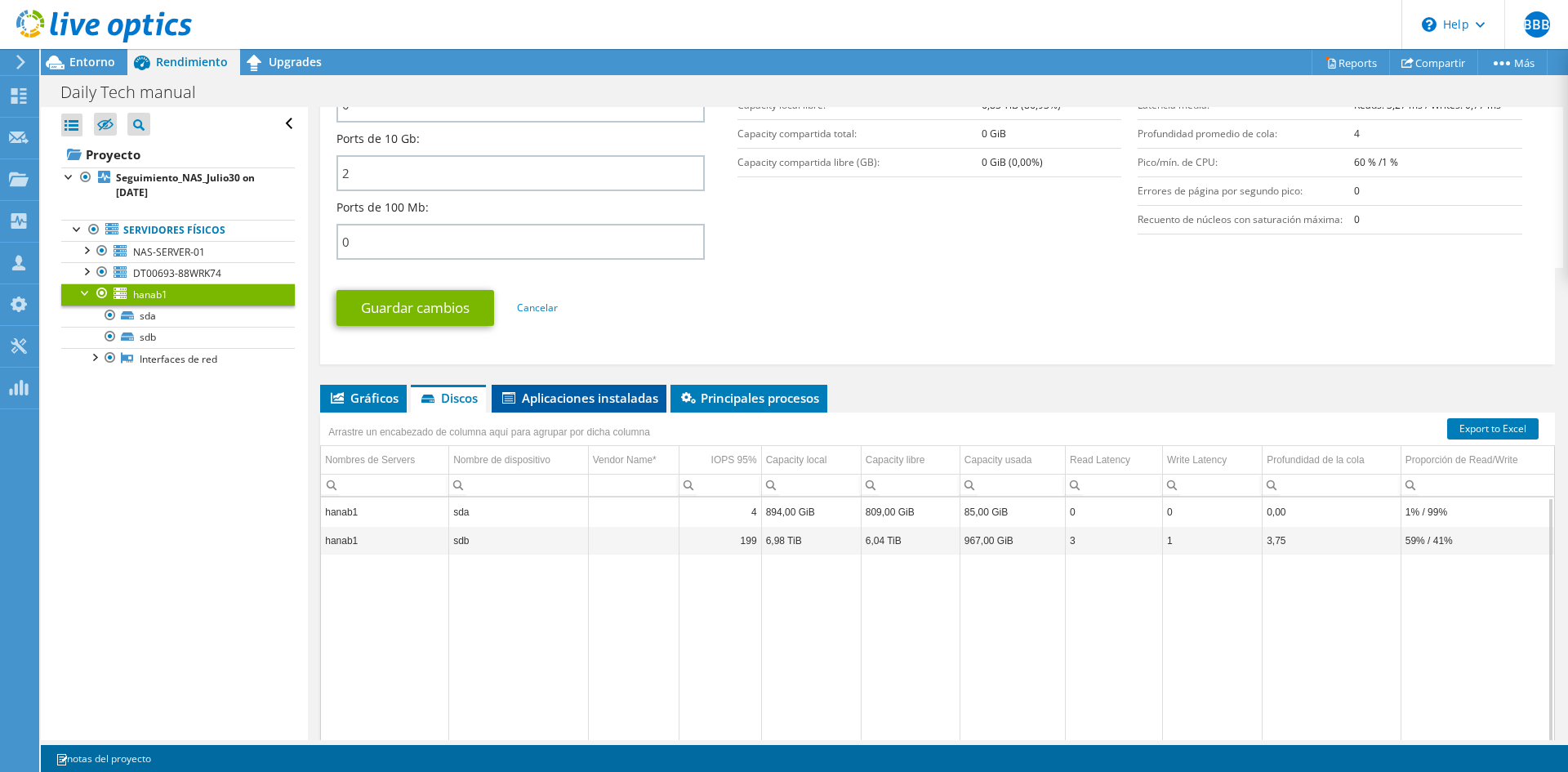 click on "Aplicaciones instaladas" at bounding box center [579, 398] 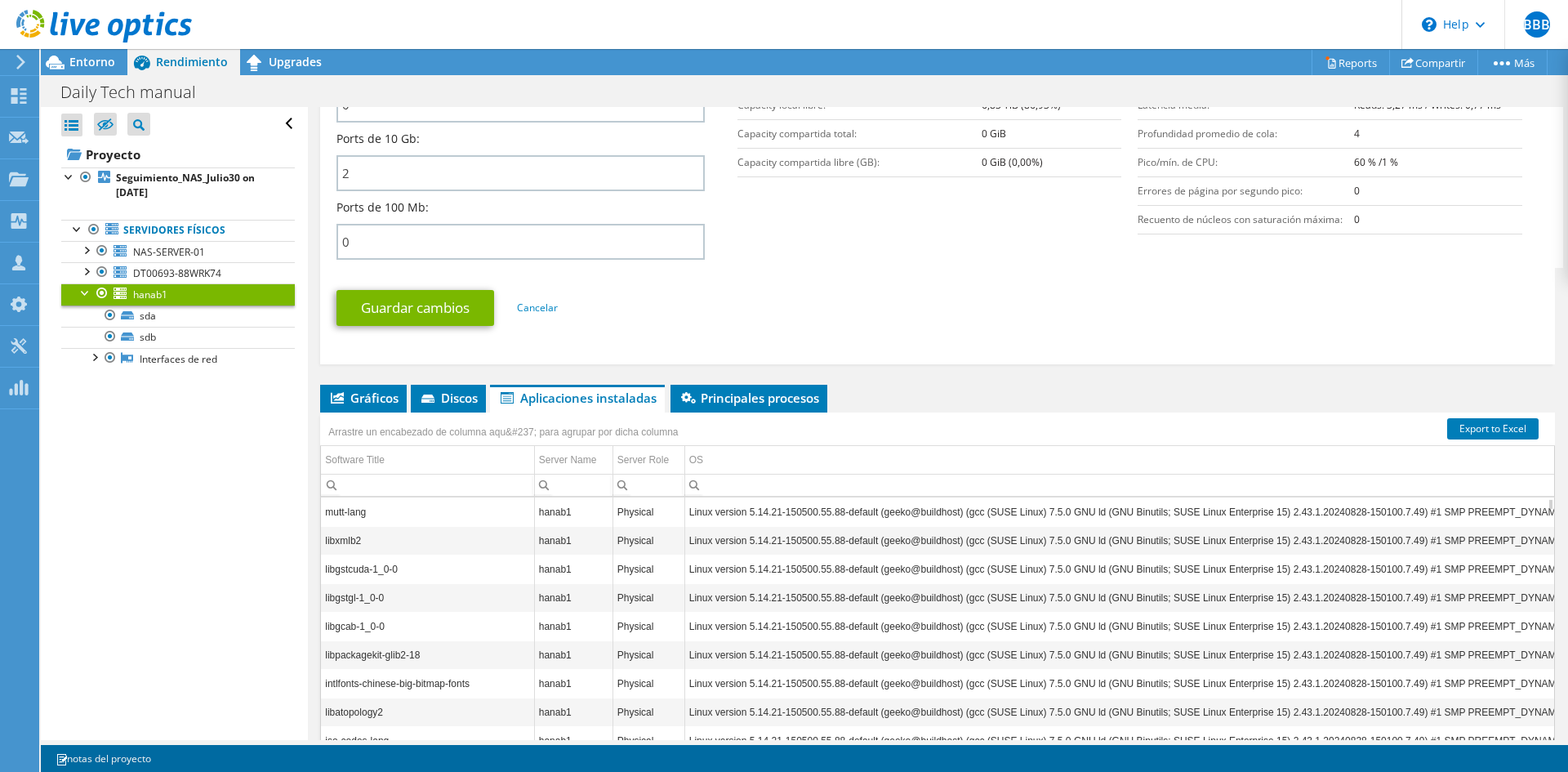 scroll, scrollTop: 196, scrollLeft: 0, axis: vertical 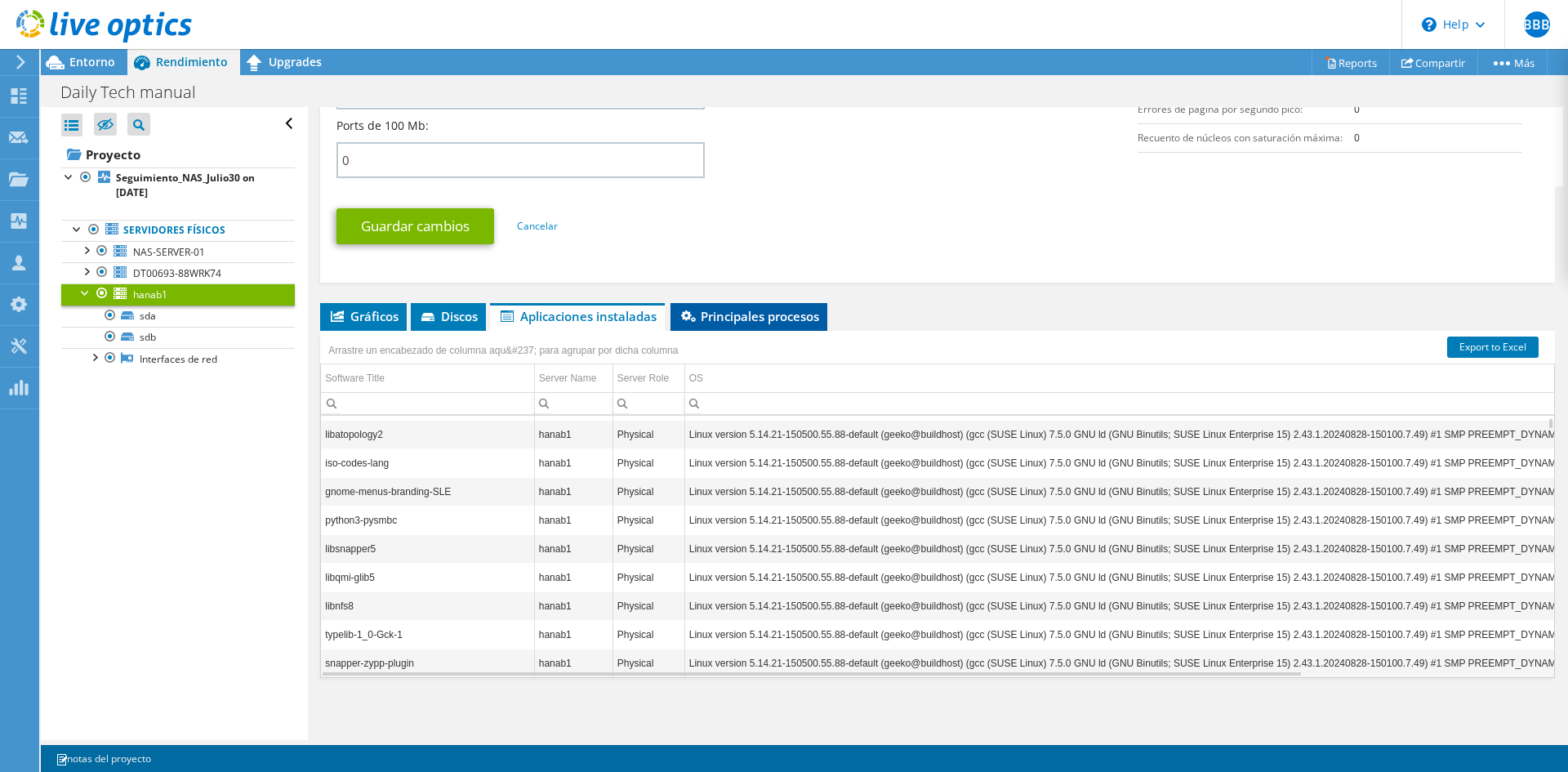 click on "Principales procesos" at bounding box center [749, 316] 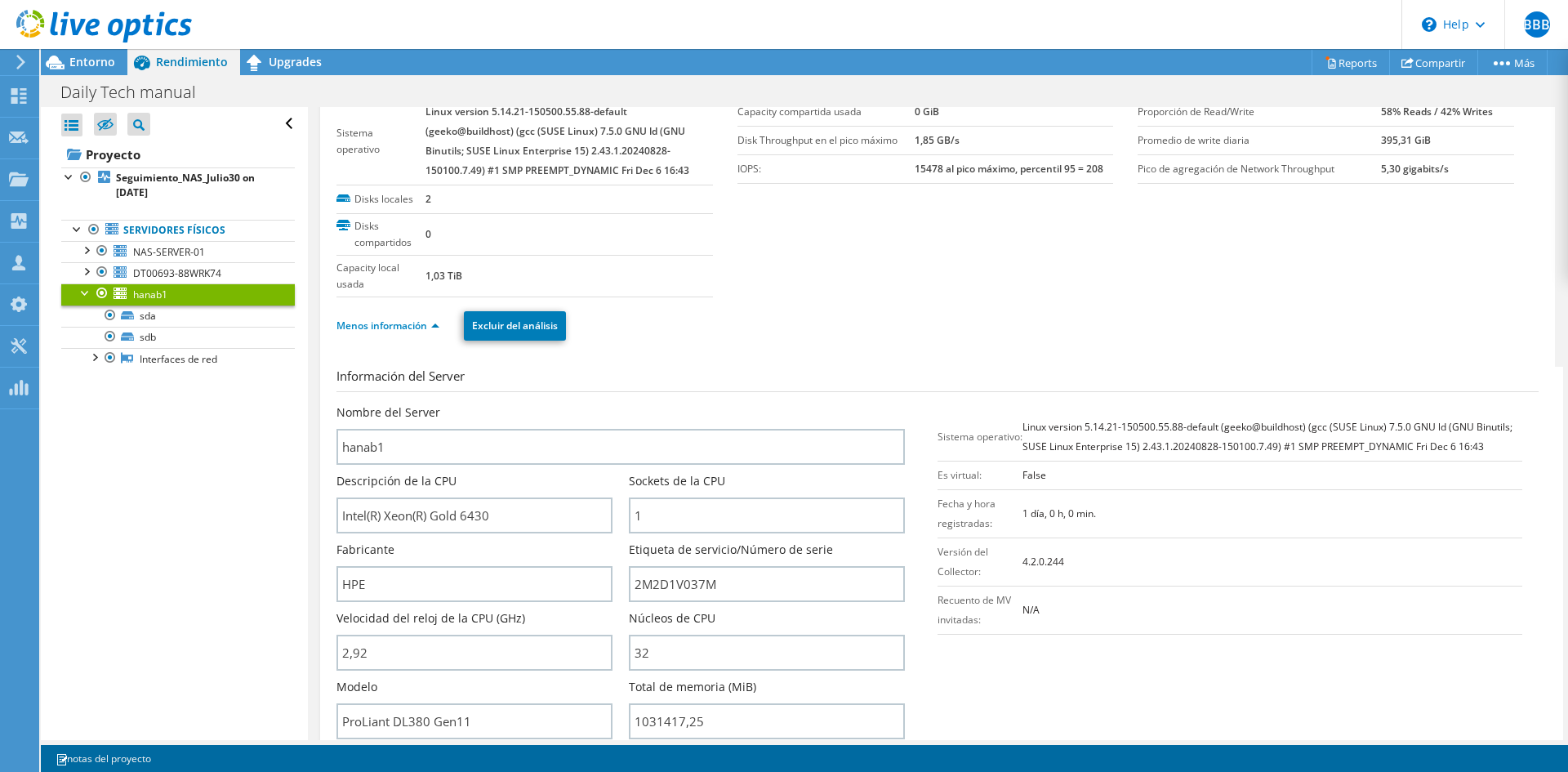 scroll, scrollTop: 0, scrollLeft: 0, axis: both 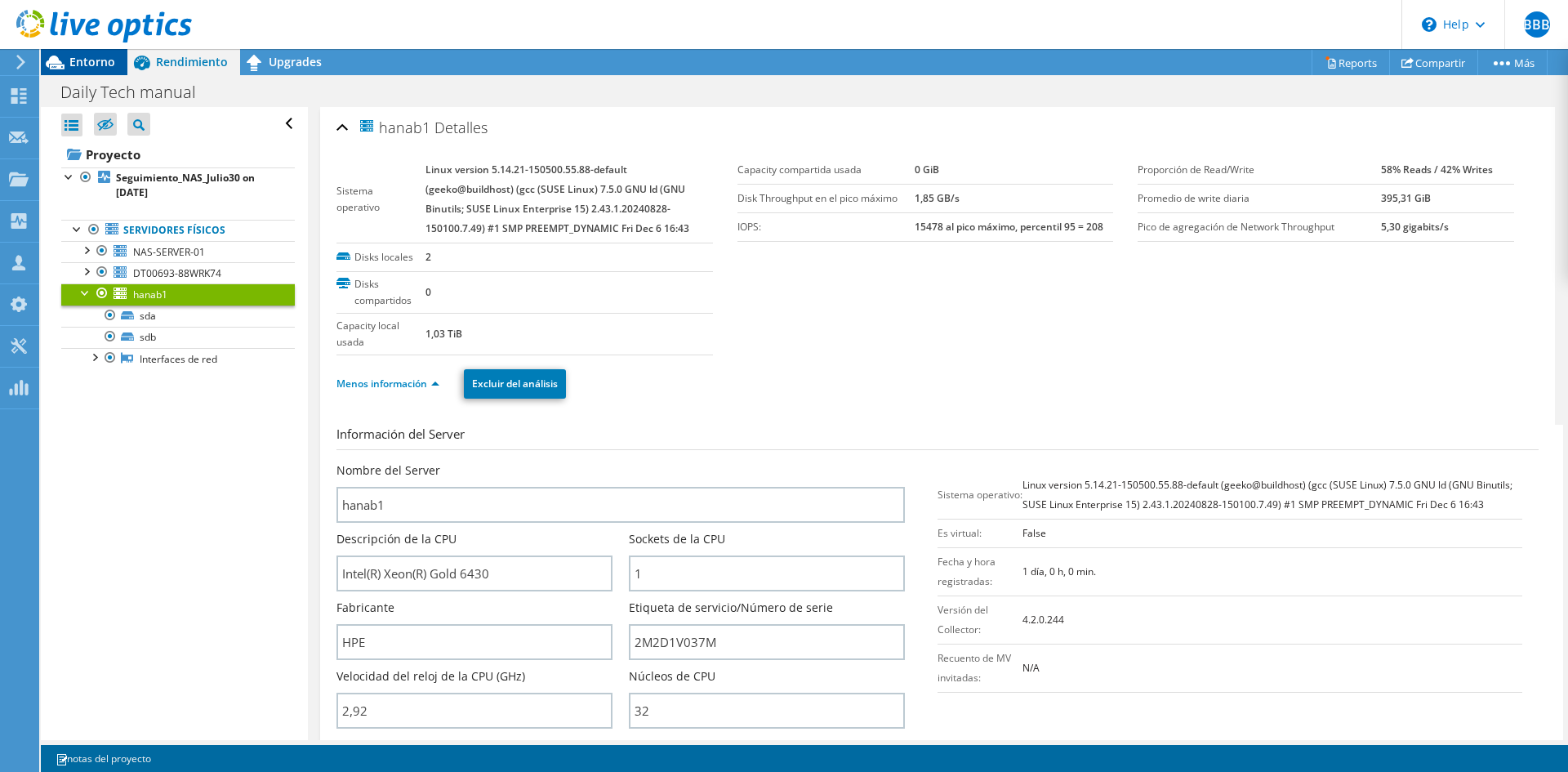 click on "Entorno" at bounding box center (84, 62) 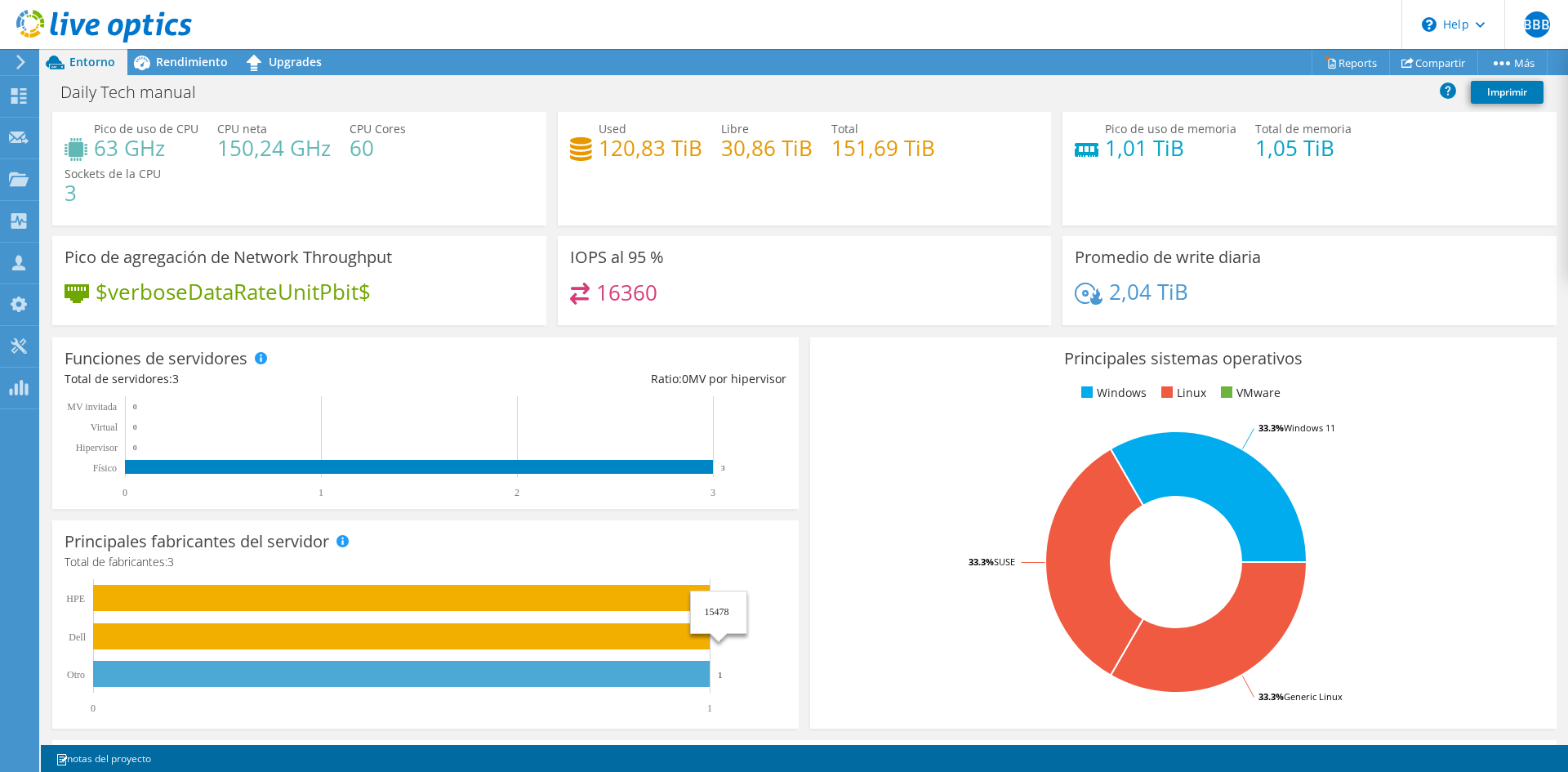 scroll, scrollTop: 0, scrollLeft: 0, axis: both 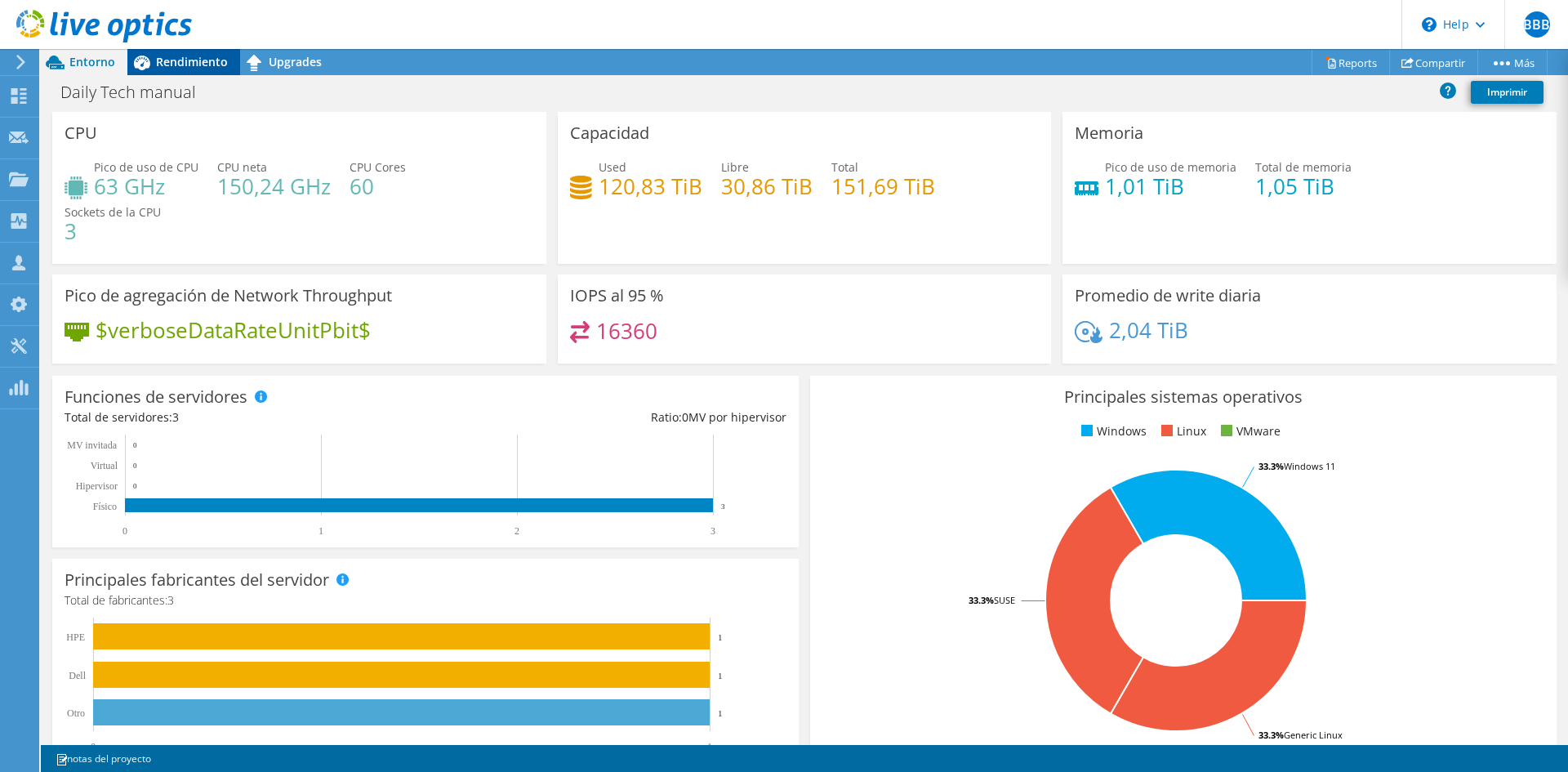 click on "Rendimiento" at bounding box center (192, 61) 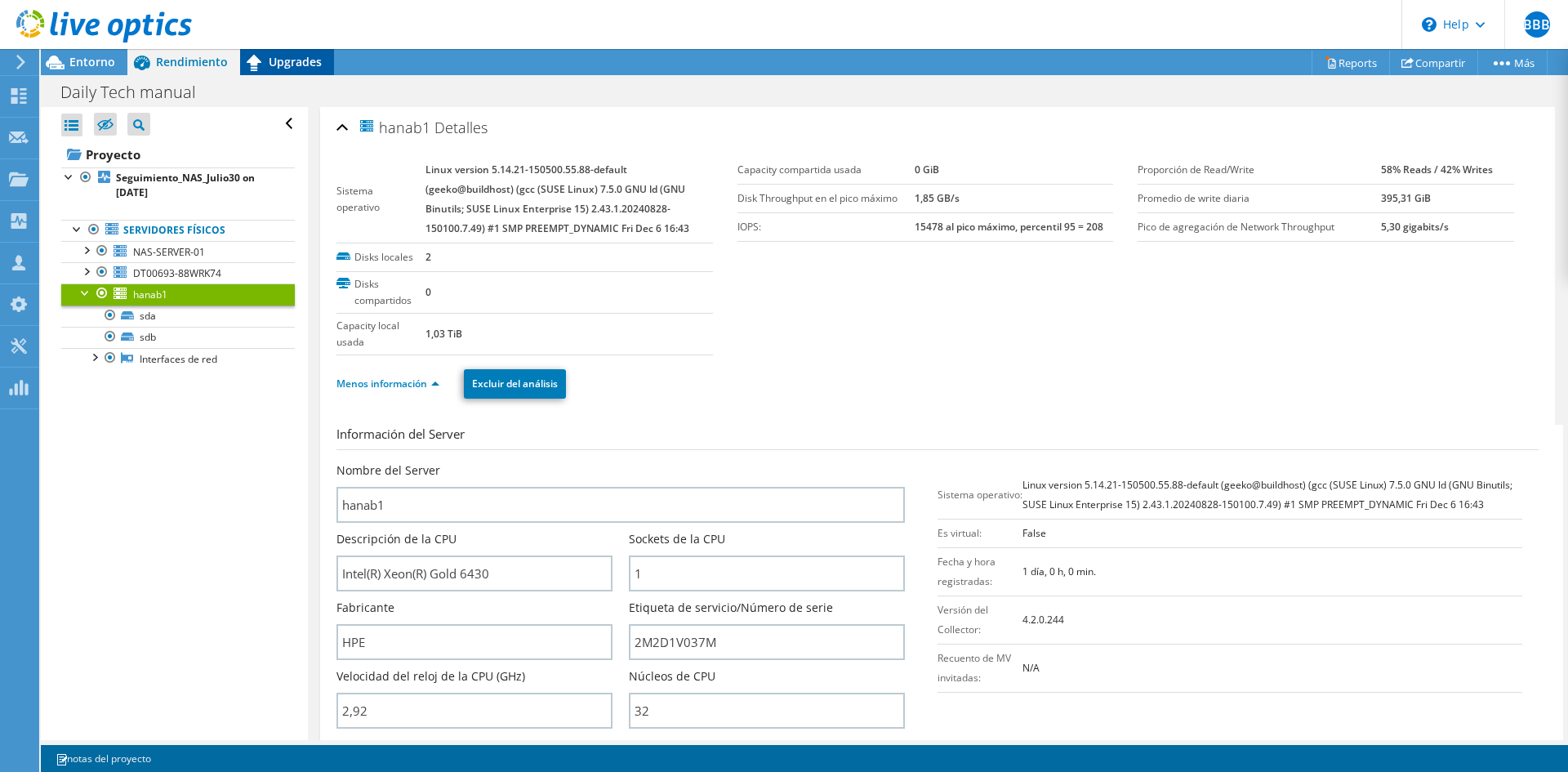 click on "Upgrades" at bounding box center (295, 61) 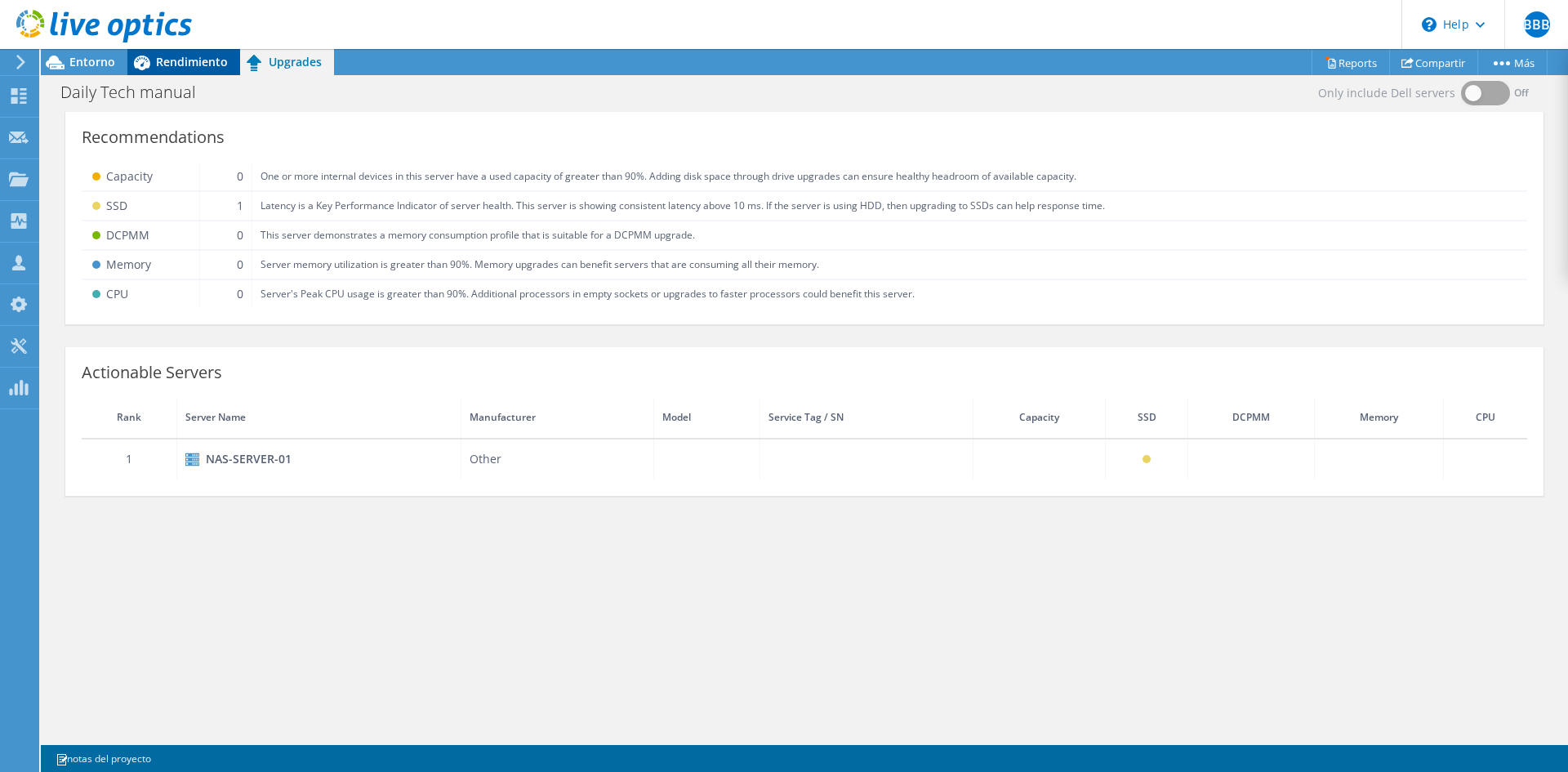 click on "Rendimiento" at bounding box center (192, 61) 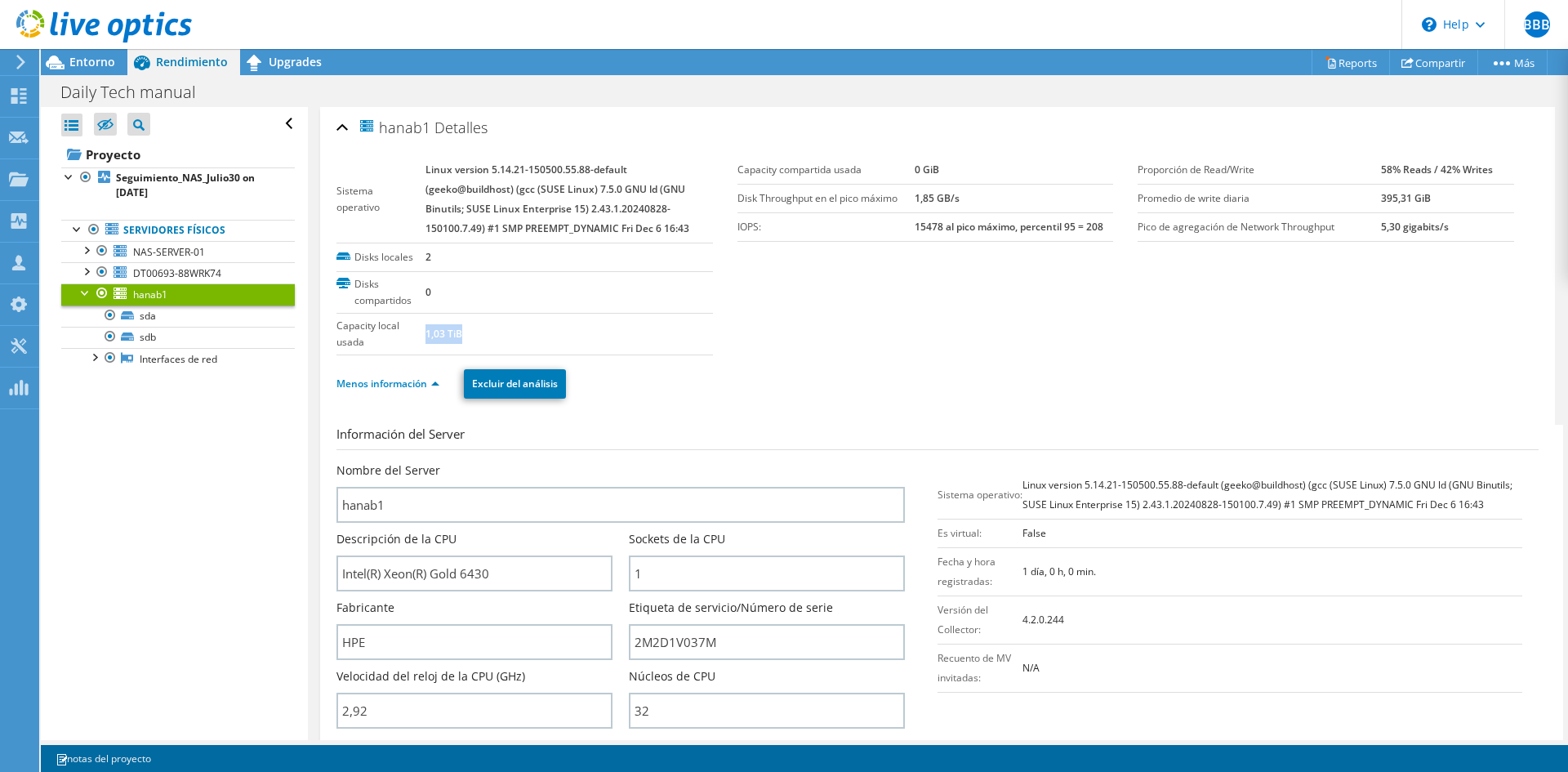 drag, startPoint x: 425, startPoint y: 333, endPoint x: 471, endPoint y: 333, distance: 46 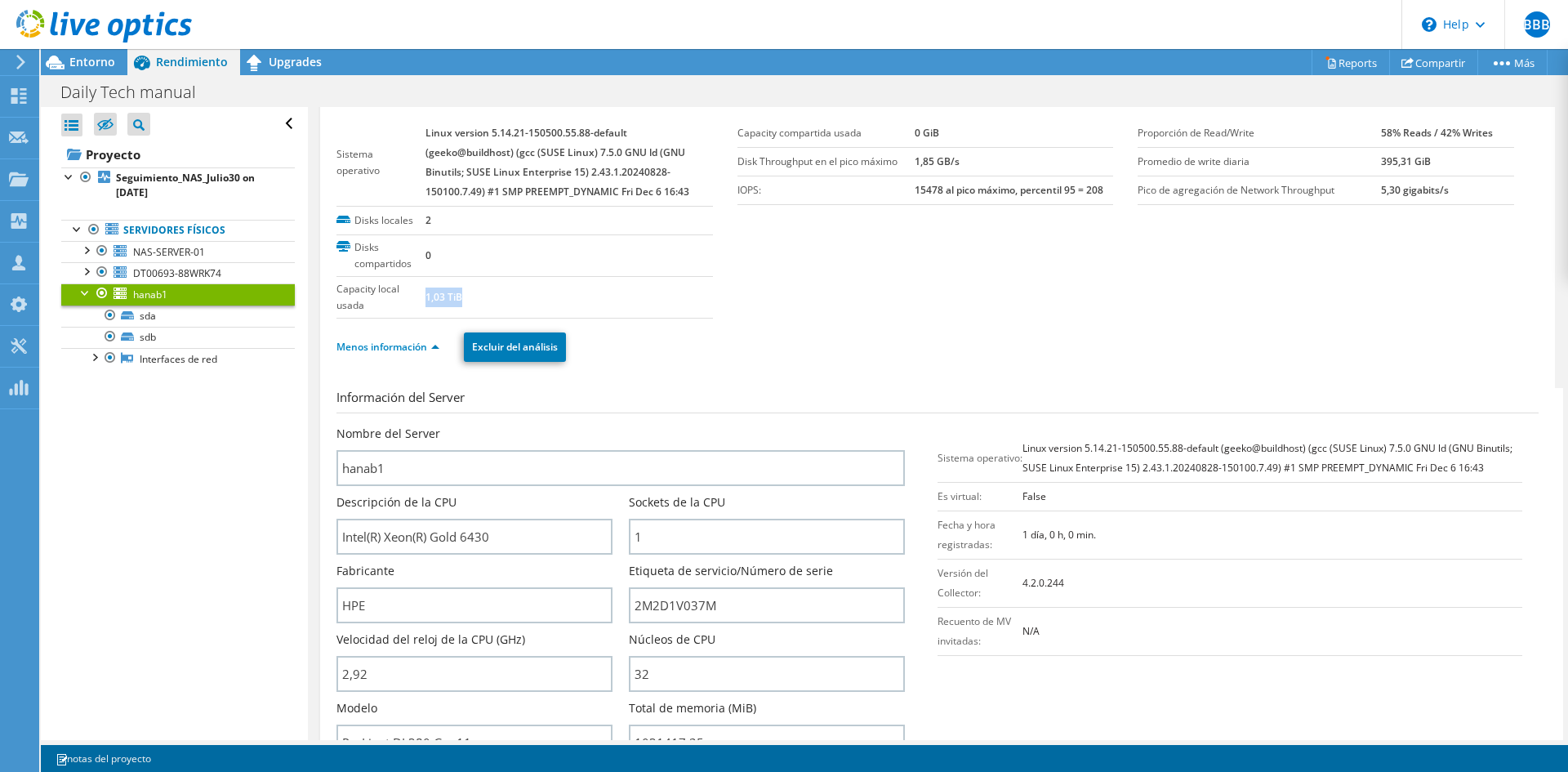 scroll, scrollTop: 0, scrollLeft: 0, axis: both 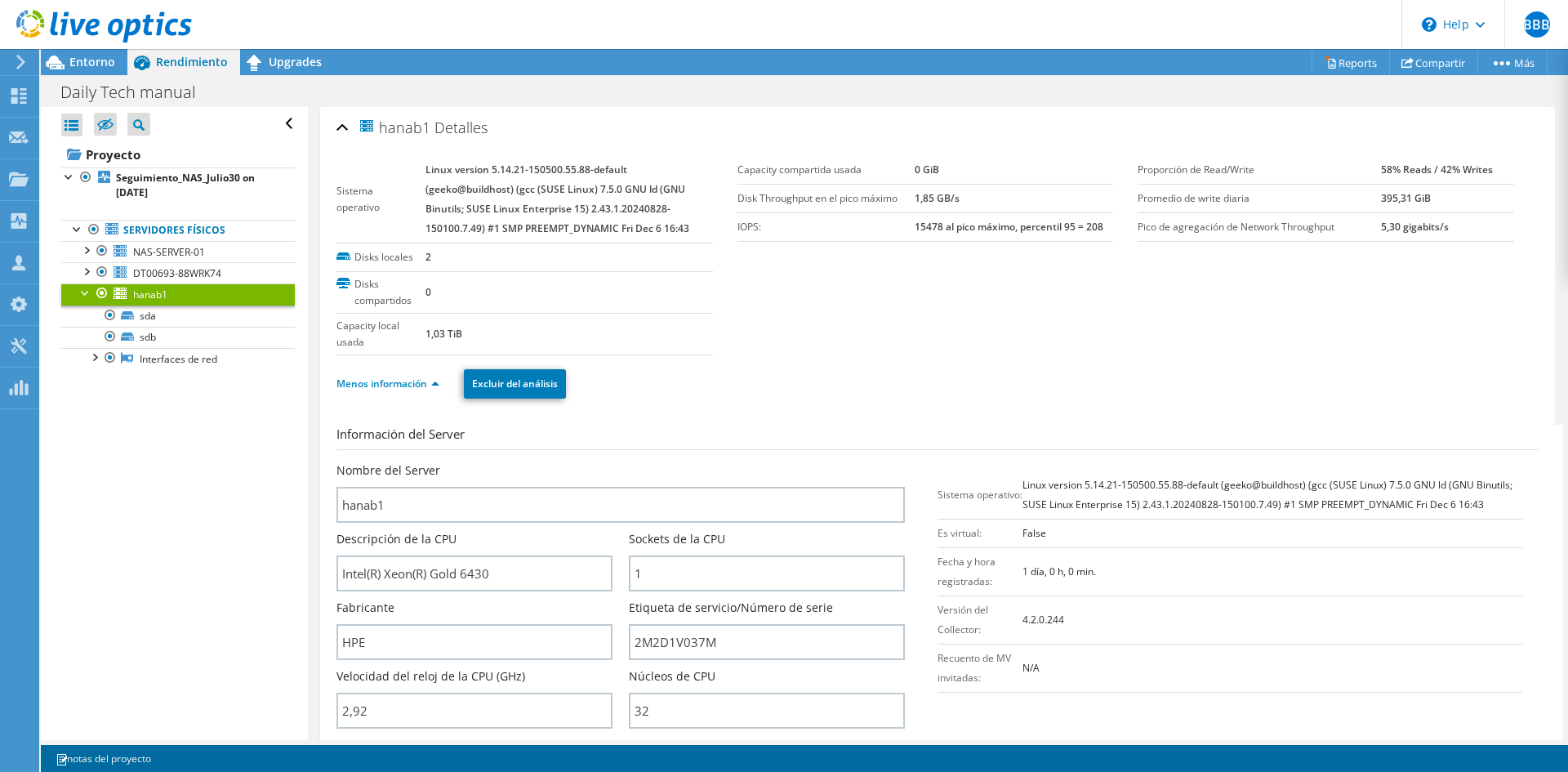 click at bounding box center (-64, 62) 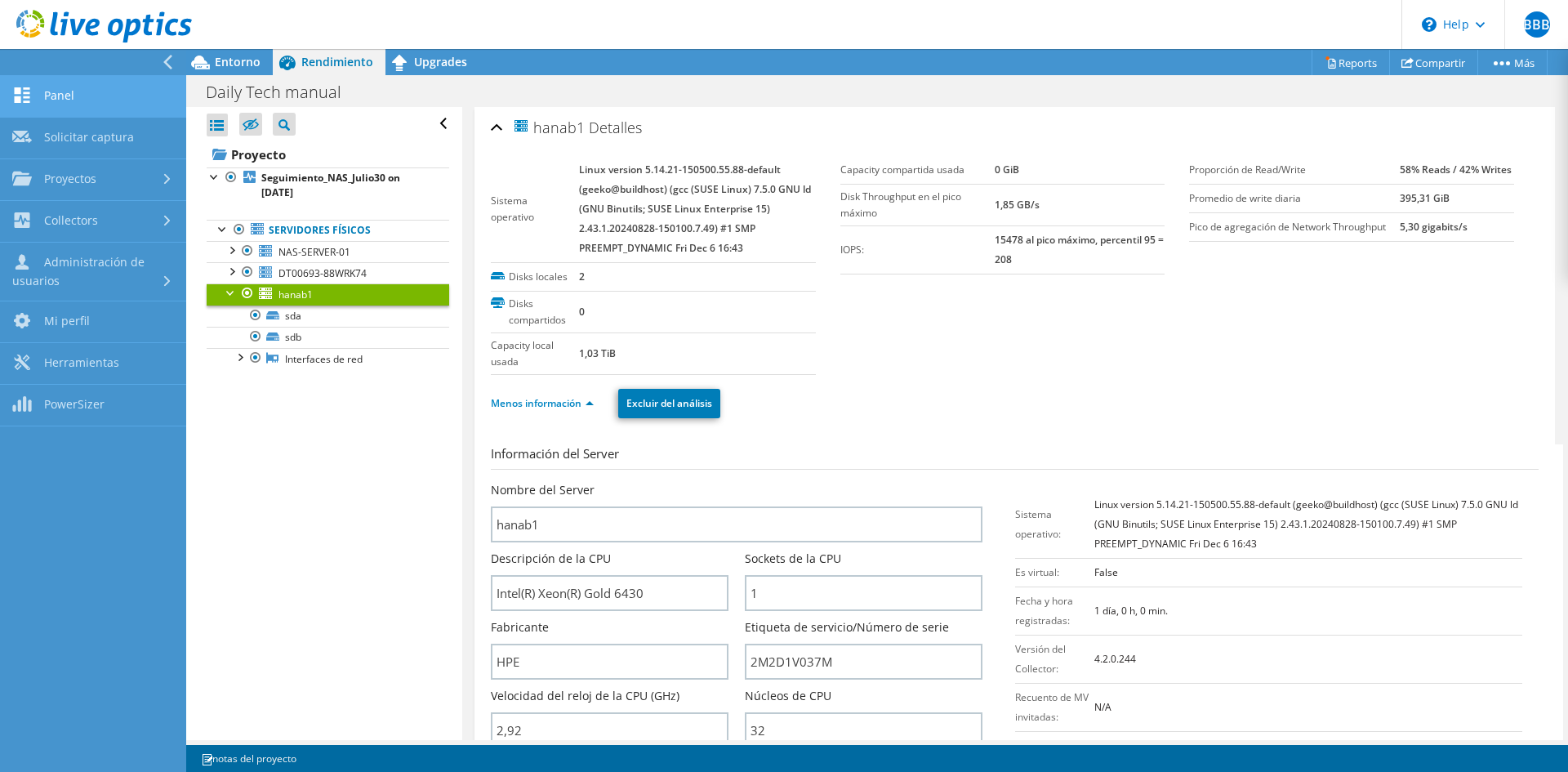 click on "Panel" at bounding box center [93, 96] 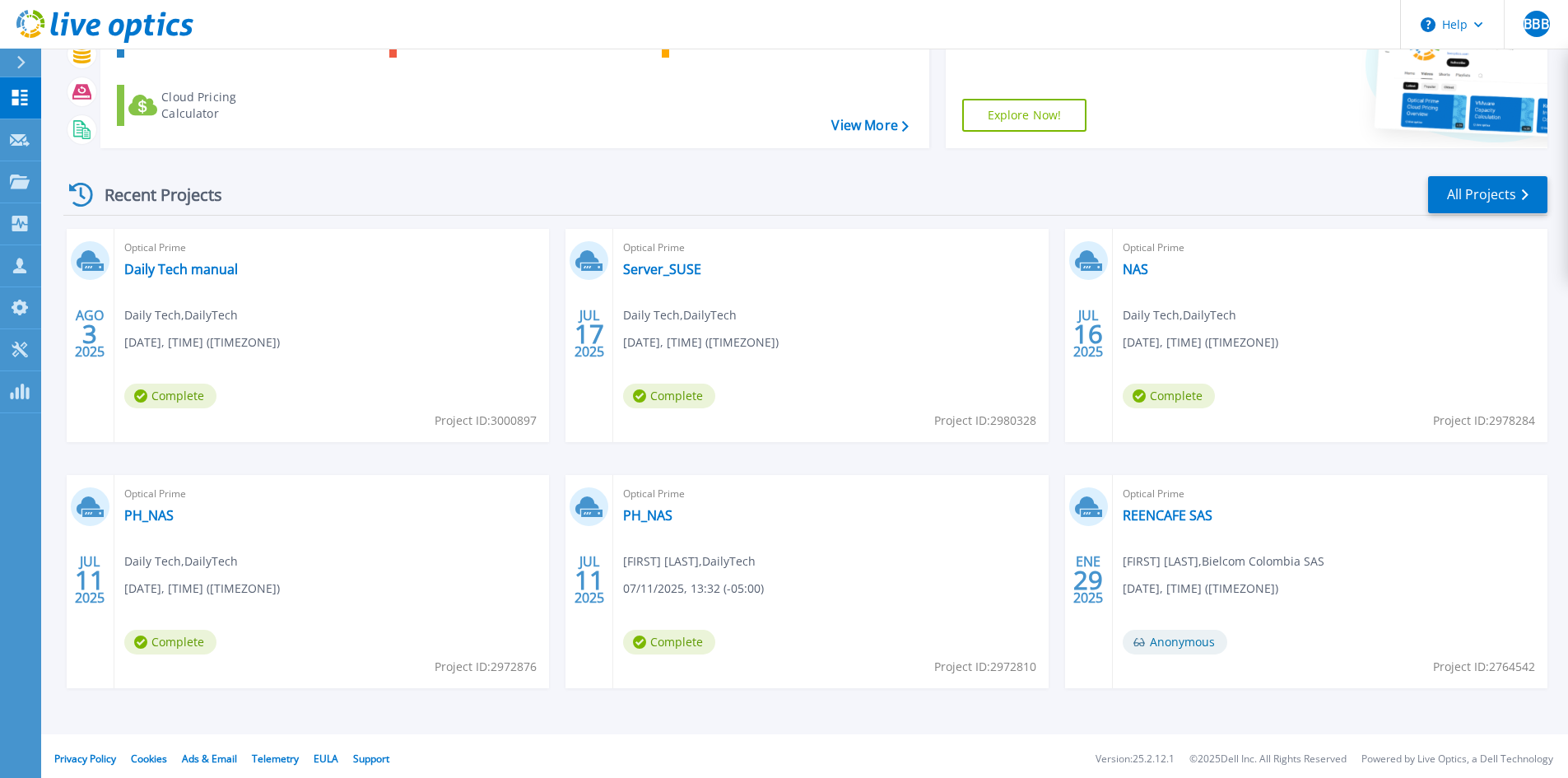 scroll, scrollTop: 134, scrollLeft: 0, axis: vertical 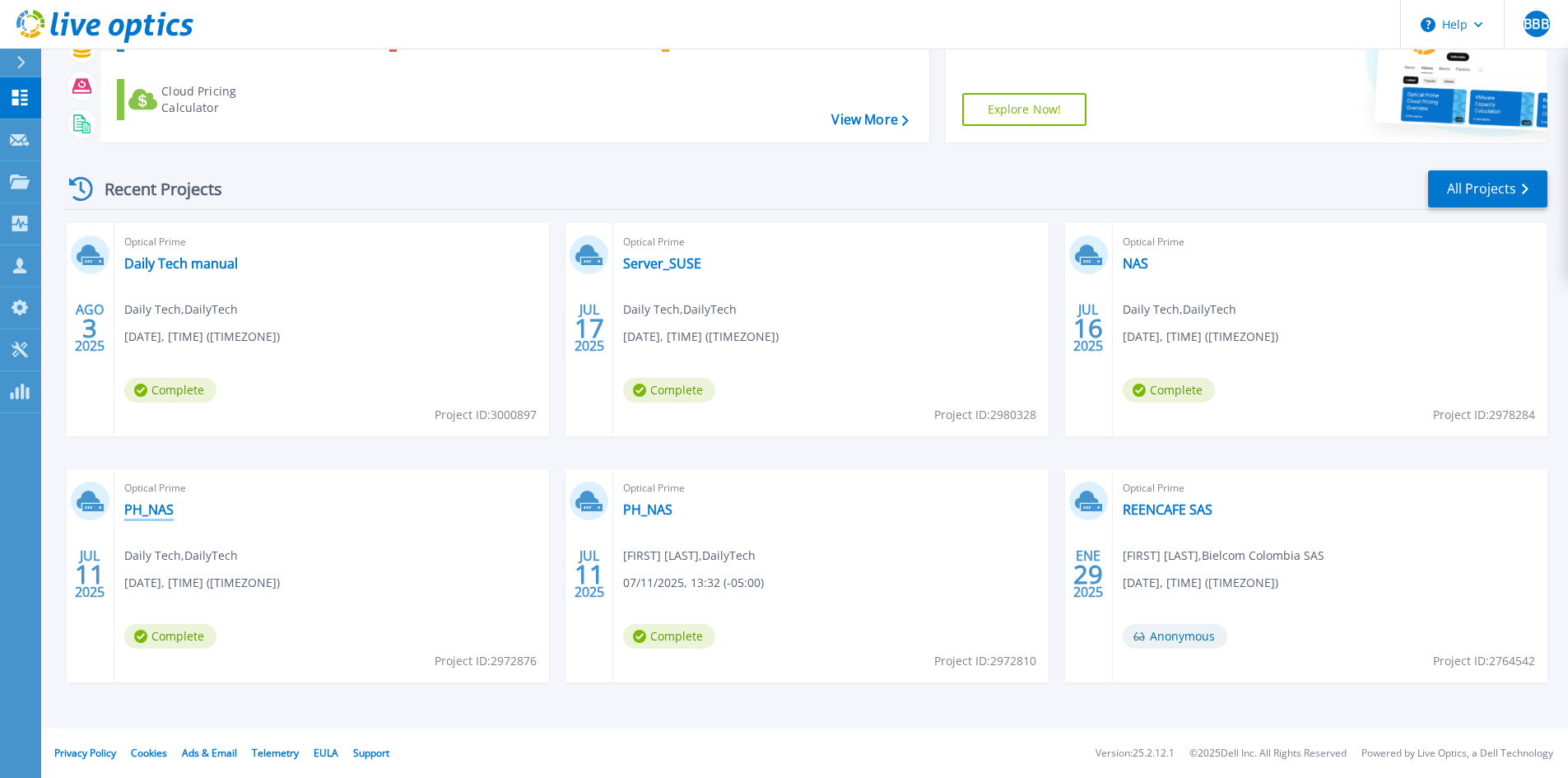 click on "PH_NAS" at bounding box center (149, 510) 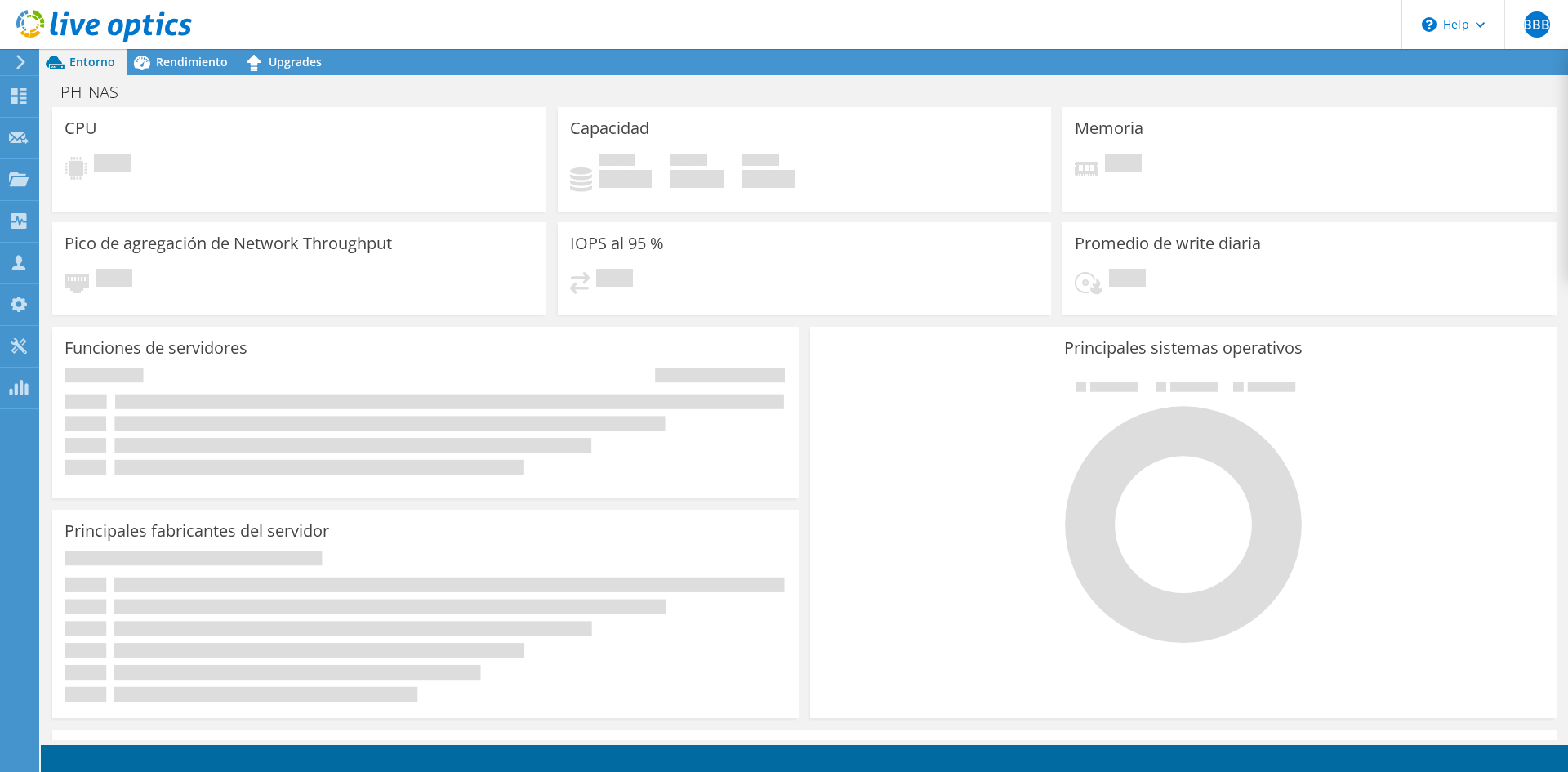 scroll, scrollTop: 0, scrollLeft: 0, axis: both 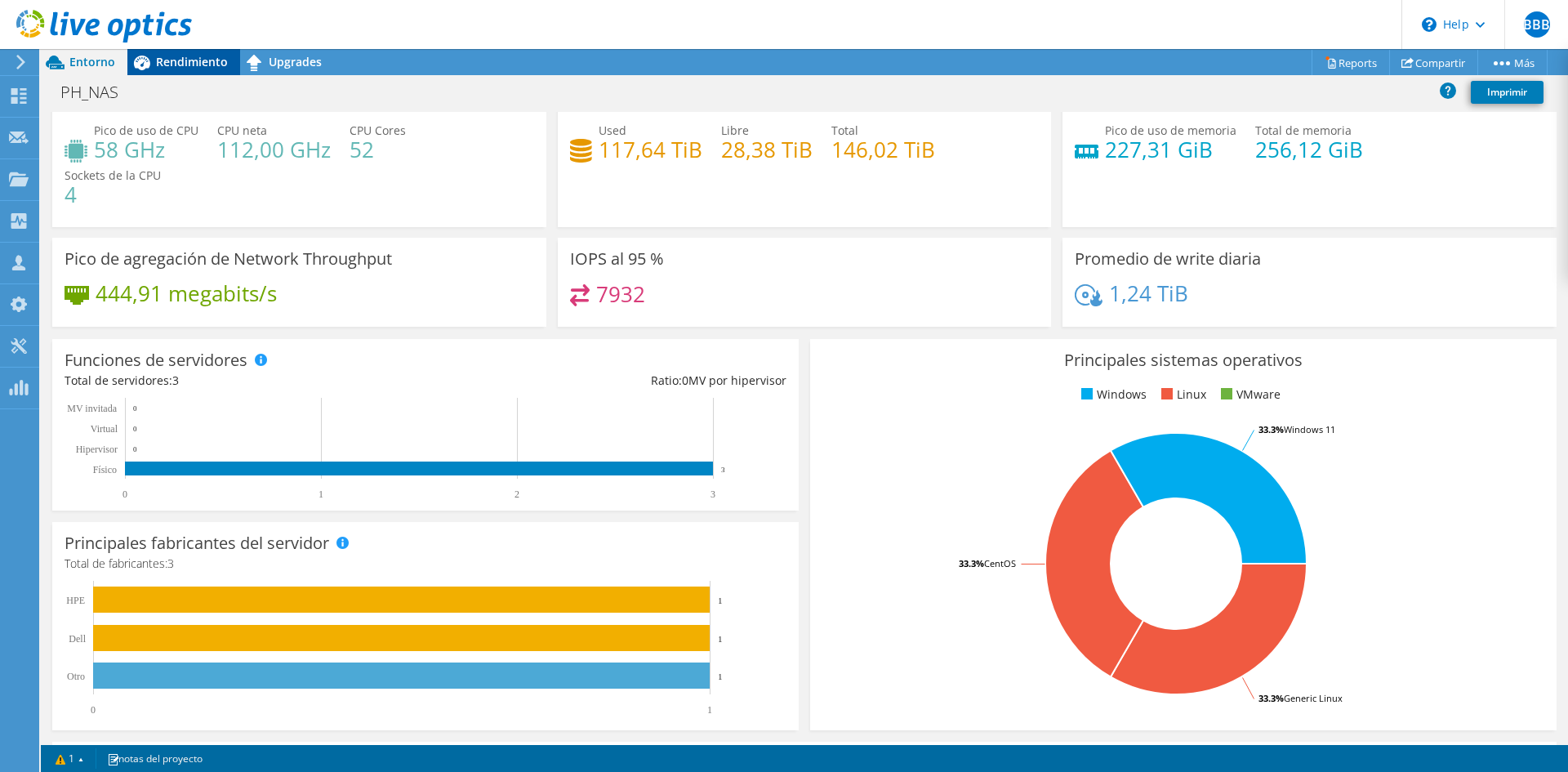 click on "Rendimiento" at bounding box center (192, 61) 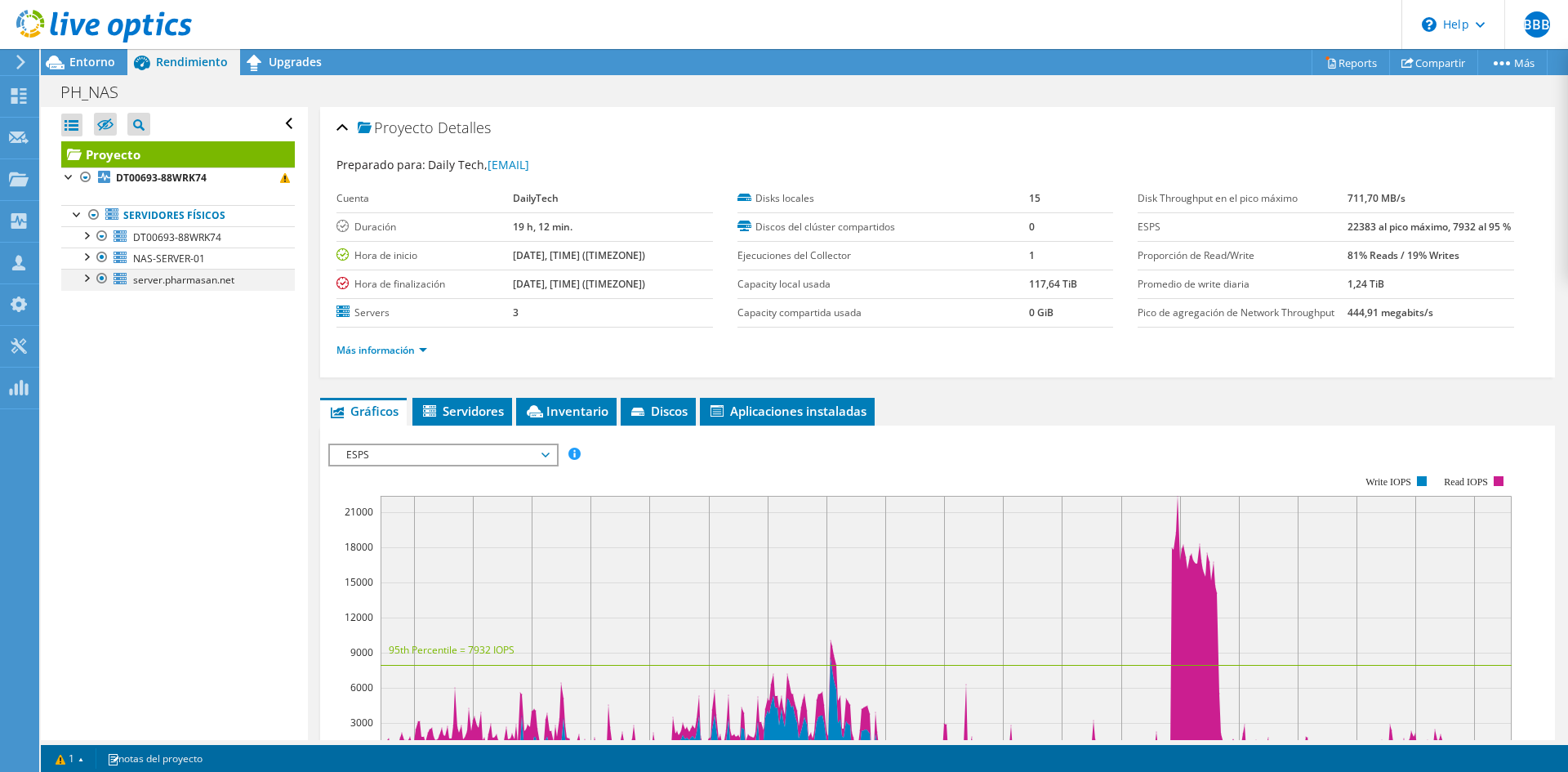 click at bounding box center (86, 277) 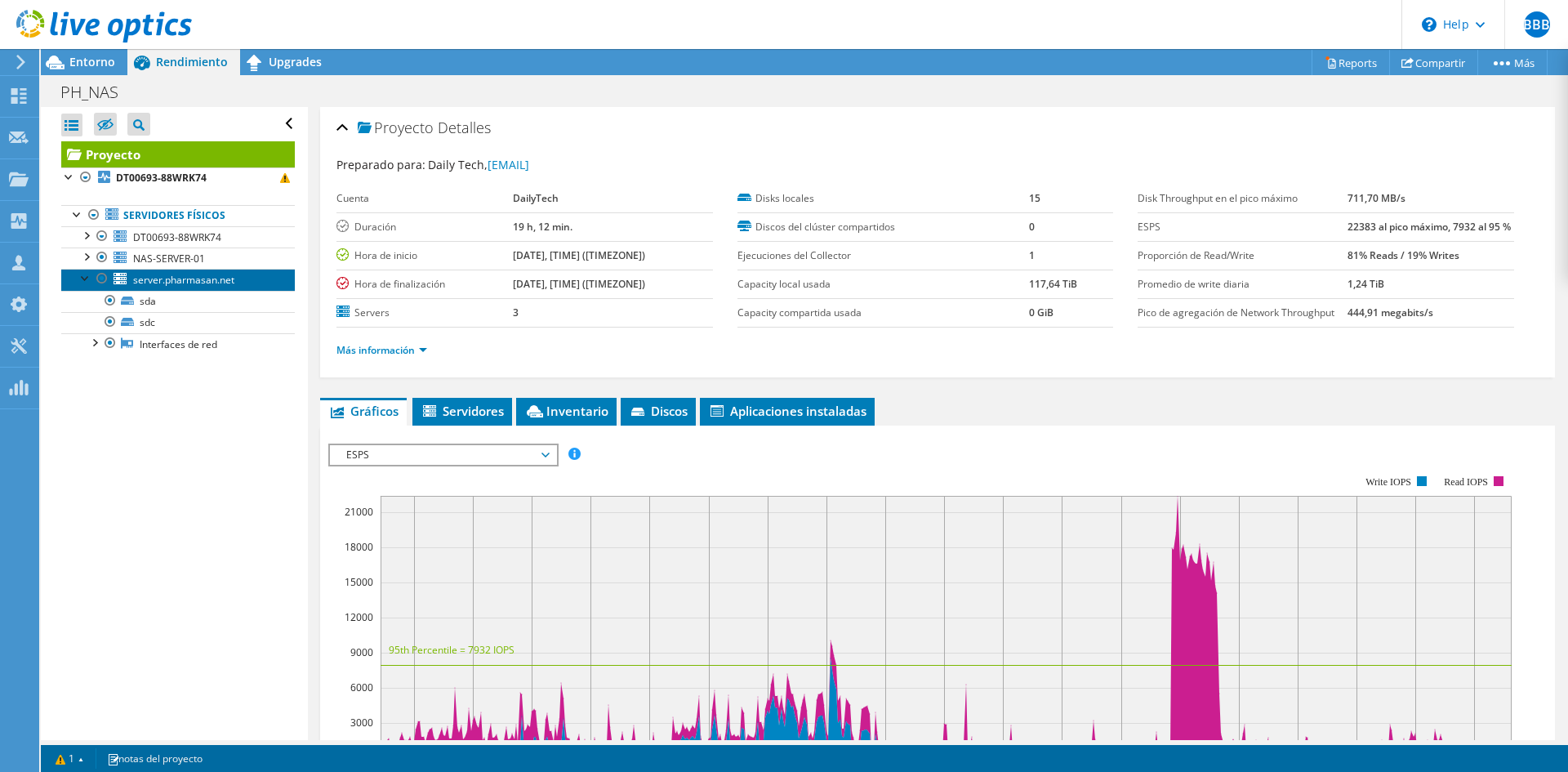 click on "server.pharmasan.net" at bounding box center (184, 279) 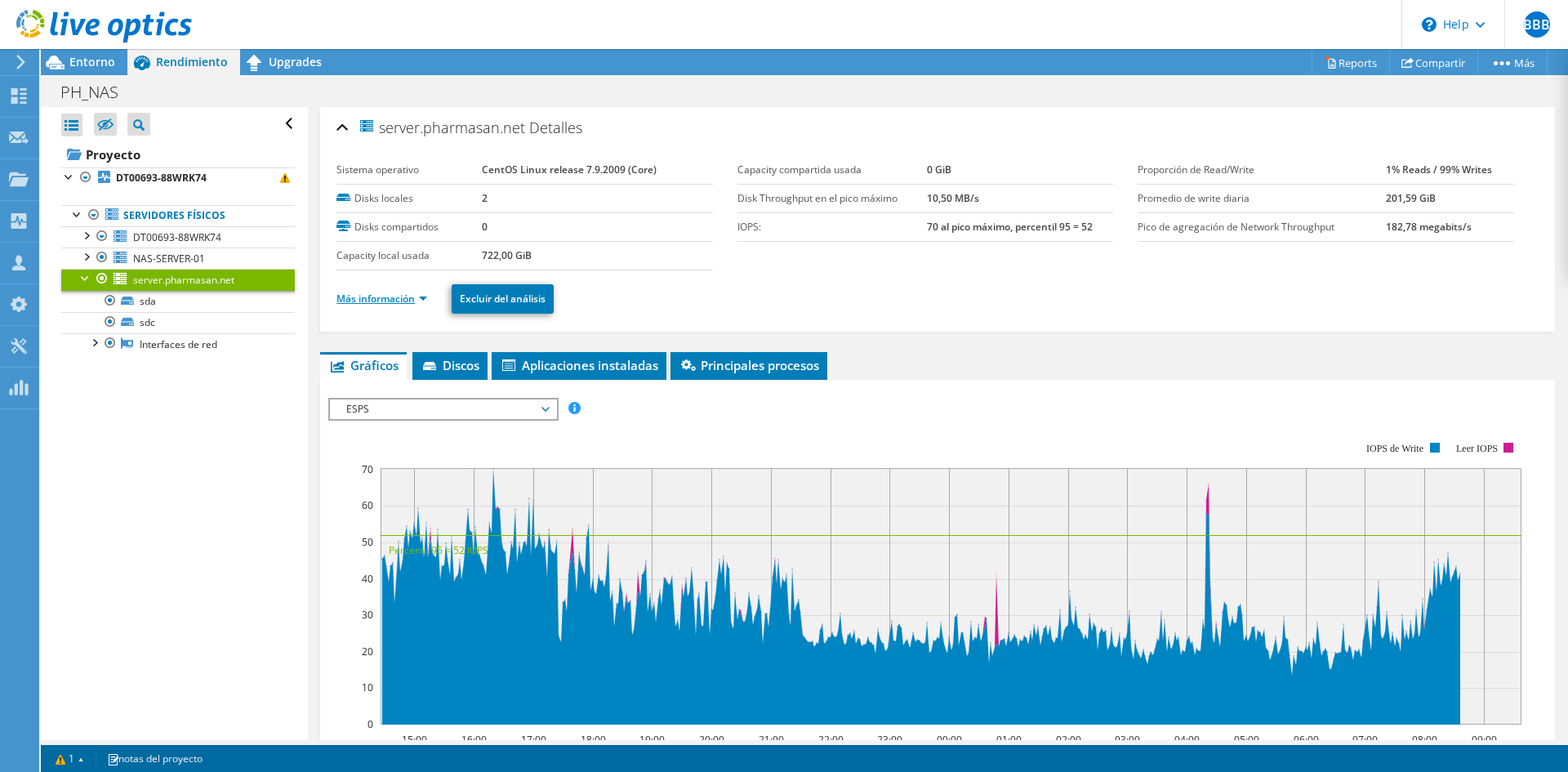 click on "Más información" at bounding box center [381, 298] 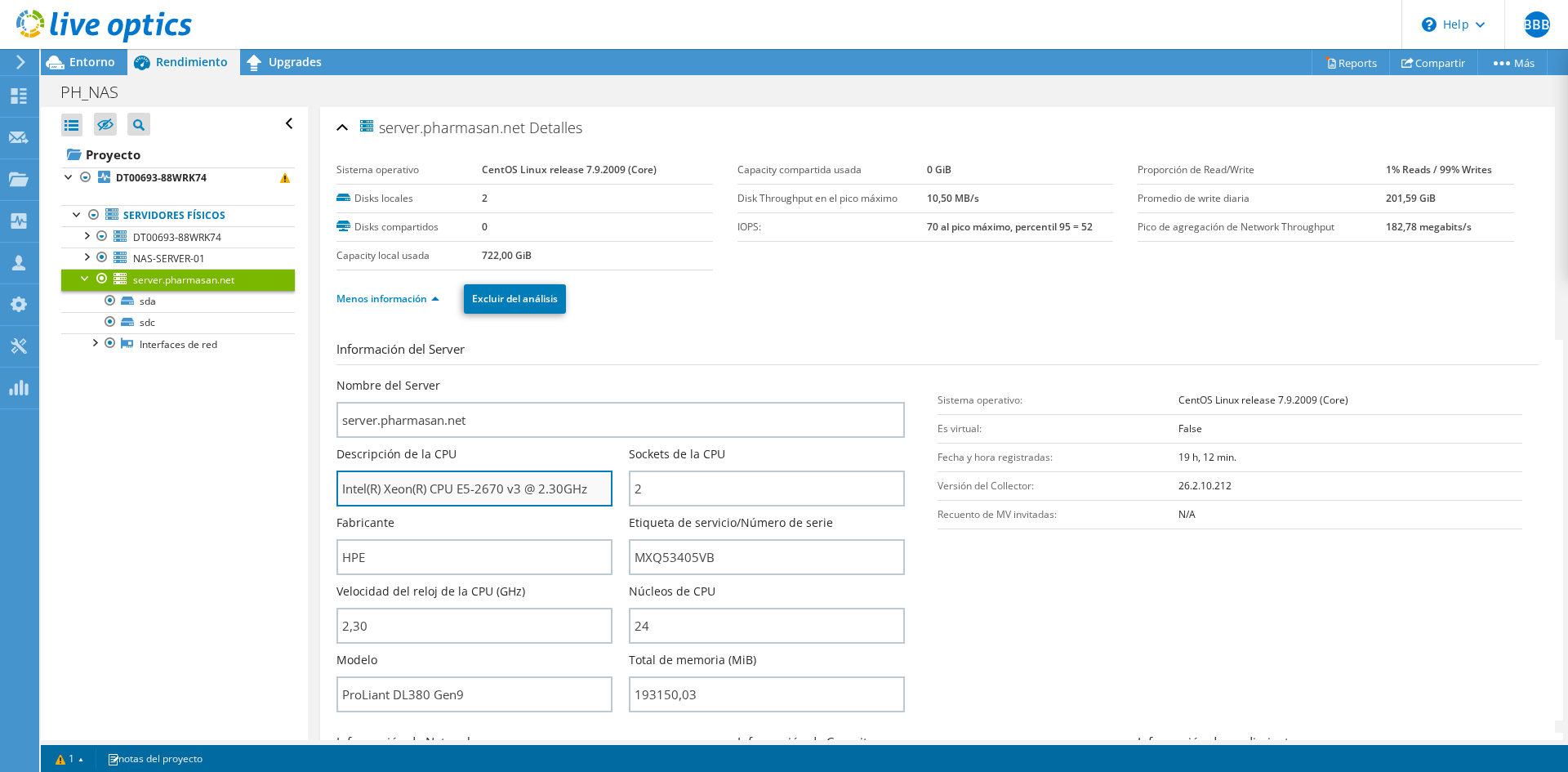drag, startPoint x: 425, startPoint y: 489, endPoint x: 496, endPoint y: 486, distance: 71.06335 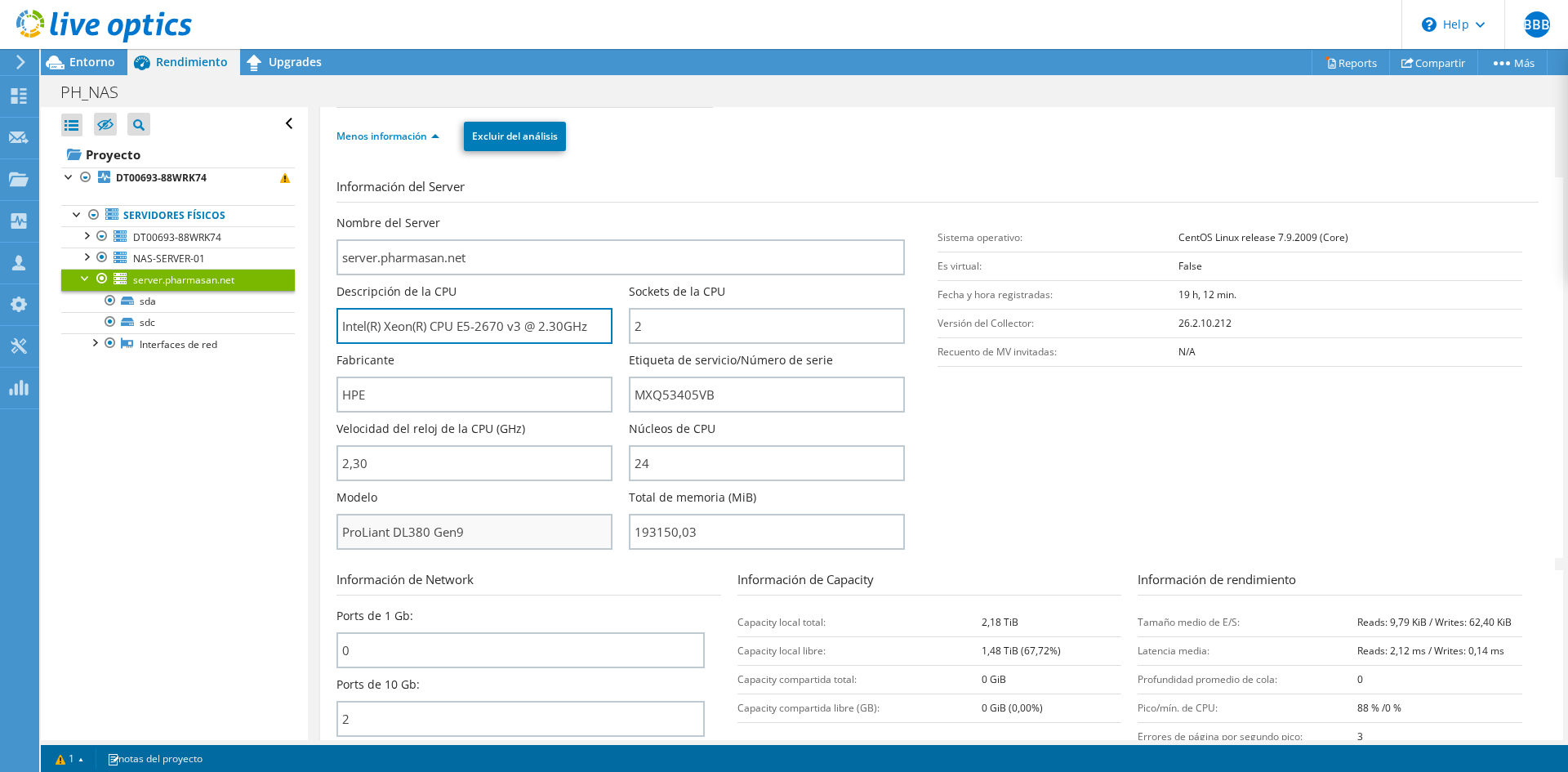 scroll, scrollTop: 163, scrollLeft: 0, axis: vertical 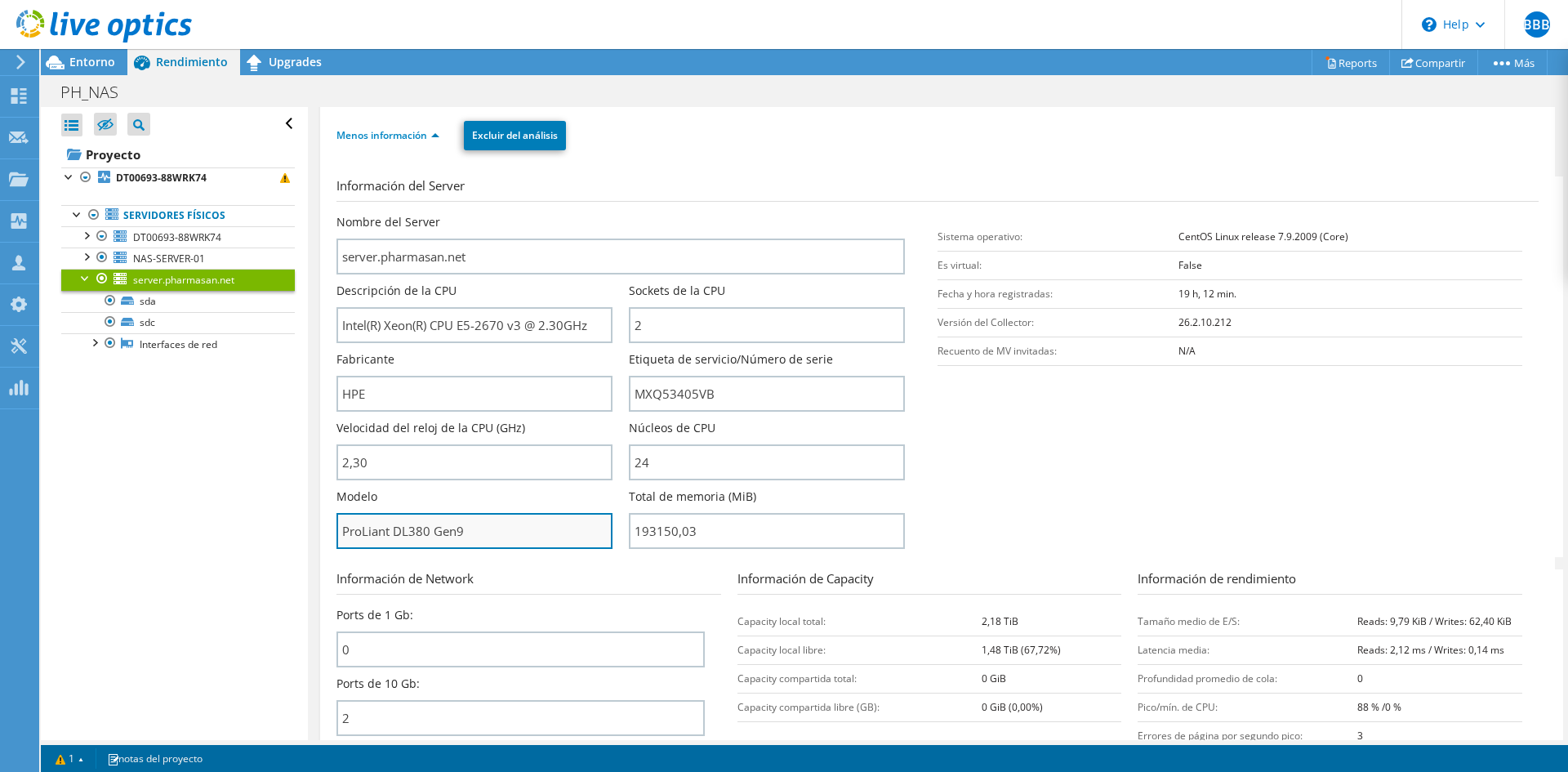 drag, startPoint x: 479, startPoint y: 527, endPoint x: 337, endPoint y: 530, distance: 142.03169 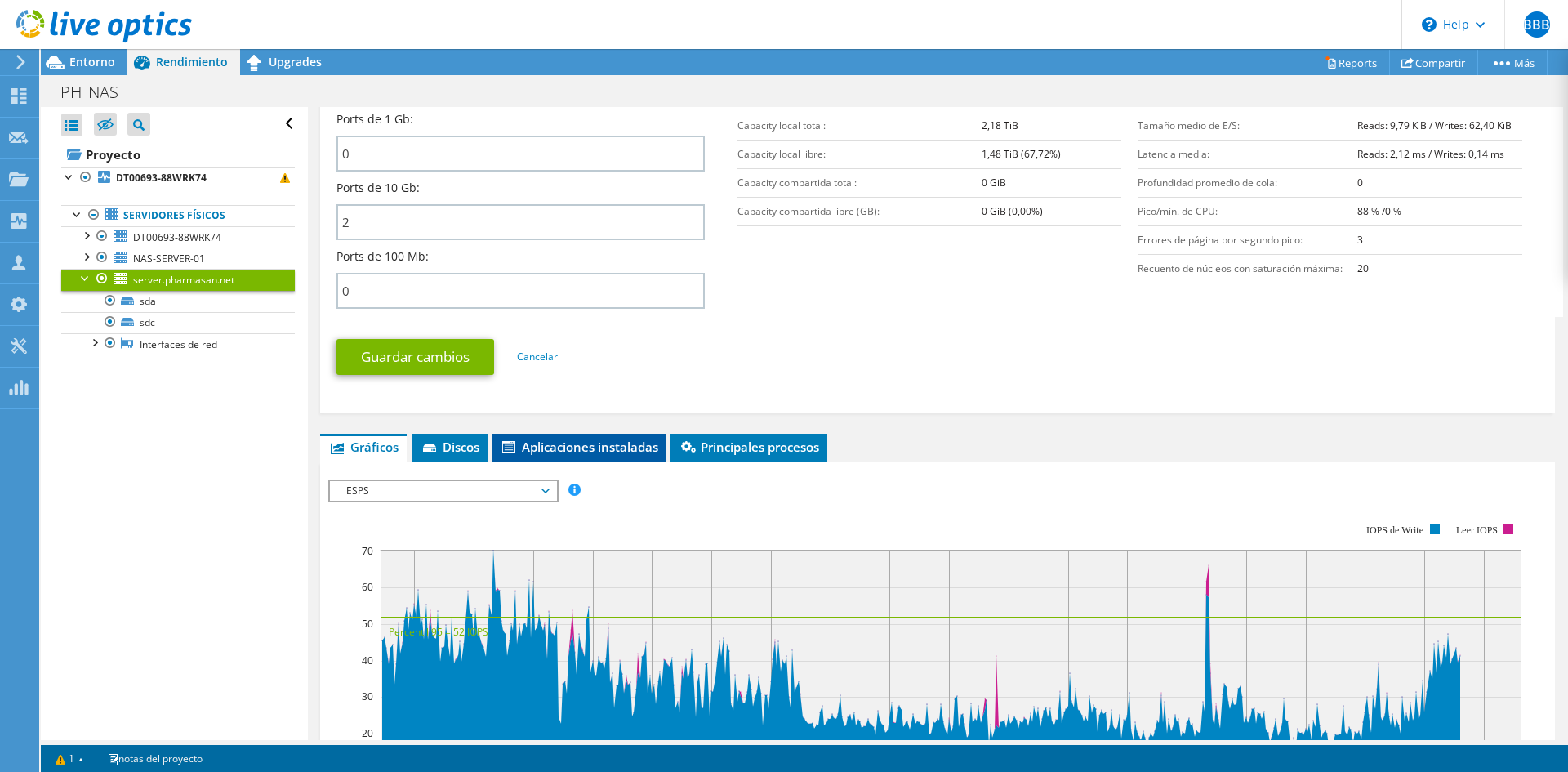 scroll, scrollTop: 817, scrollLeft: 0, axis: vertical 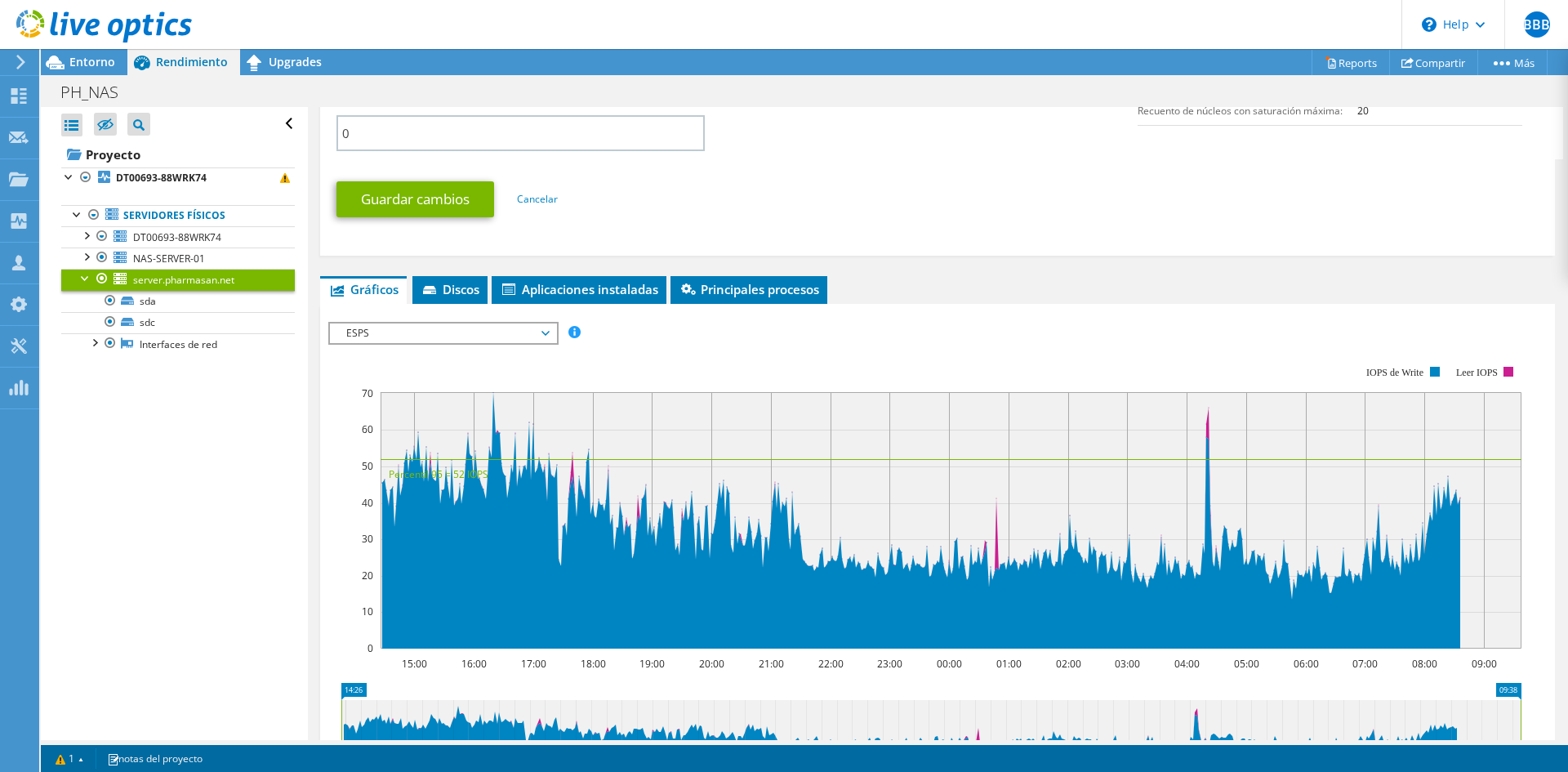 click on "ESPS" at bounding box center [443, 333] 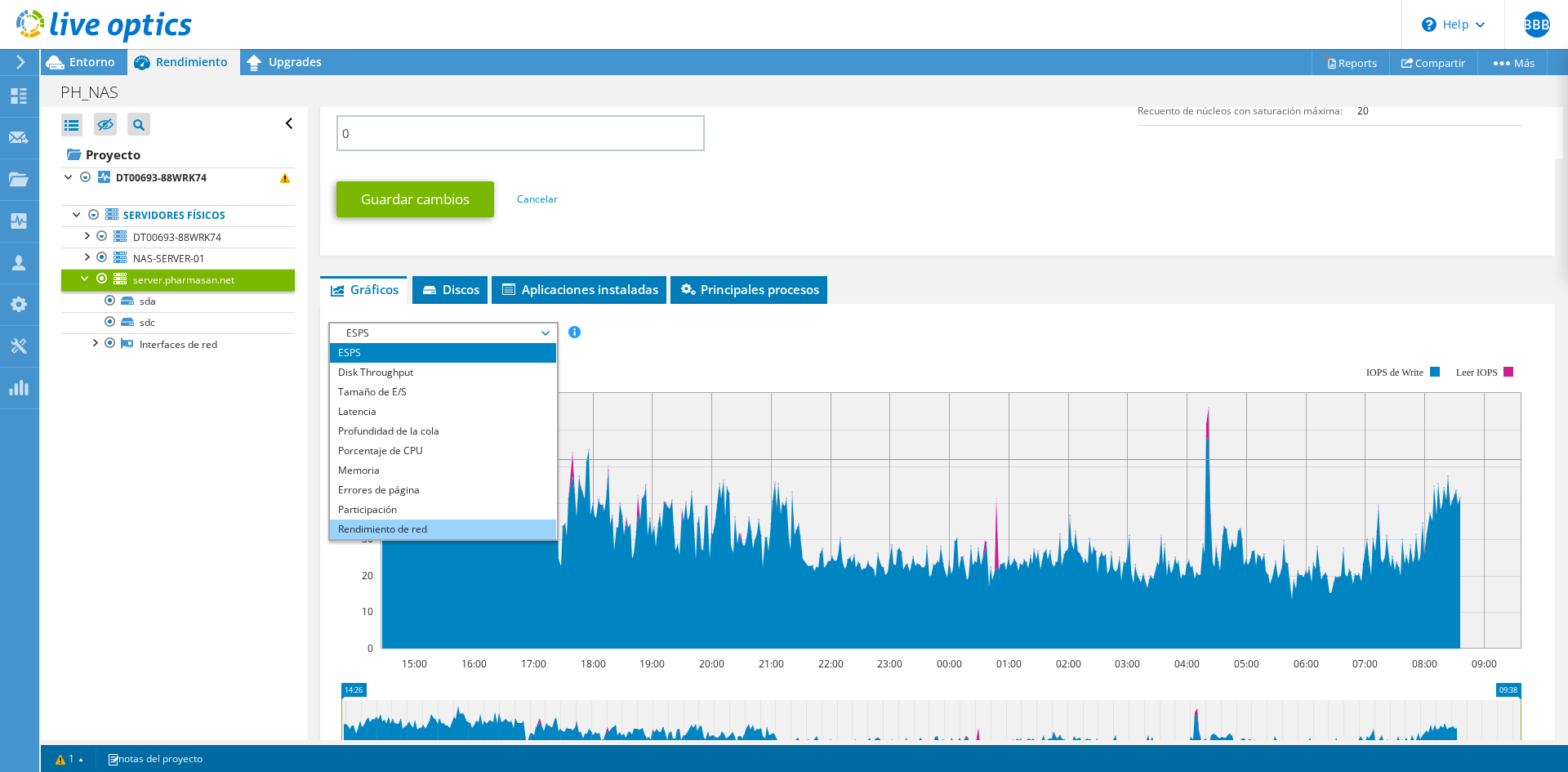 scroll, scrollTop: 59, scrollLeft: 0, axis: vertical 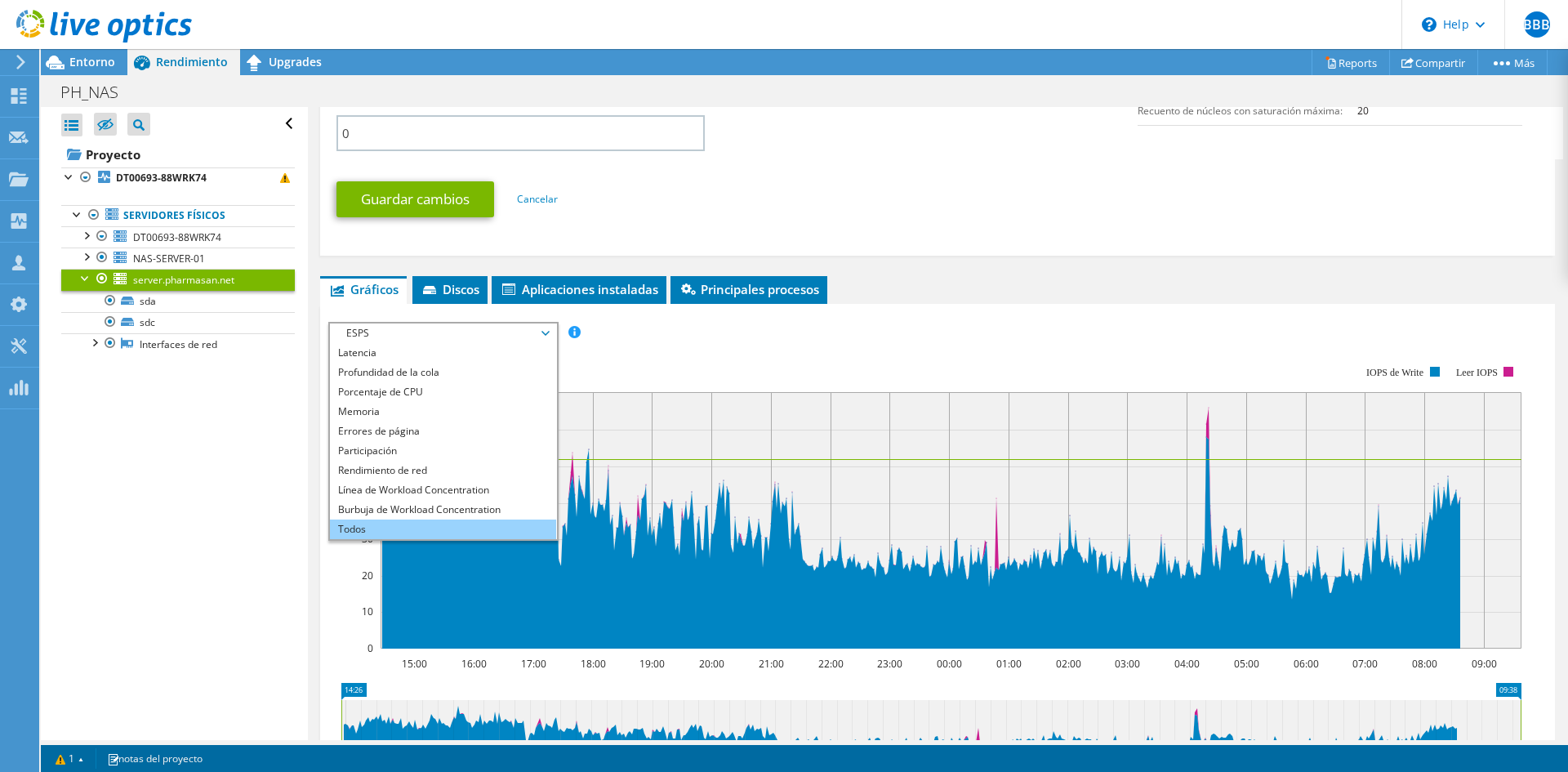 click on "Todos" at bounding box center (443, 529) 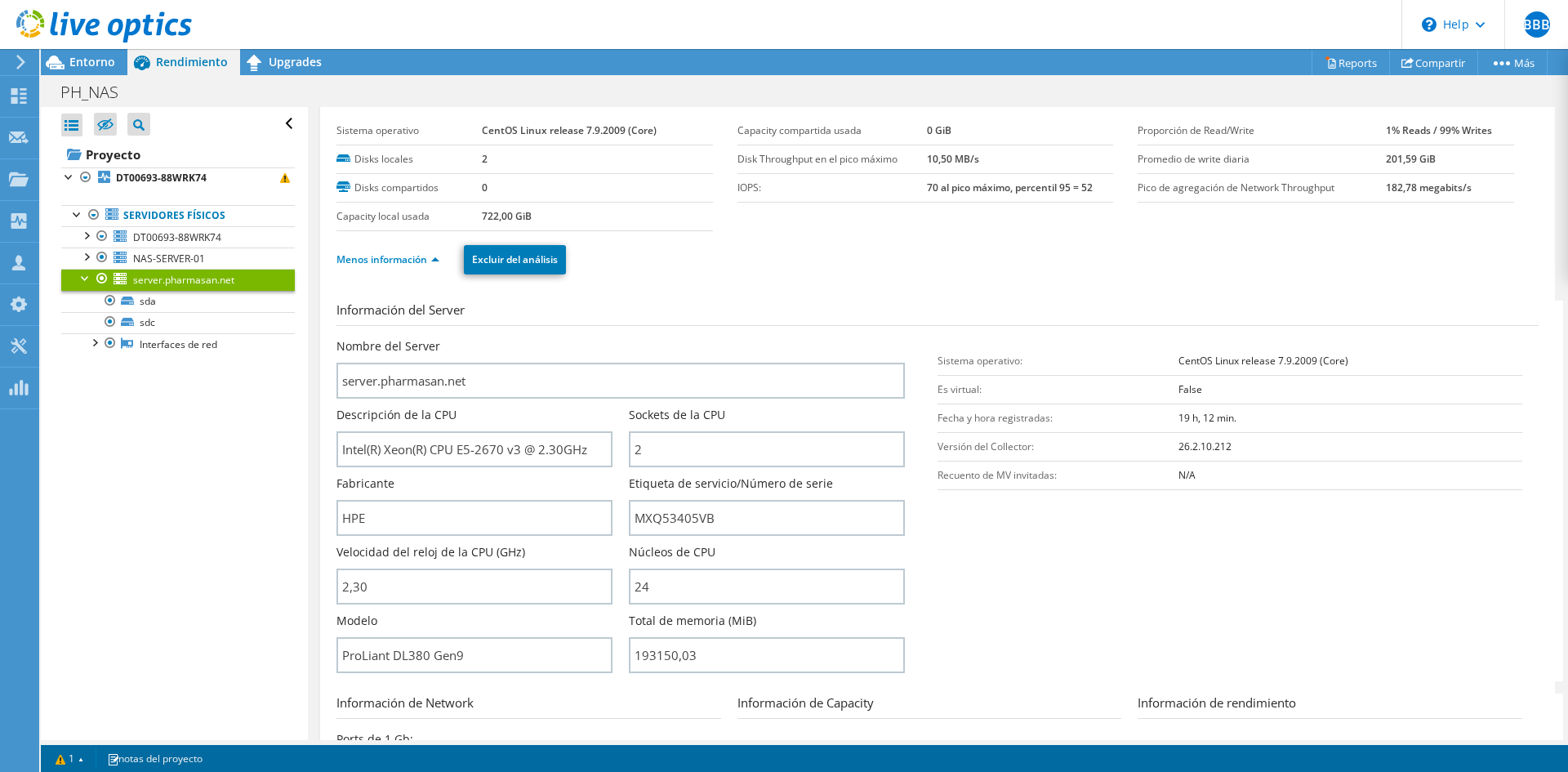 scroll, scrollTop: 0, scrollLeft: 0, axis: both 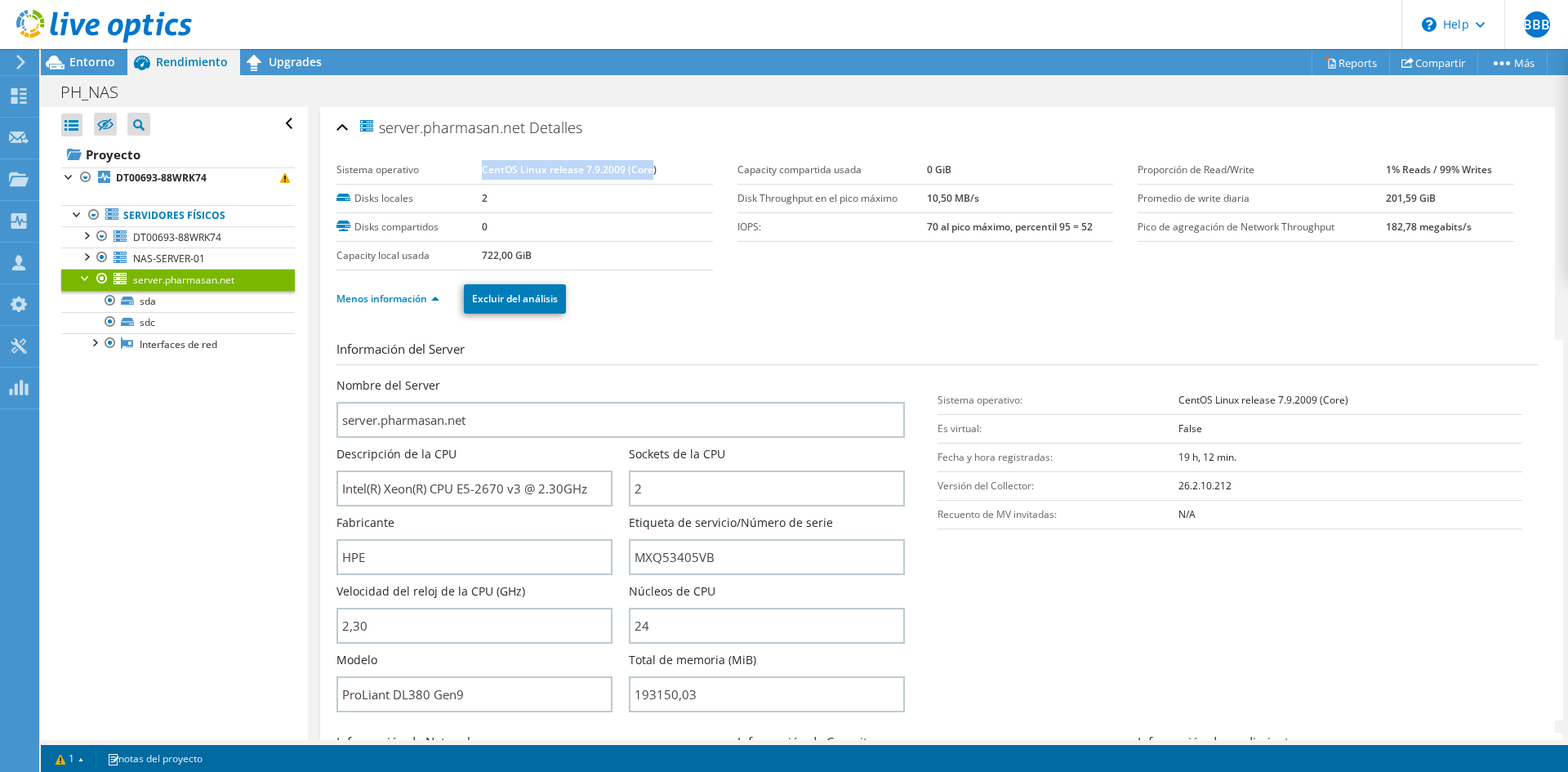 drag, startPoint x: 483, startPoint y: 167, endPoint x: 649, endPoint y: 167, distance: 166 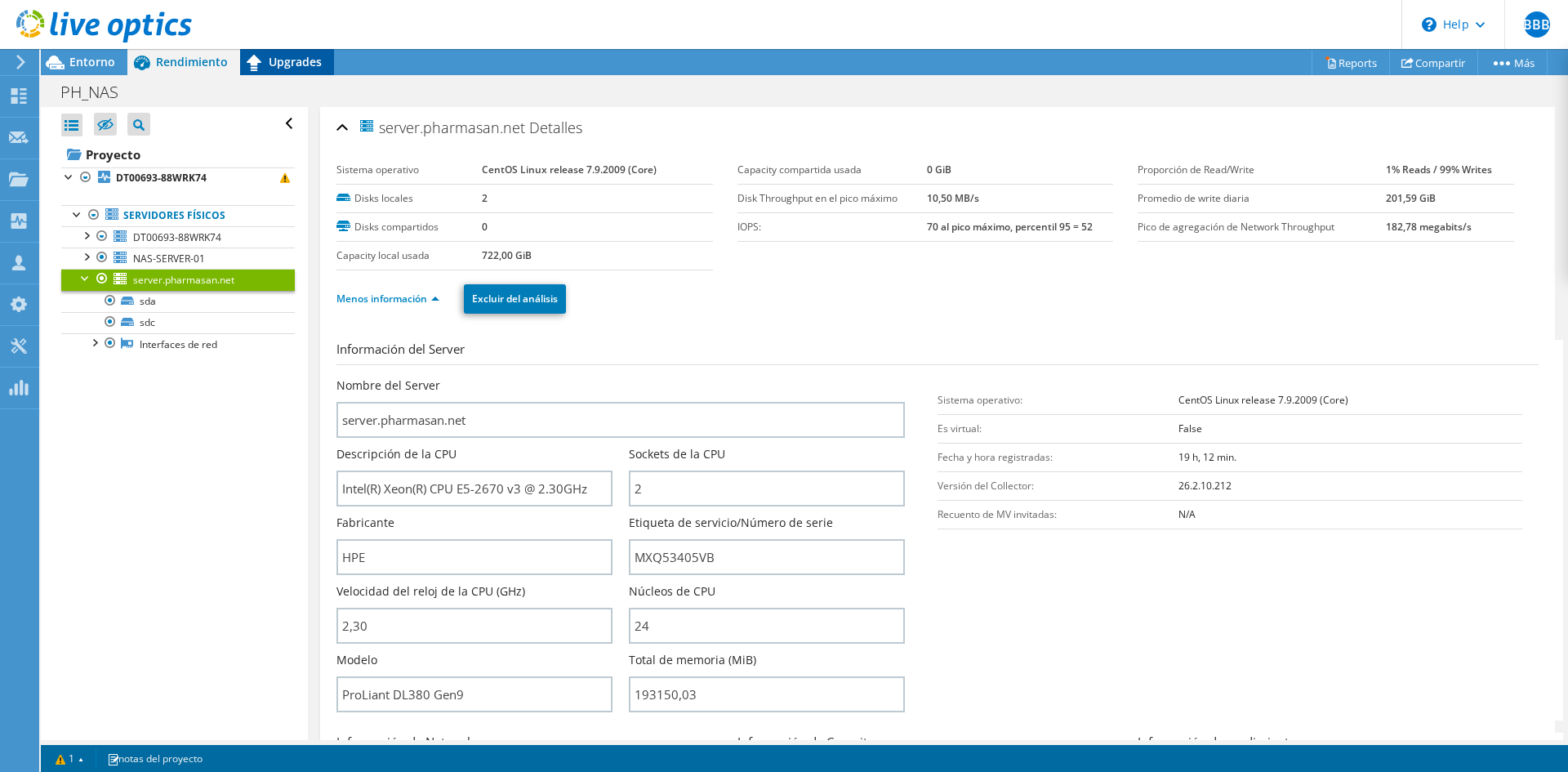 click on "Upgrades" at bounding box center (295, 61) 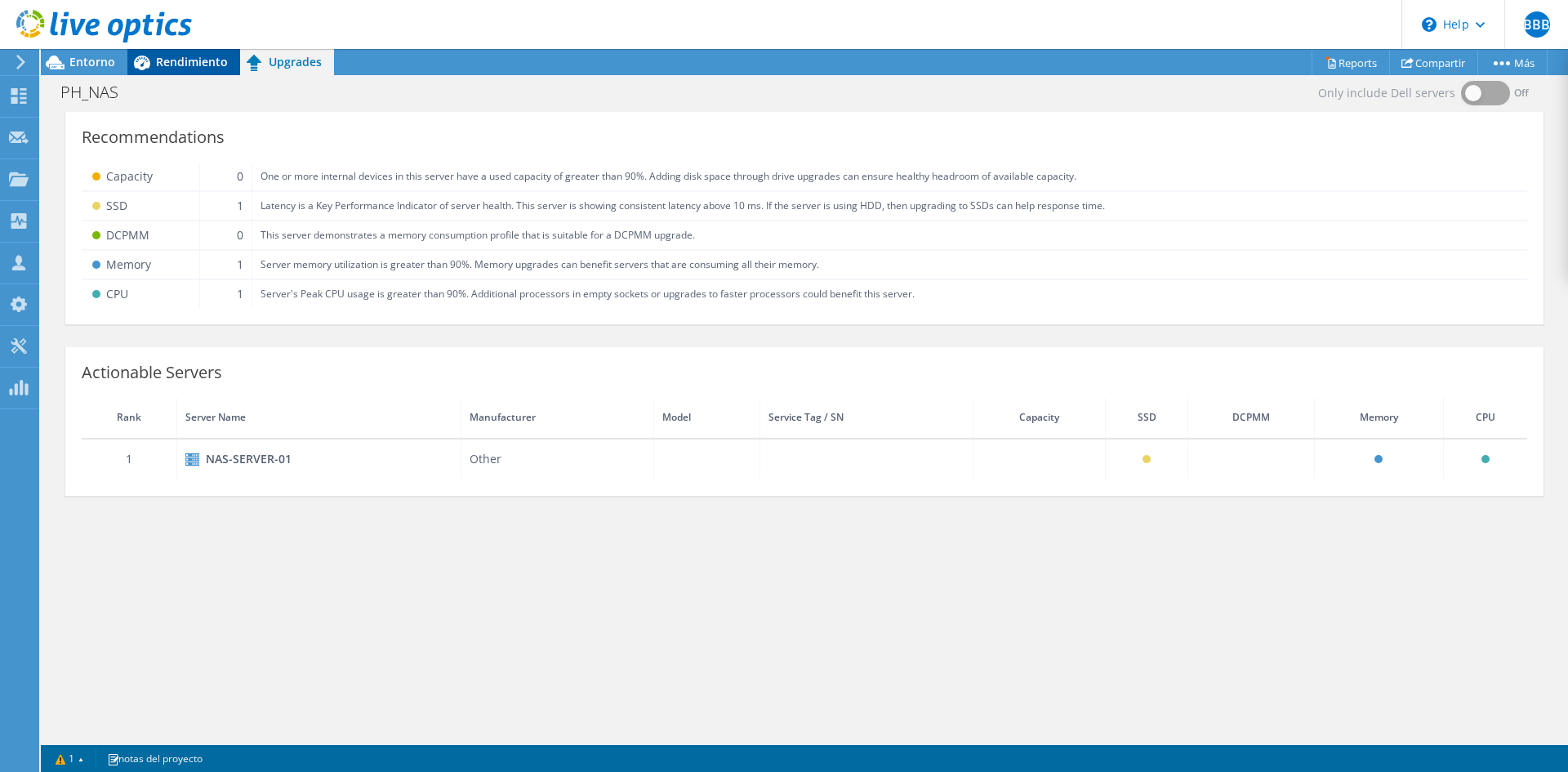 click on "Rendimiento" at bounding box center (192, 61) 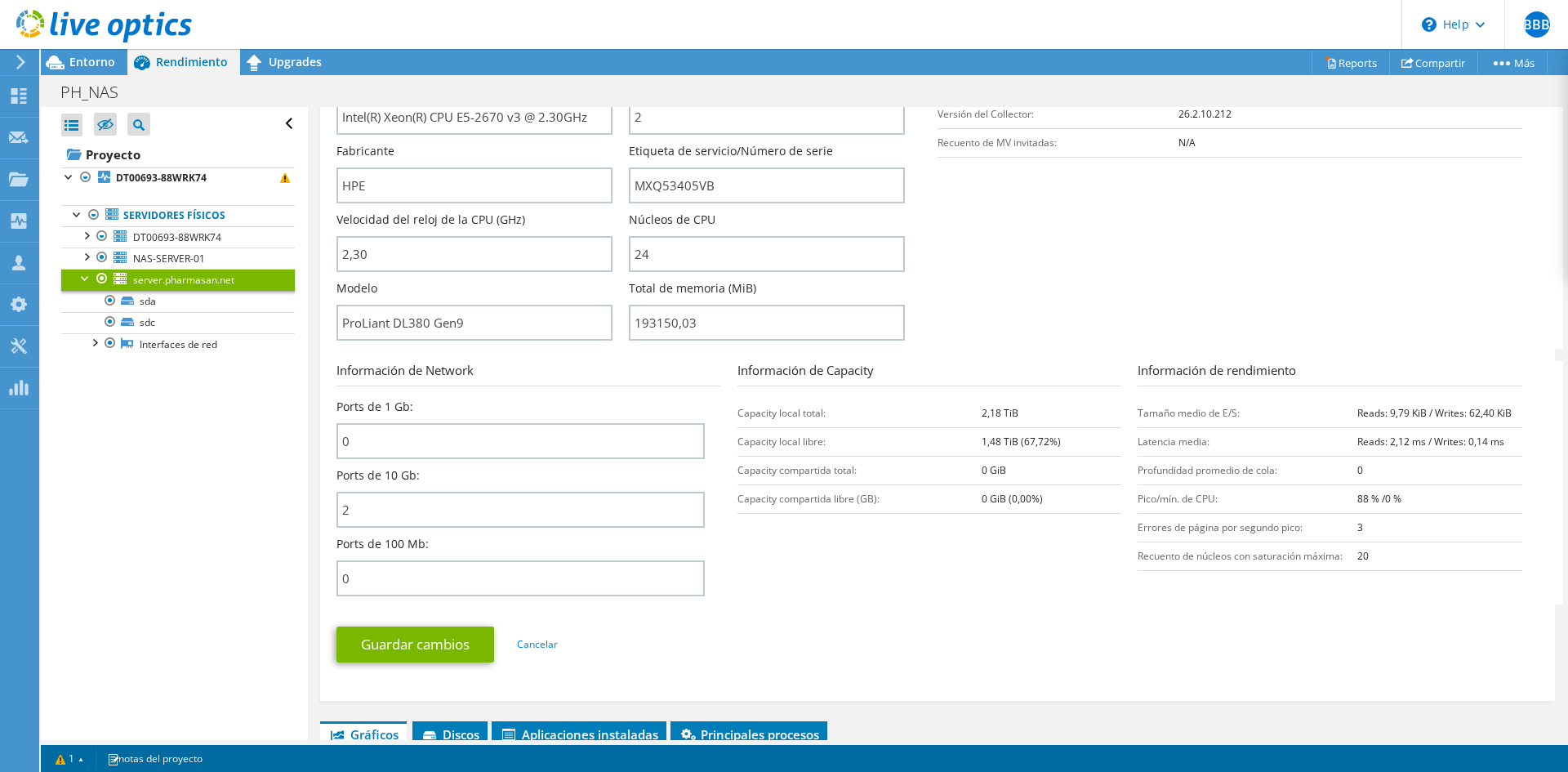 scroll, scrollTop: 327, scrollLeft: 0, axis: vertical 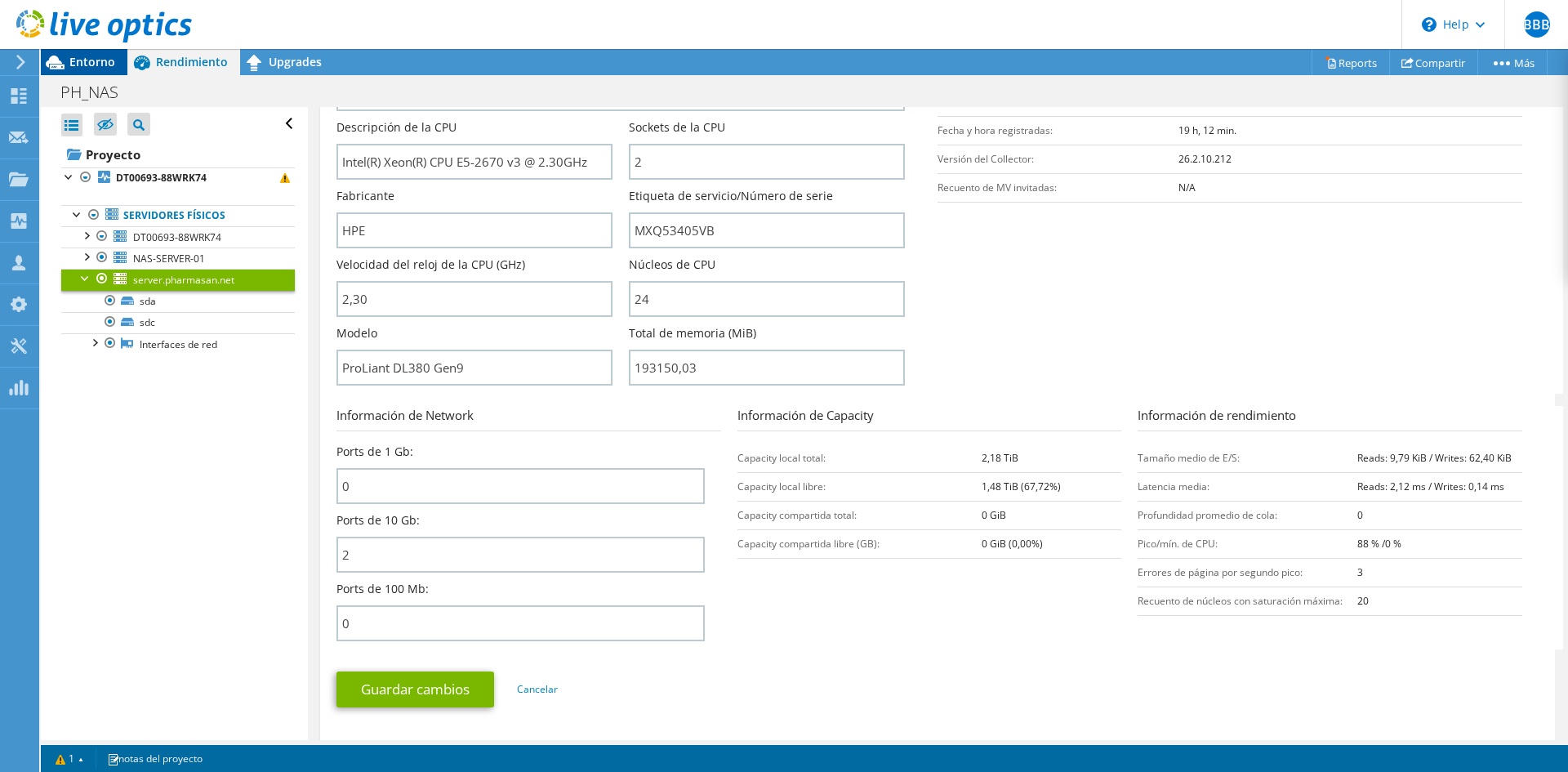 click on "Entorno" at bounding box center (92, 61) 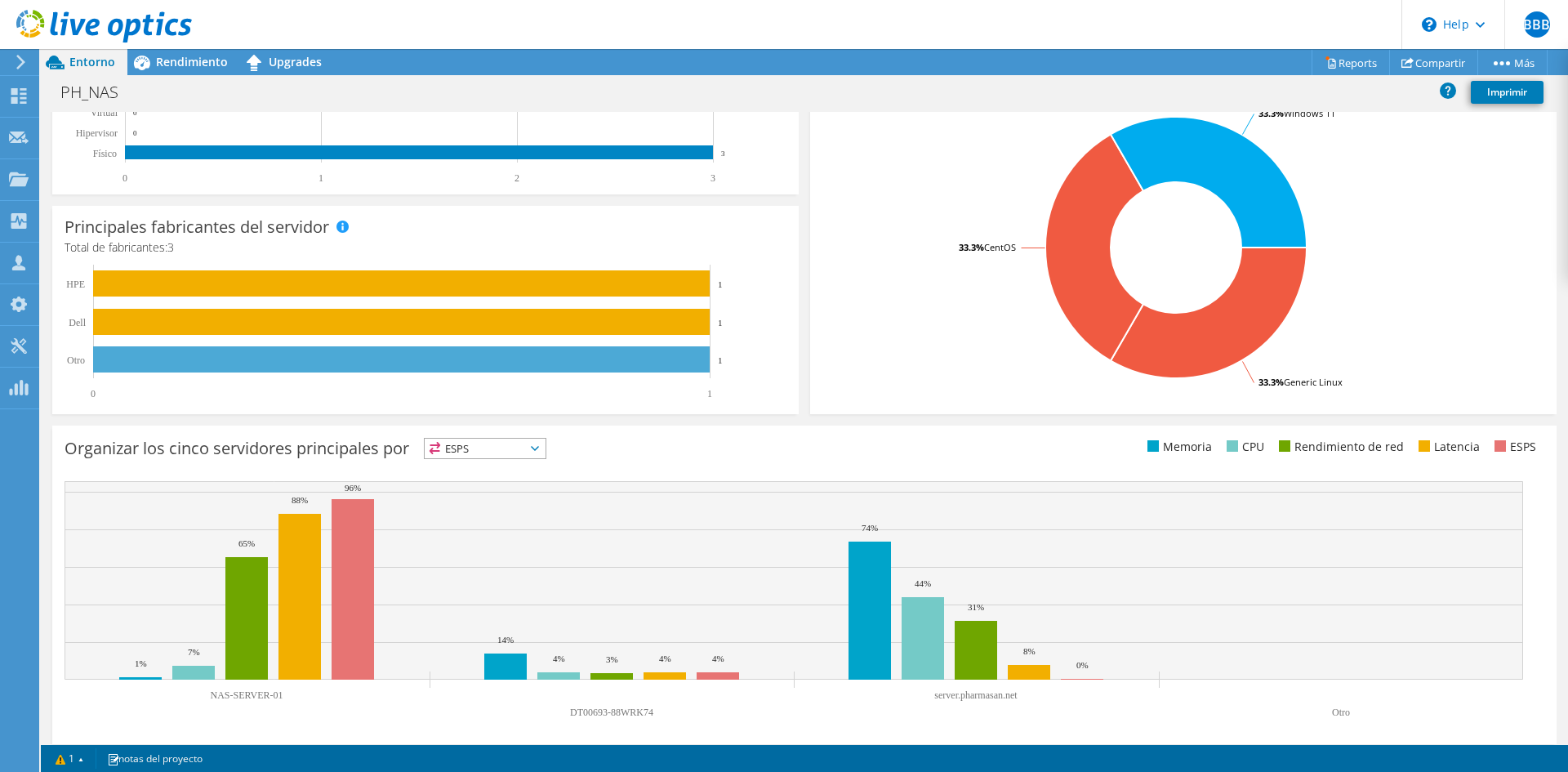 scroll, scrollTop: 364, scrollLeft: 0, axis: vertical 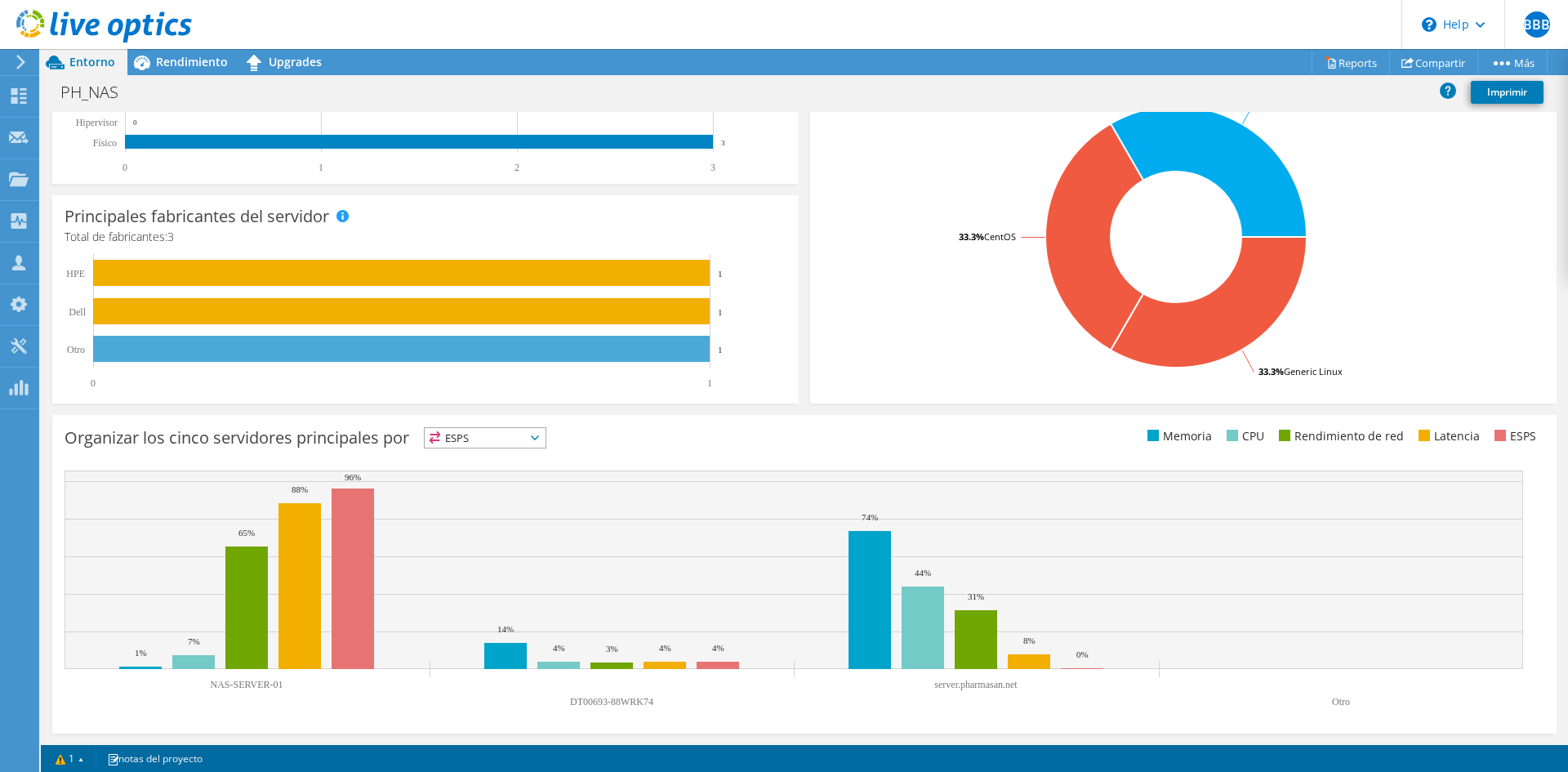 click 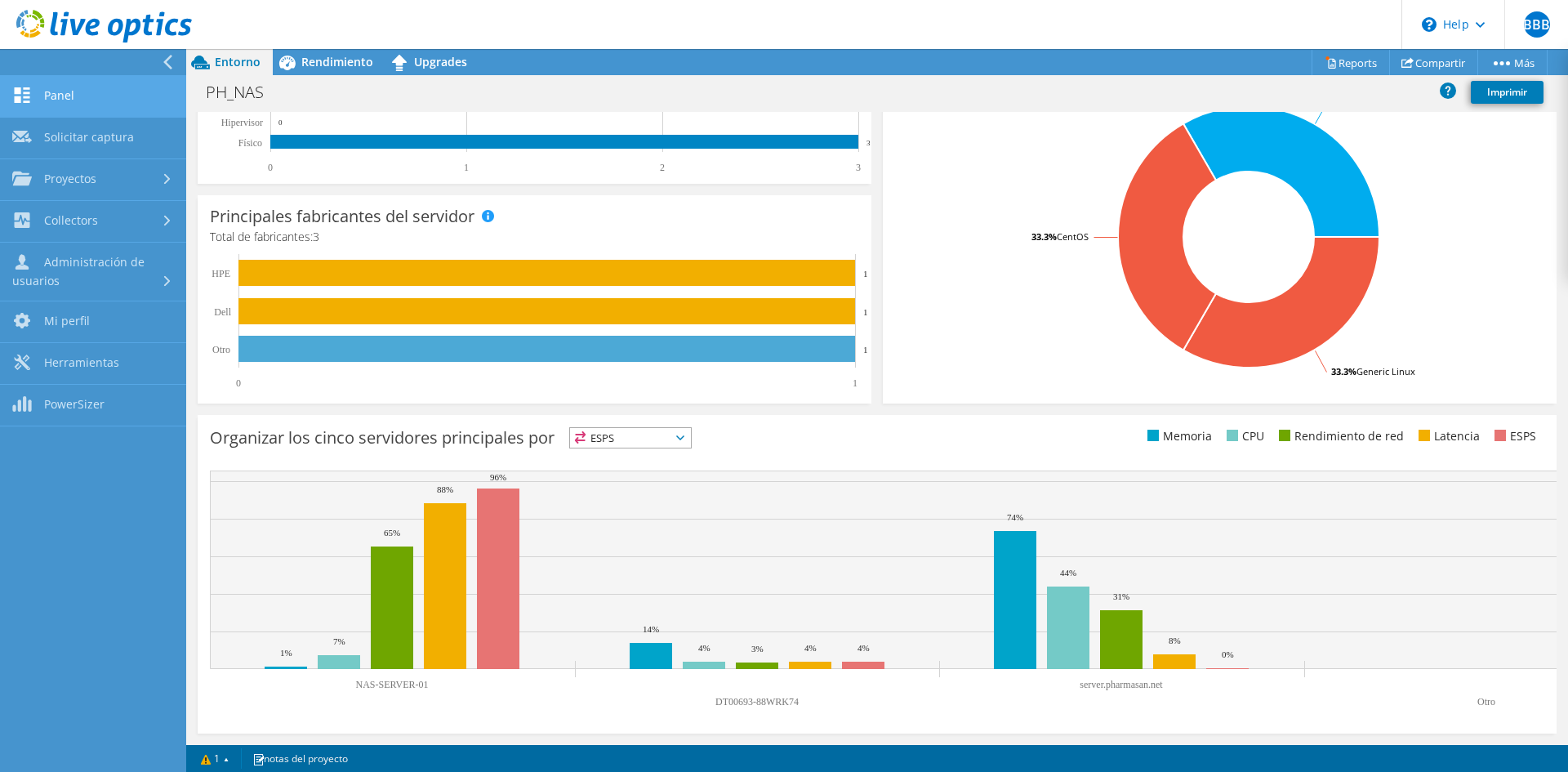 click on "Panel" at bounding box center [93, 96] 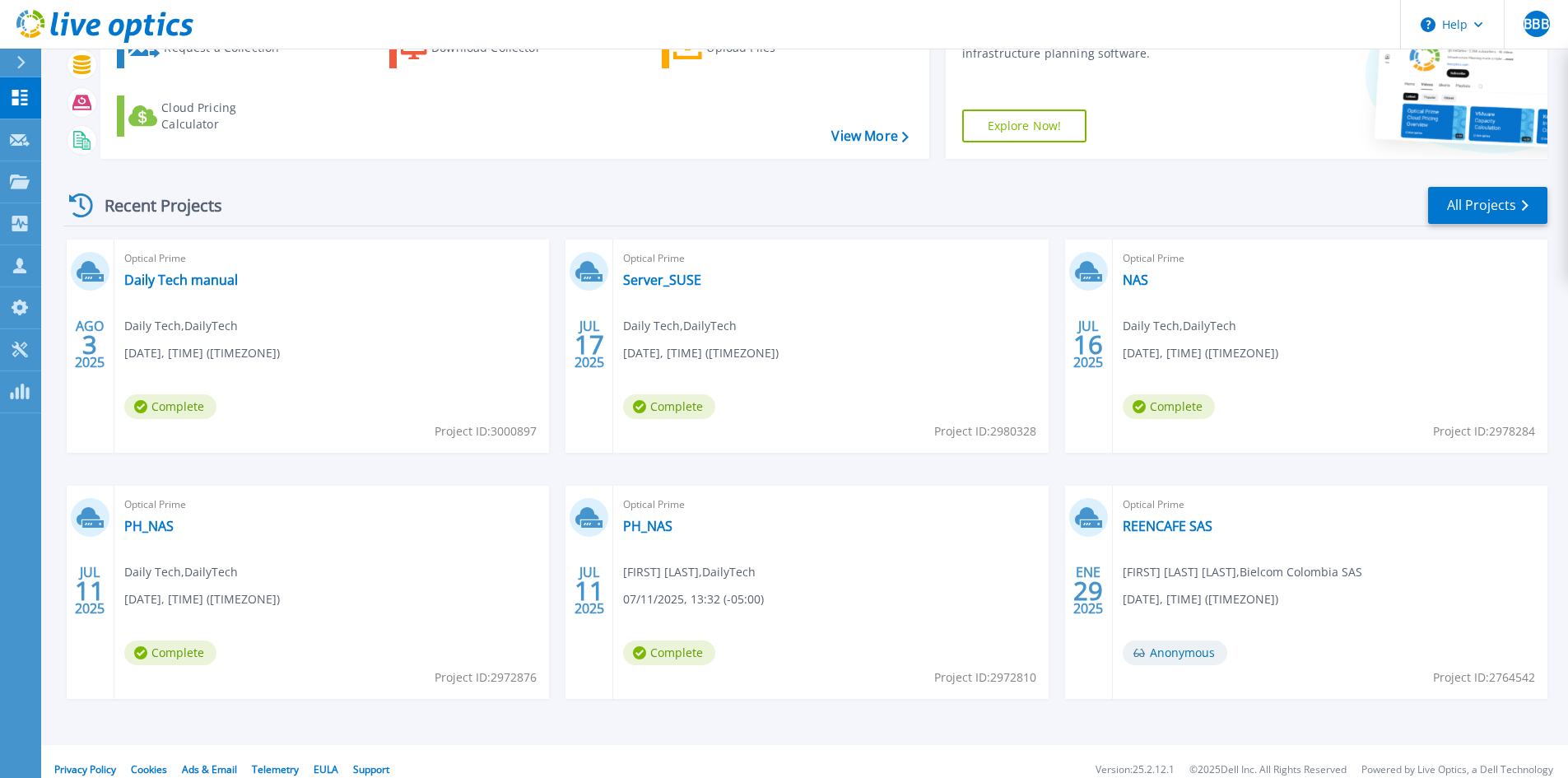 scroll, scrollTop: 134, scrollLeft: 0, axis: vertical 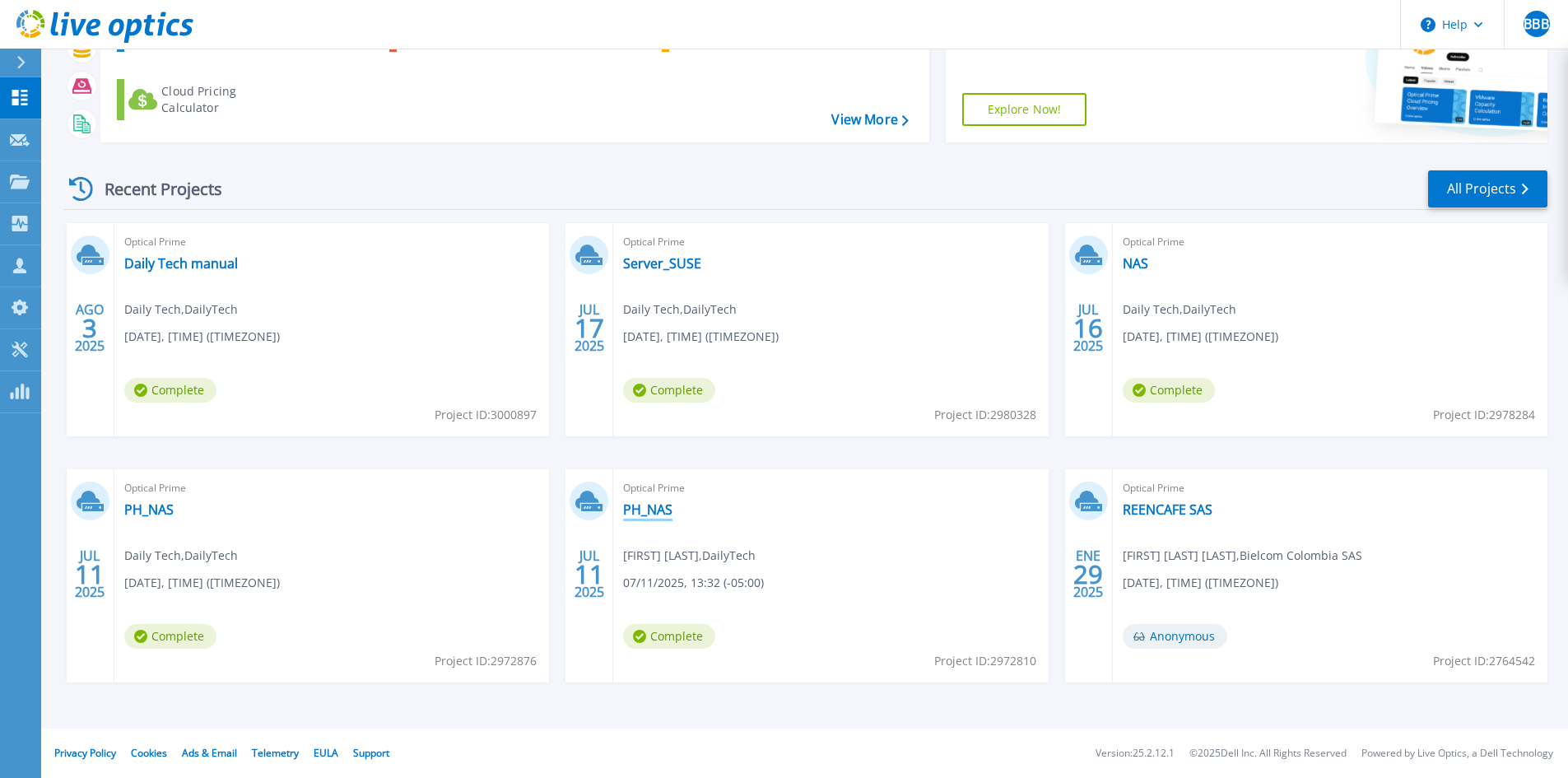 click on "PH_NAS" at bounding box center (648, 510) 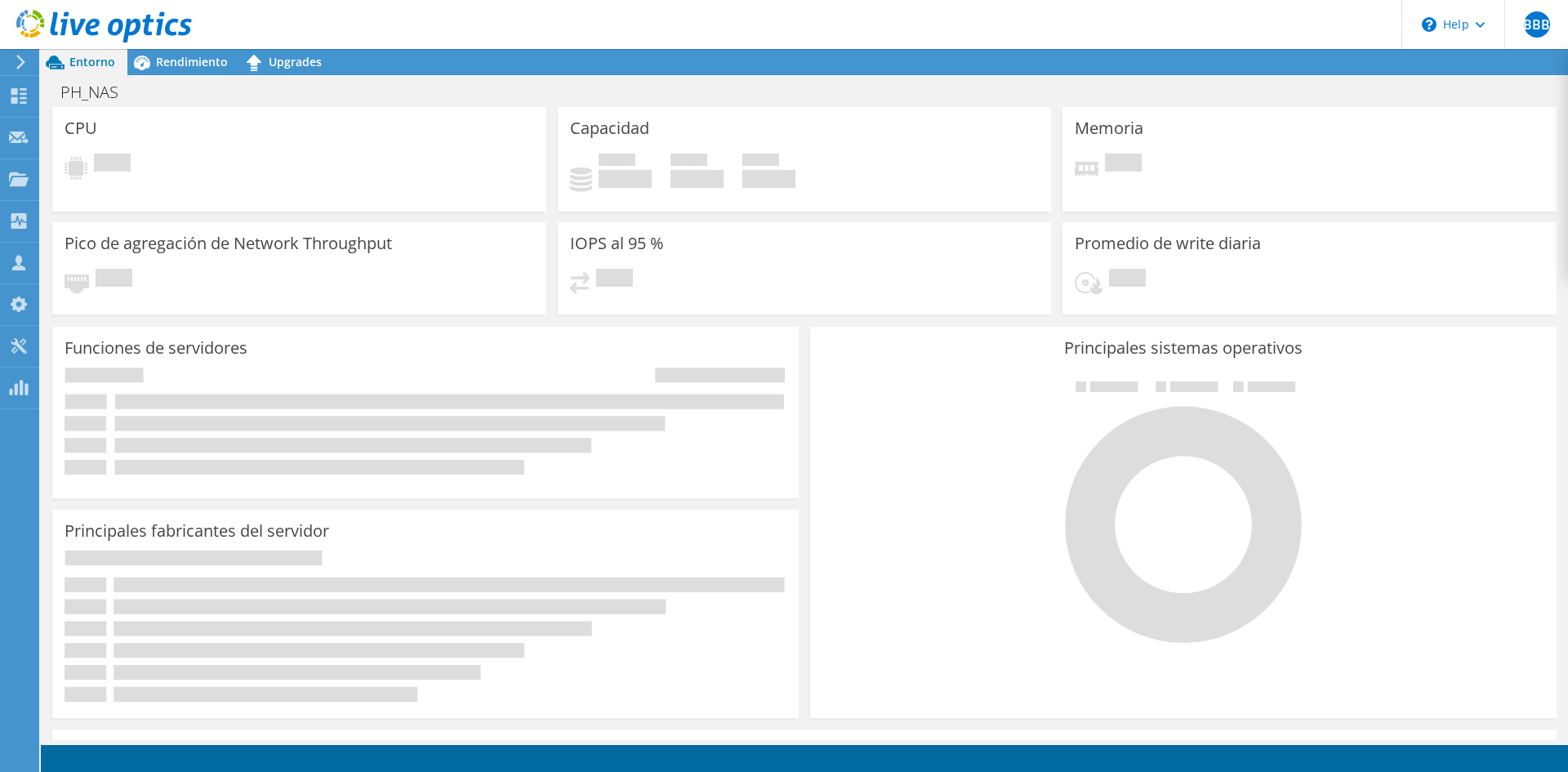 scroll, scrollTop: 0, scrollLeft: 0, axis: both 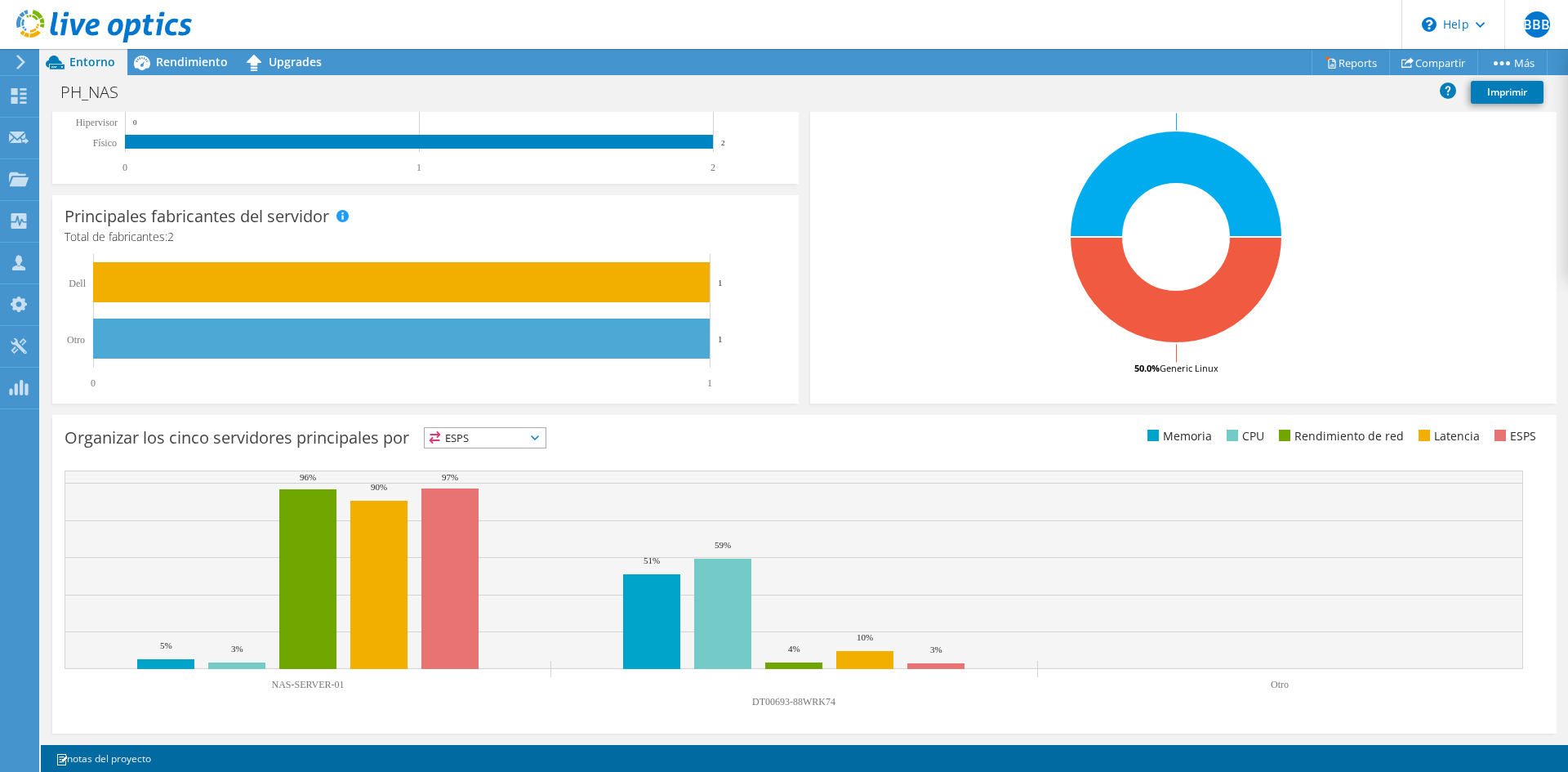 click 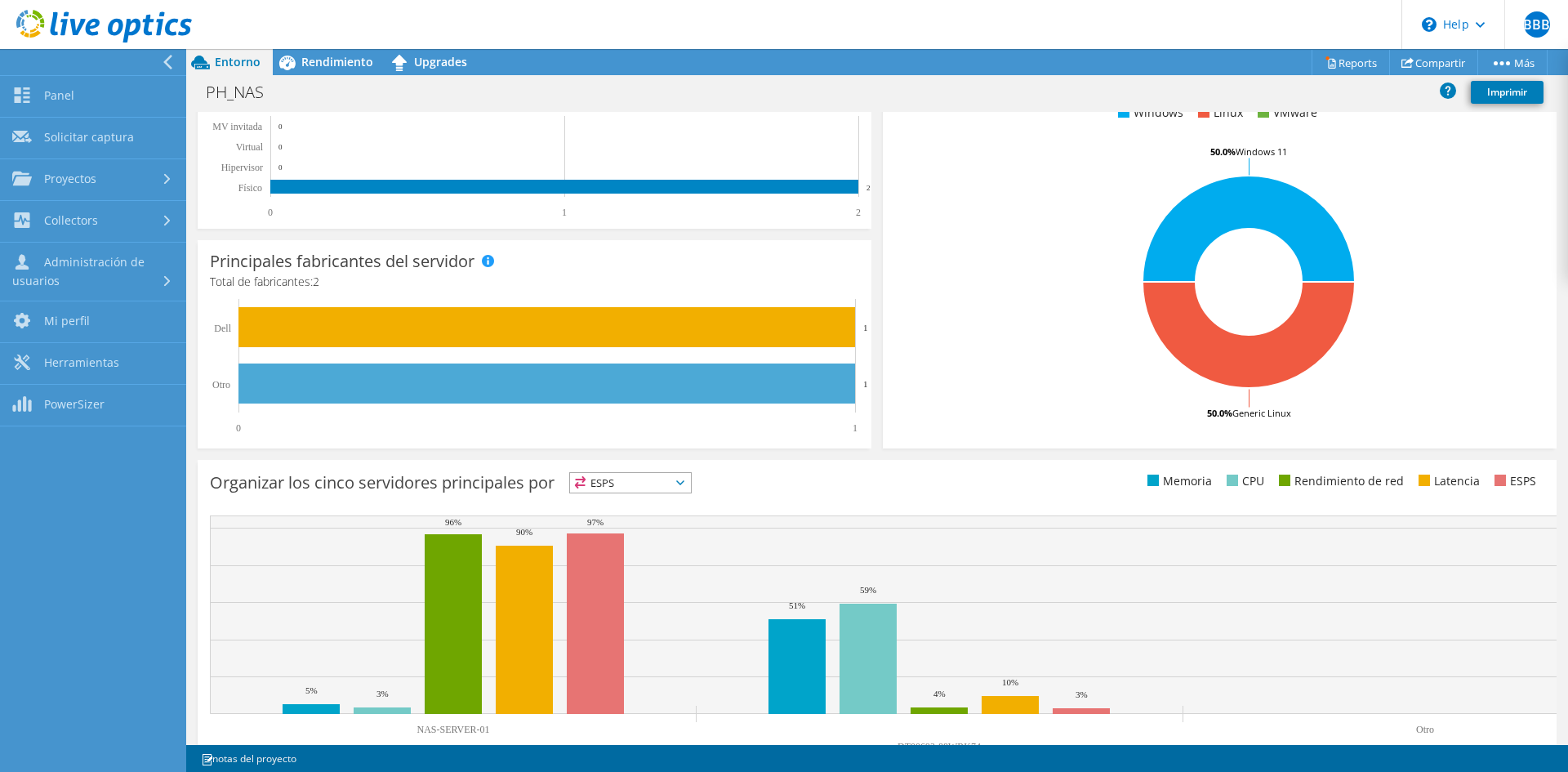 scroll, scrollTop: 364, scrollLeft: 0, axis: vertical 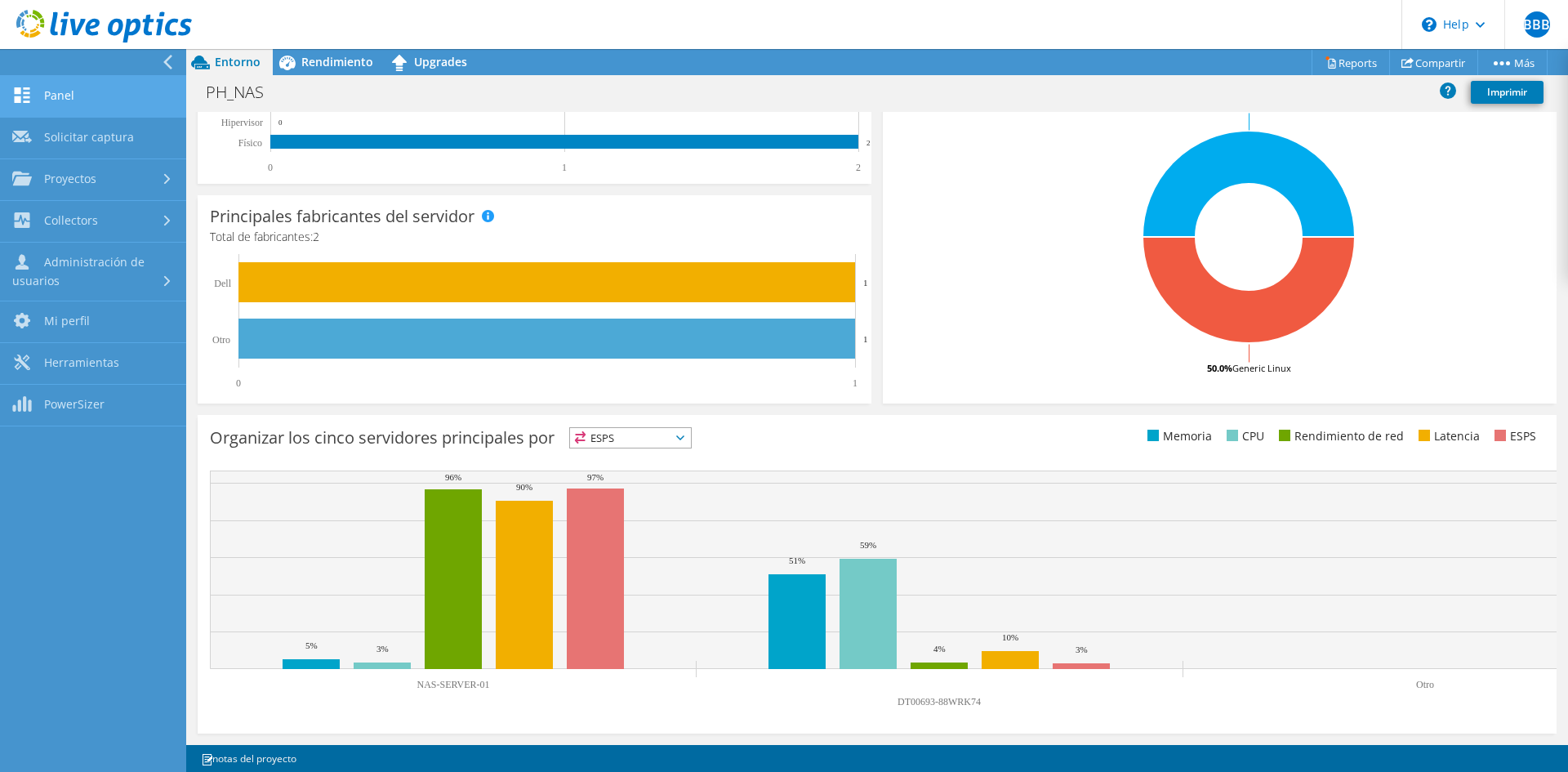 click on "Panel" at bounding box center [93, 96] 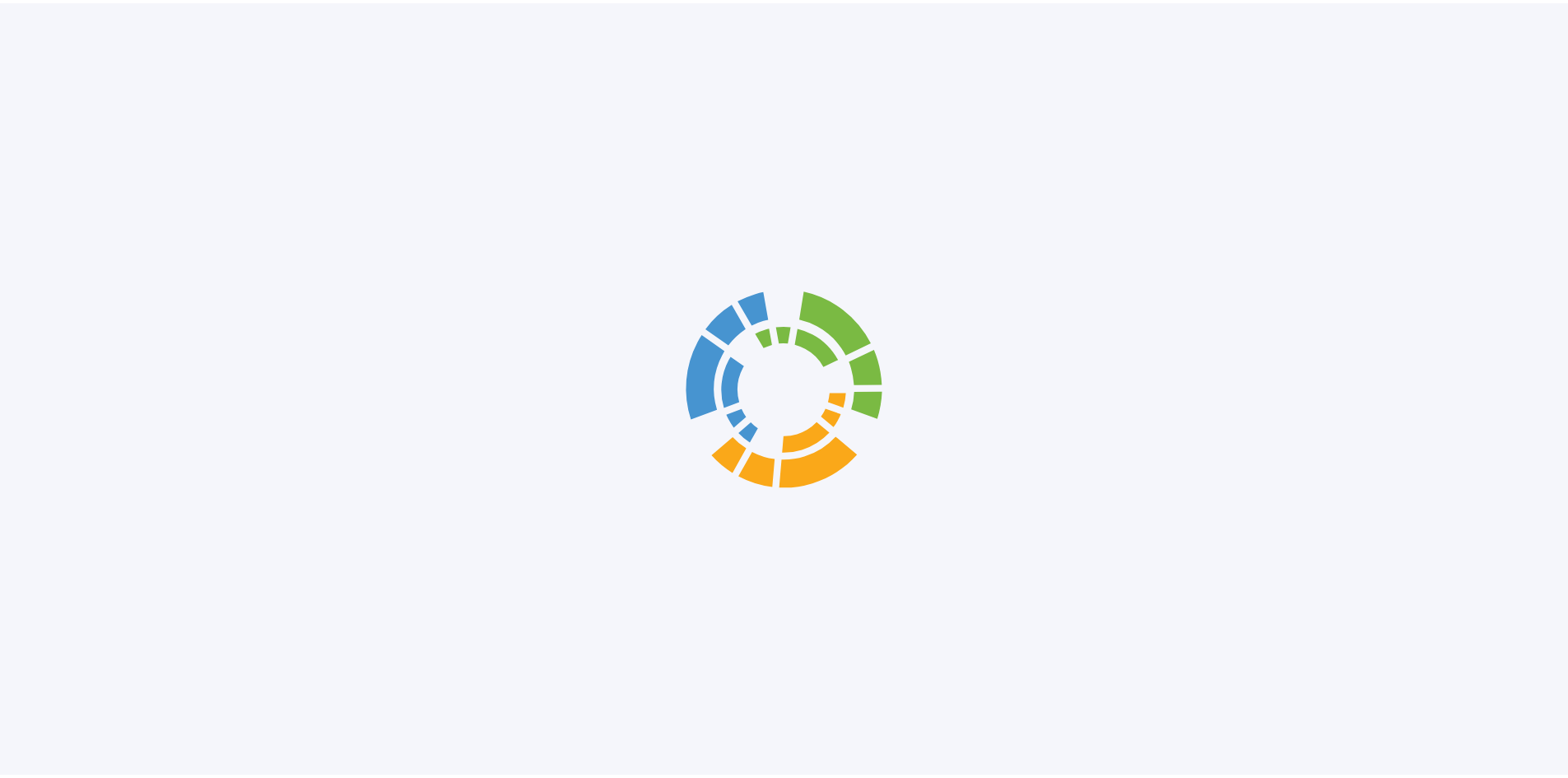 scroll, scrollTop: 0, scrollLeft: 0, axis: both 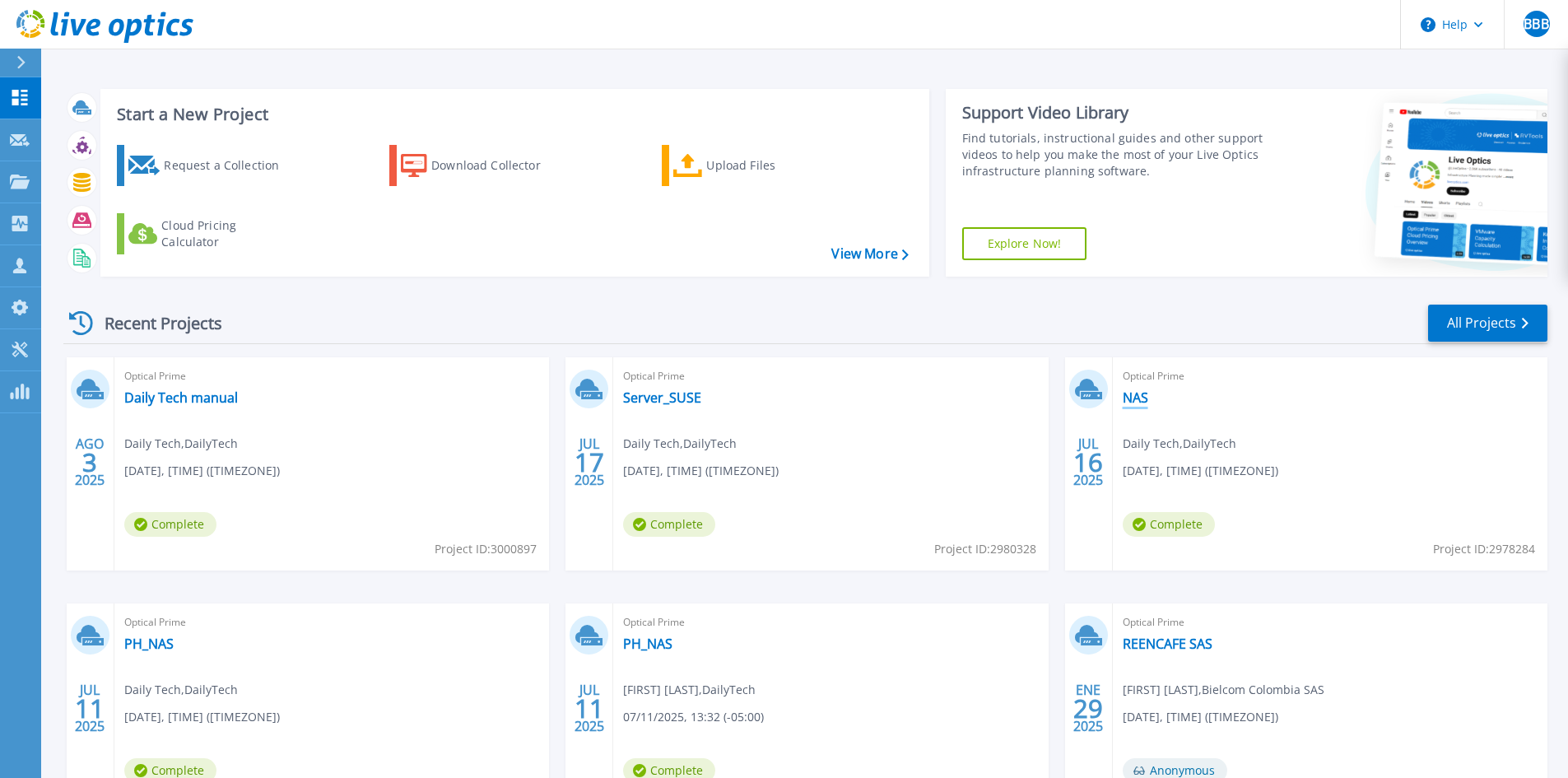 click on "NAS" at bounding box center (1135, 398) 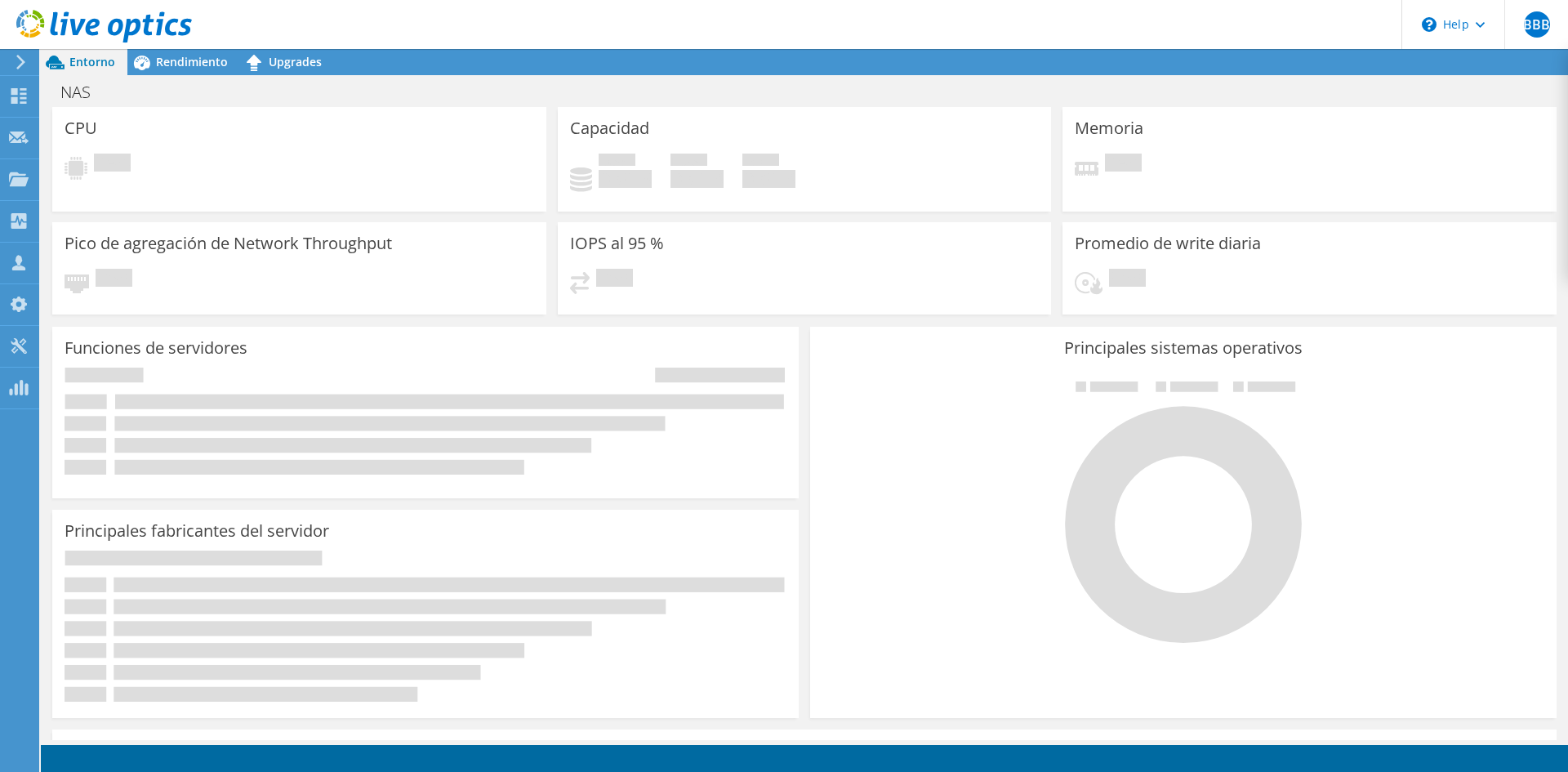 scroll, scrollTop: 0, scrollLeft: 0, axis: both 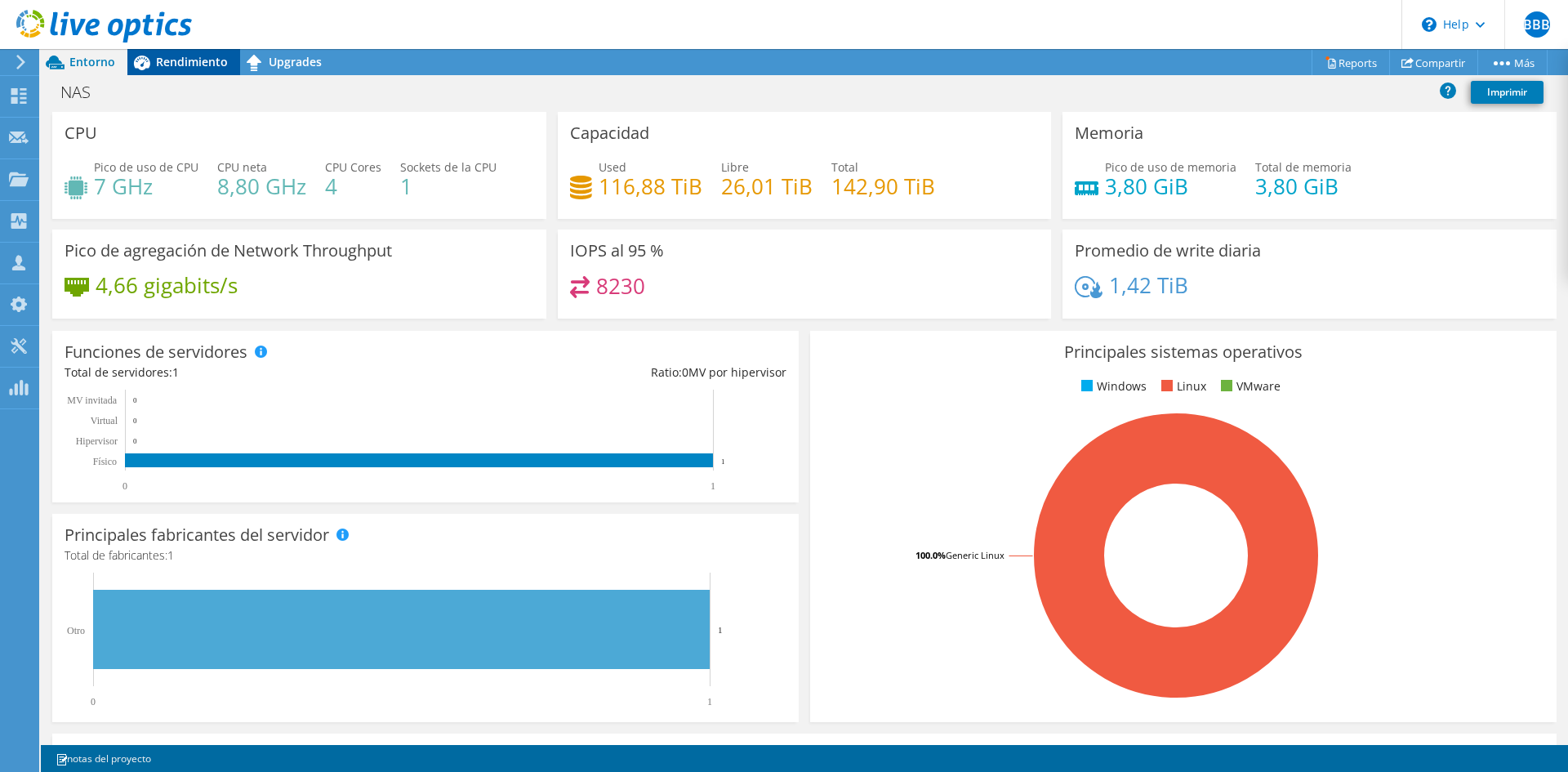 click on "Rendimiento" at bounding box center [192, 61] 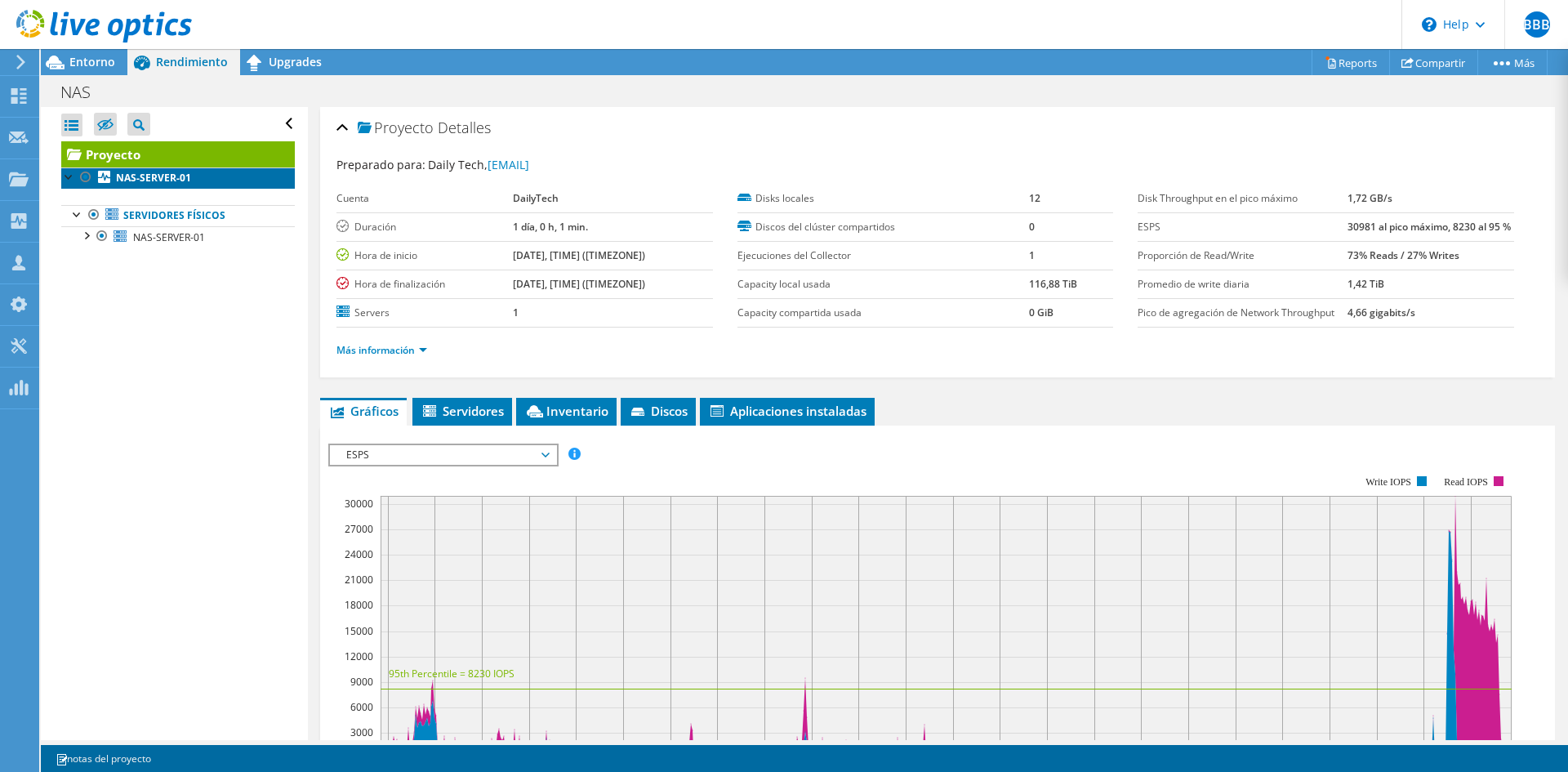 click on "NAS-SERVER-01" at bounding box center [154, 177] 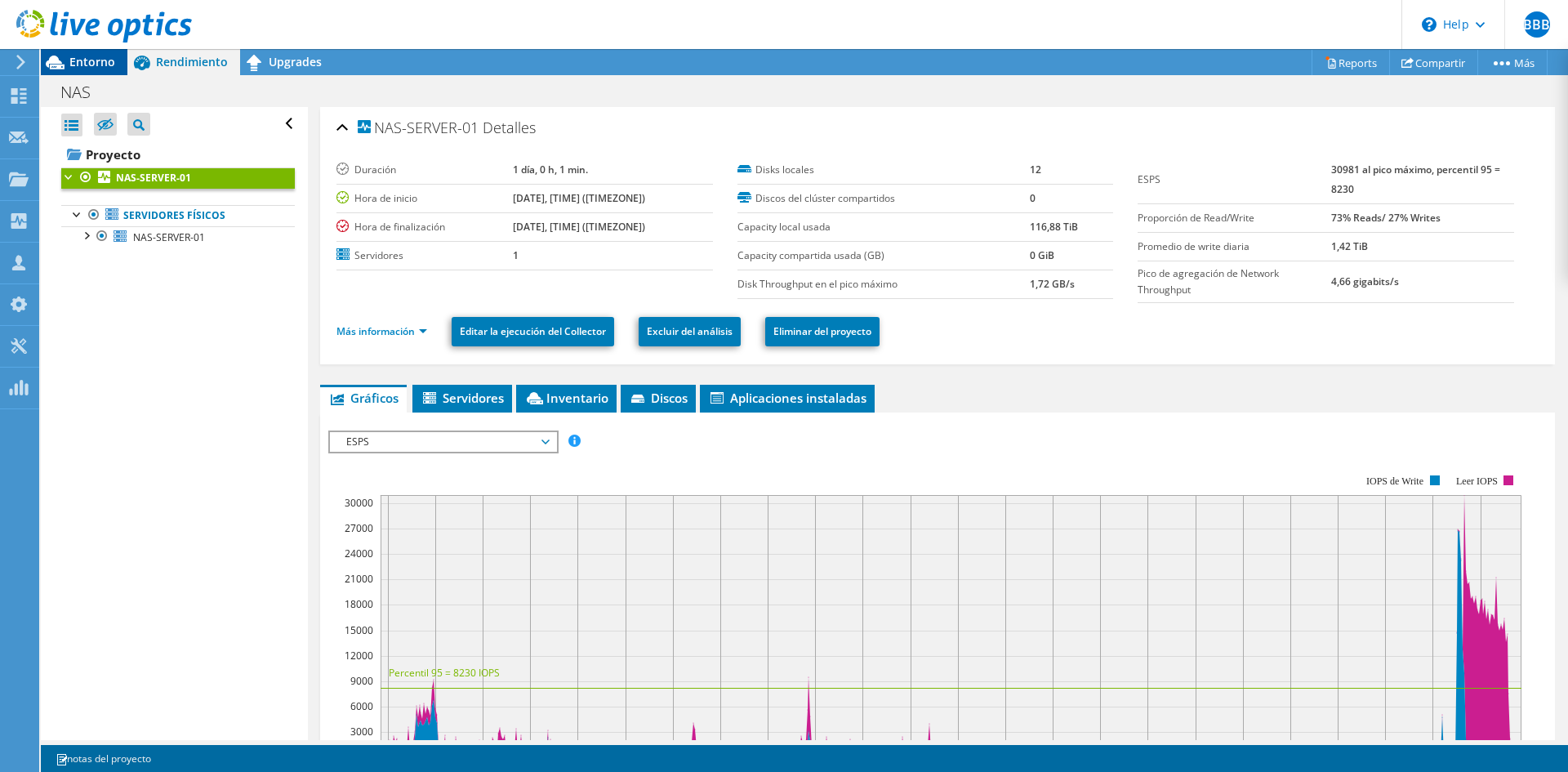 click on "Entorno" at bounding box center [92, 61] 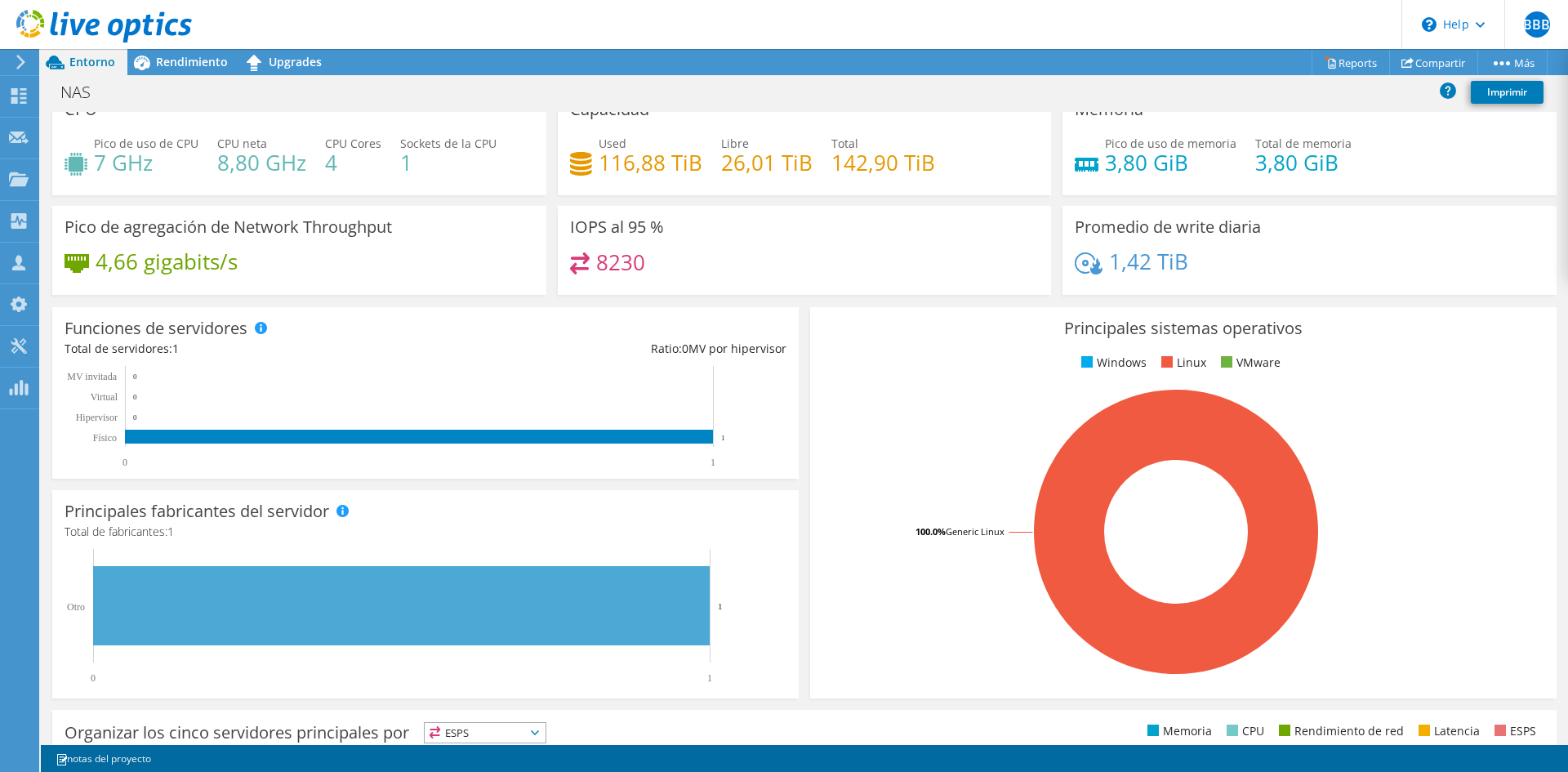 scroll, scrollTop: 0, scrollLeft: 0, axis: both 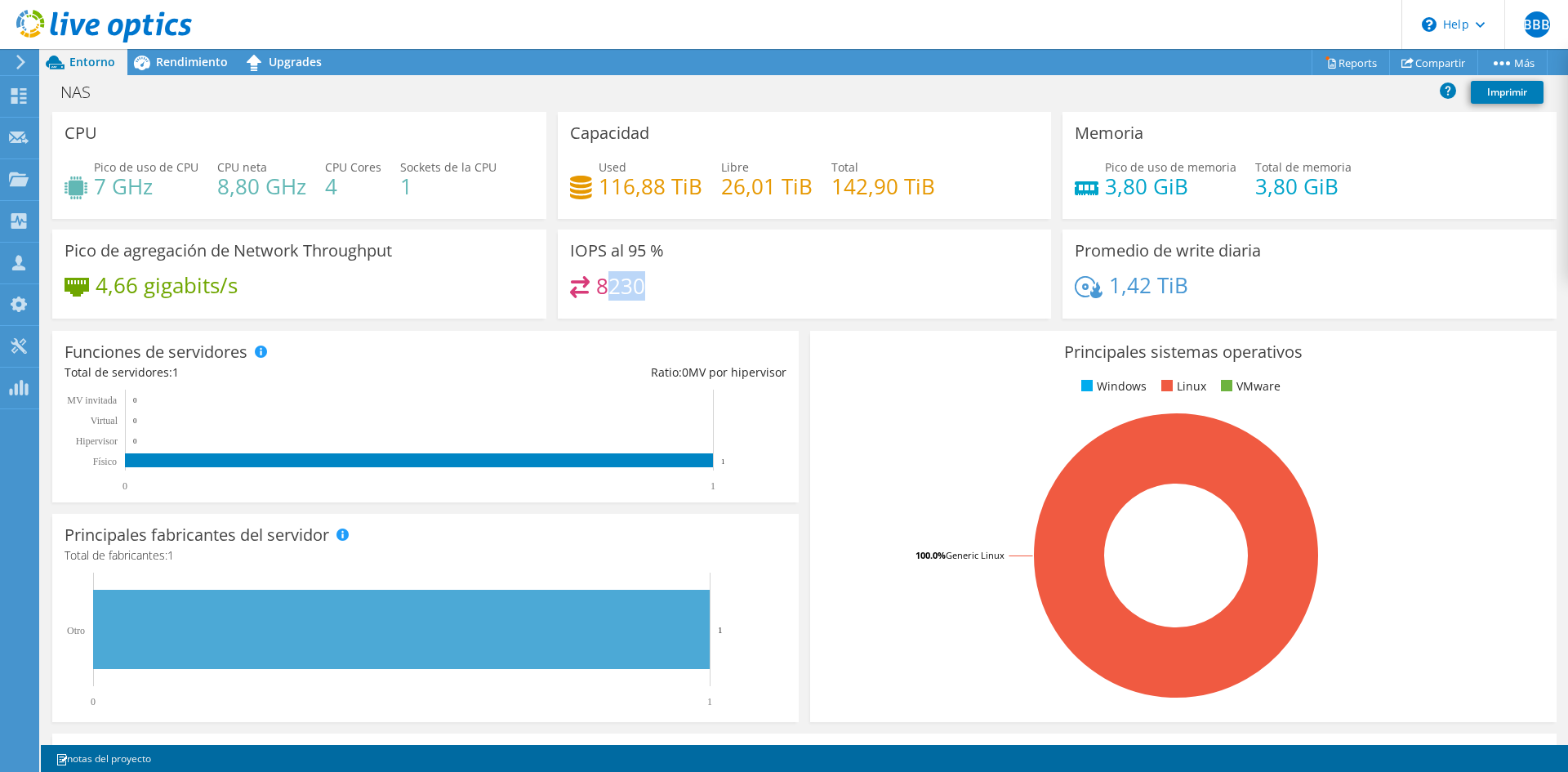 drag, startPoint x: 637, startPoint y: 285, endPoint x: 610, endPoint y: 283, distance: 27.07397 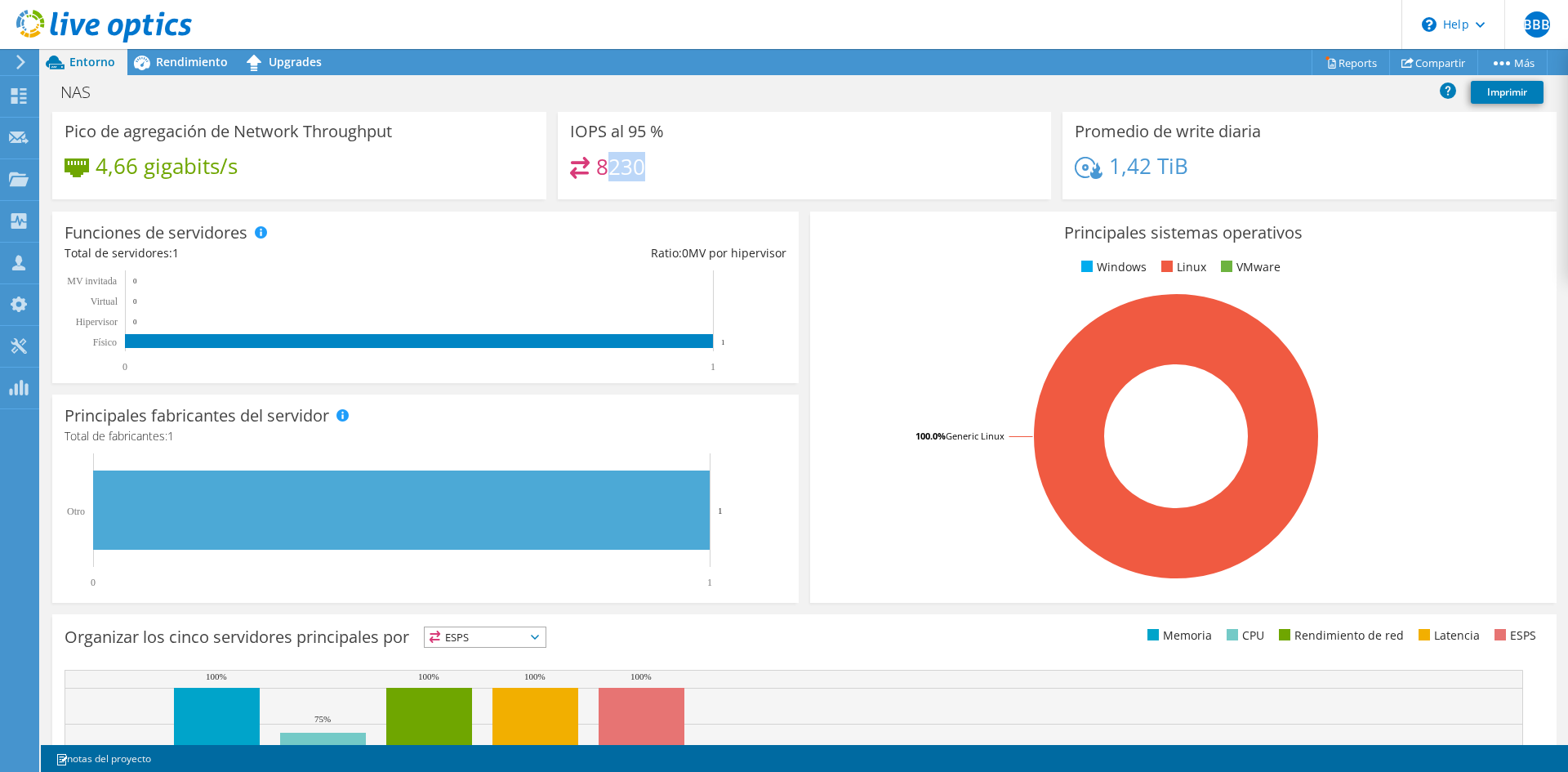 scroll, scrollTop: 0, scrollLeft: 0, axis: both 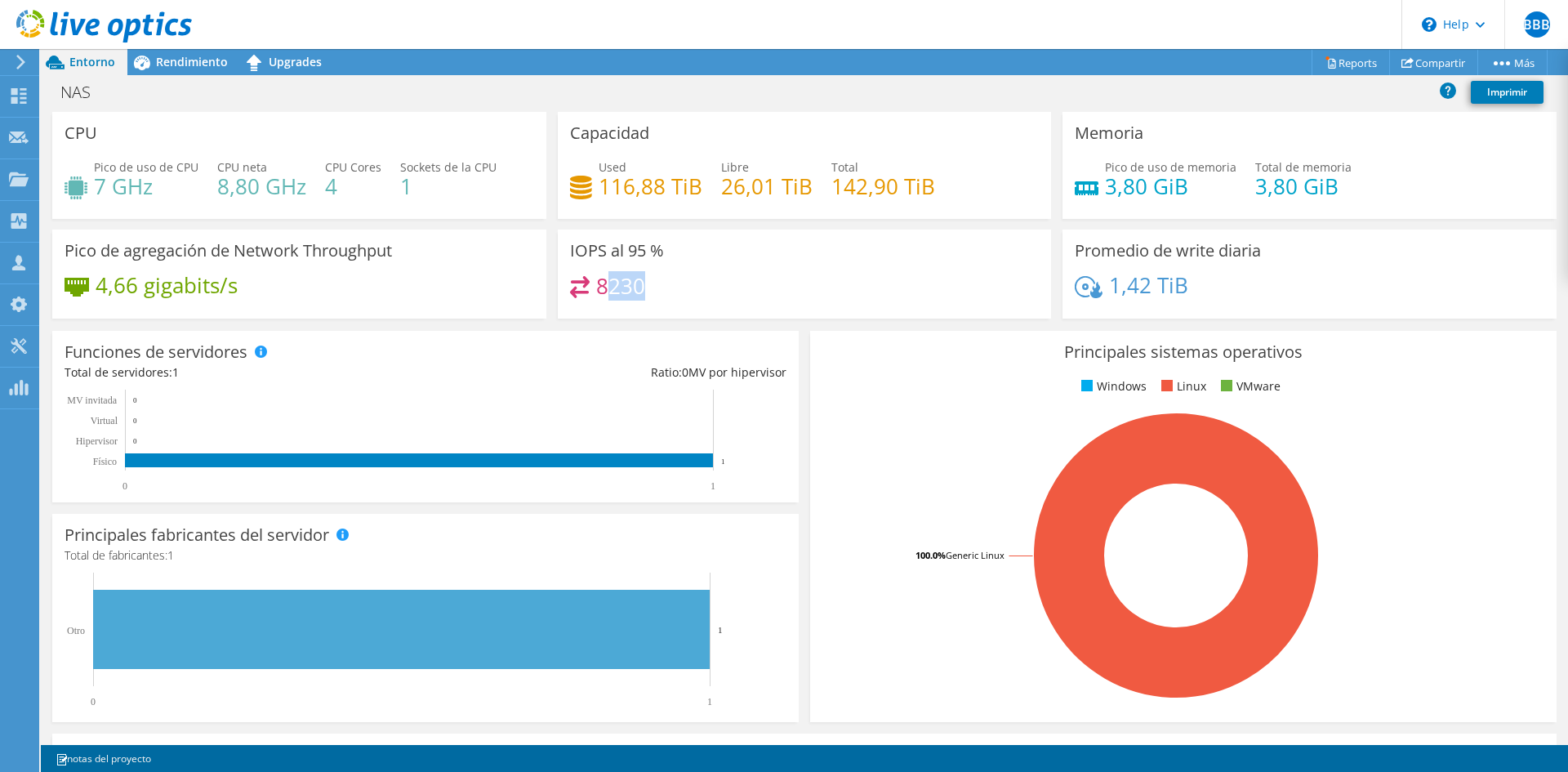 click on "8230" at bounding box center (621, 286) 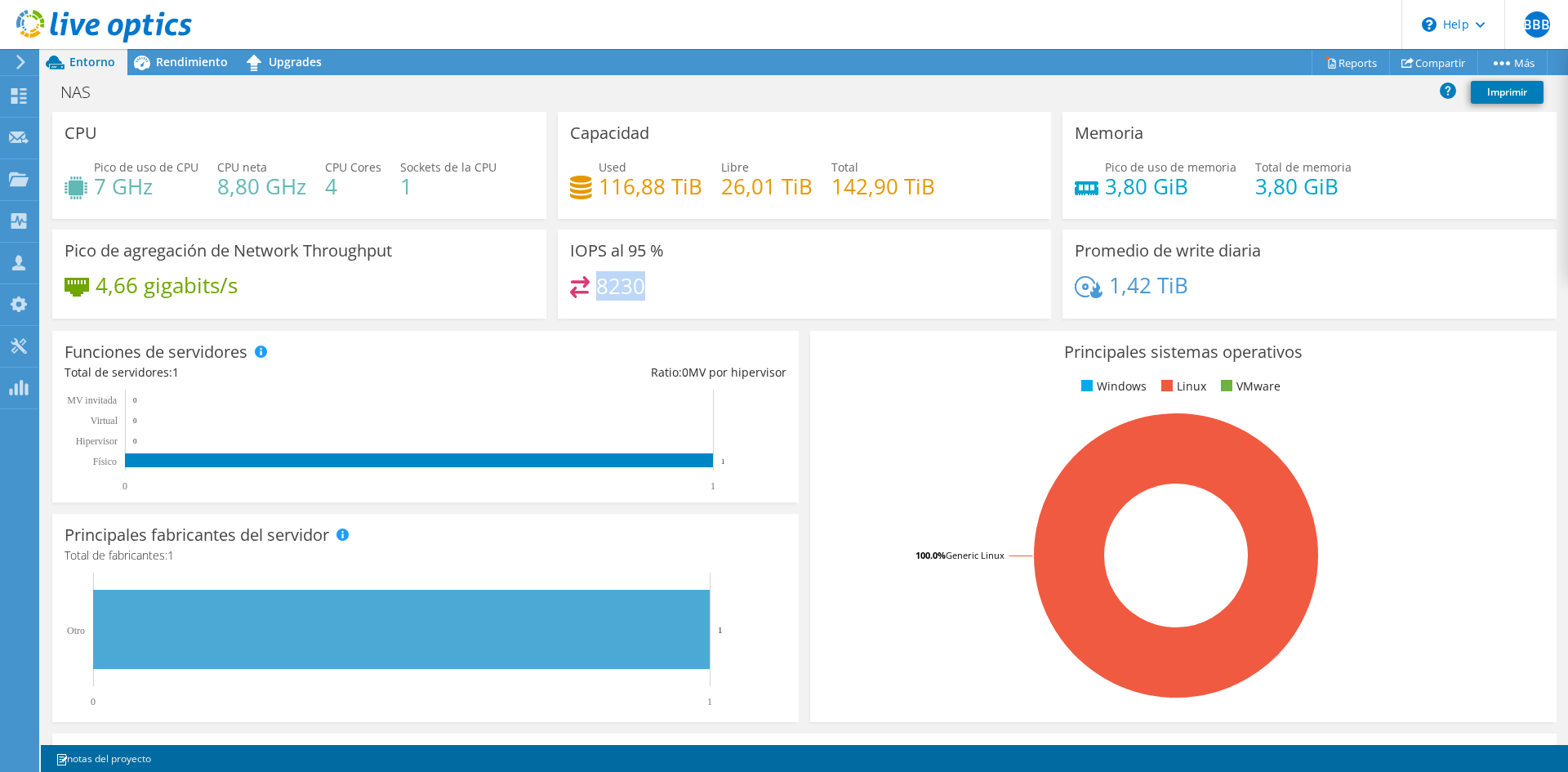 click on "8230" at bounding box center (621, 286) 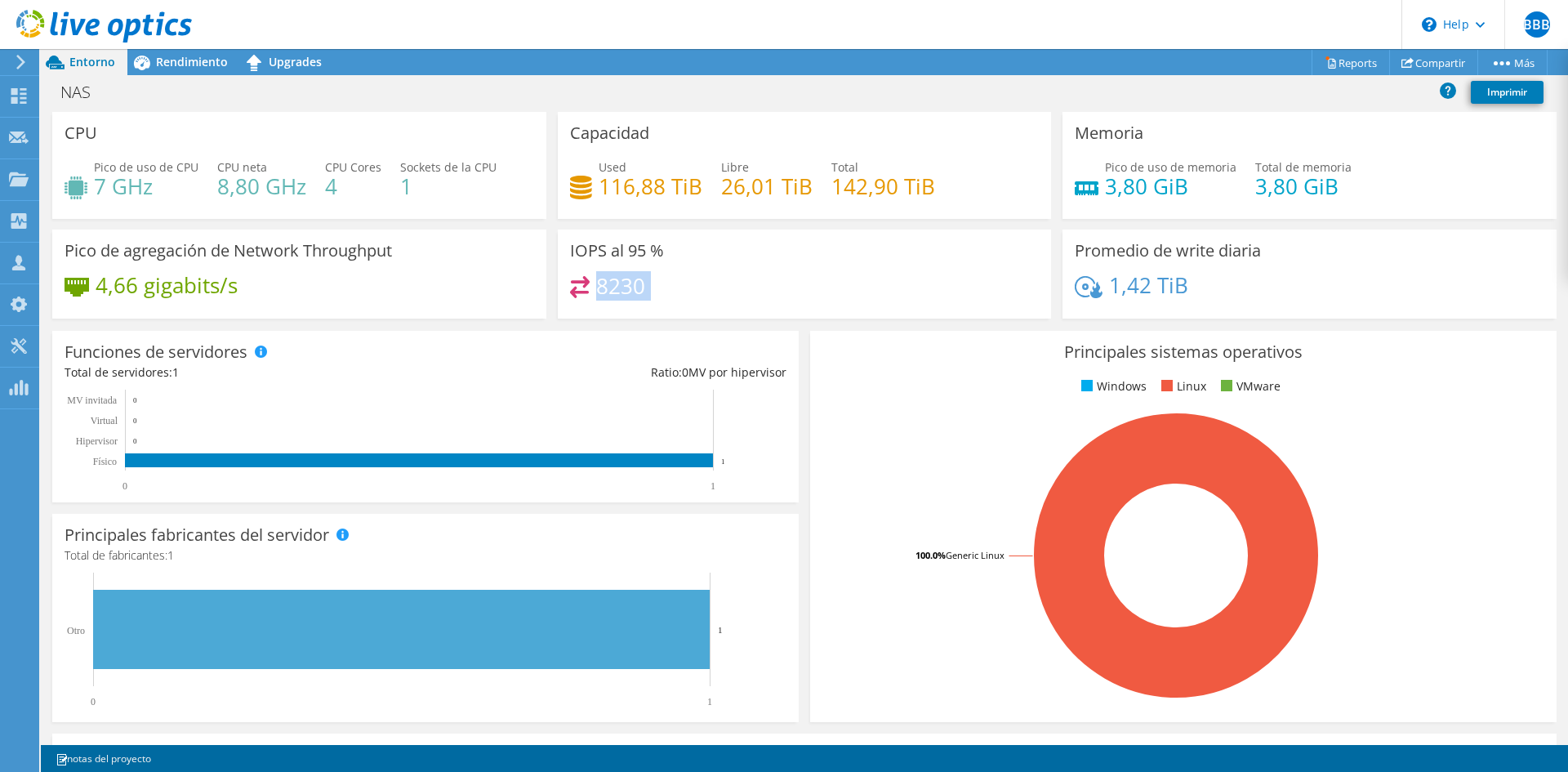 click on "8230" at bounding box center [621, 286] 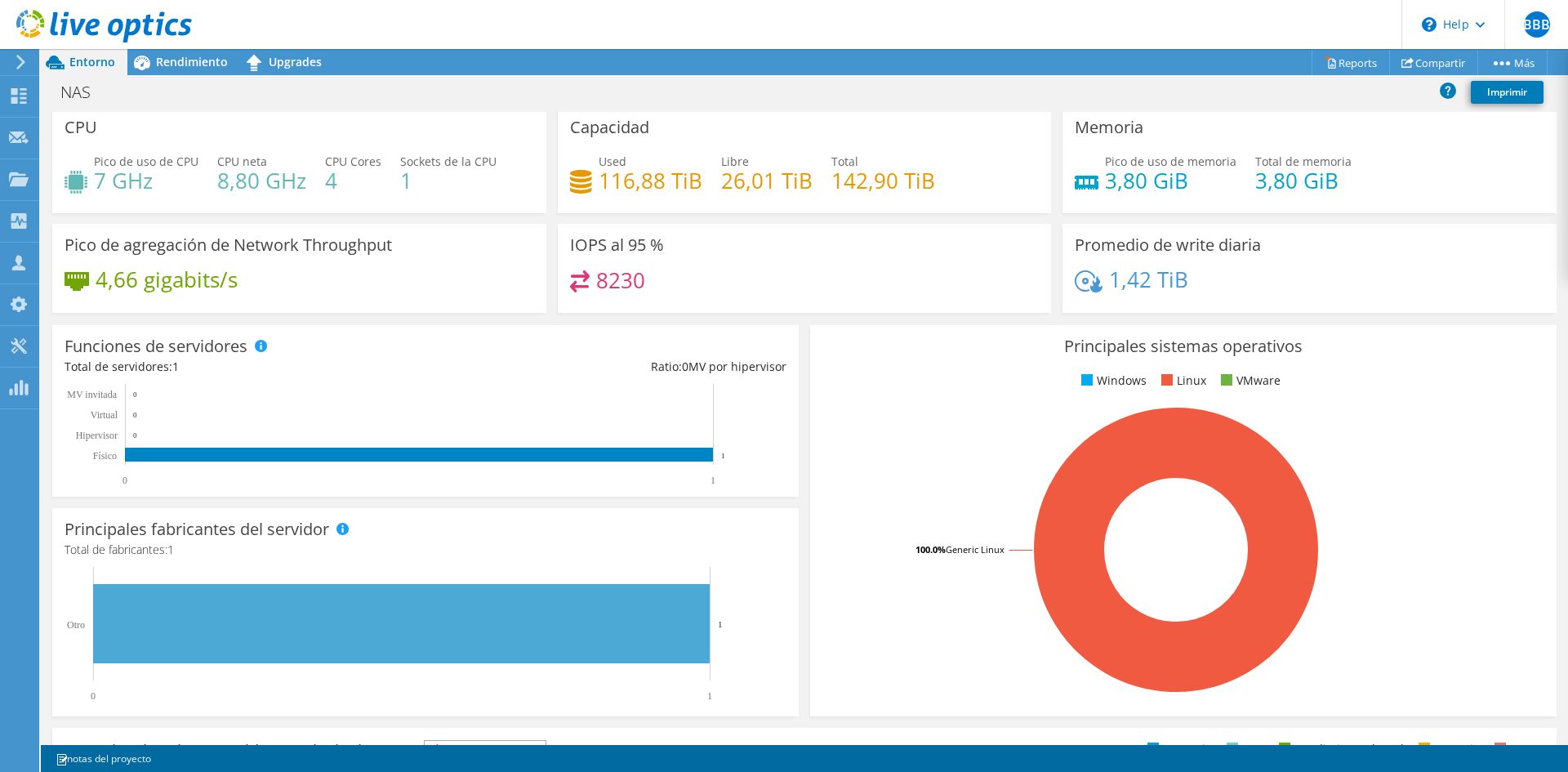 scroll, scrollTop: 0, scrollLeft: 0, axis: both 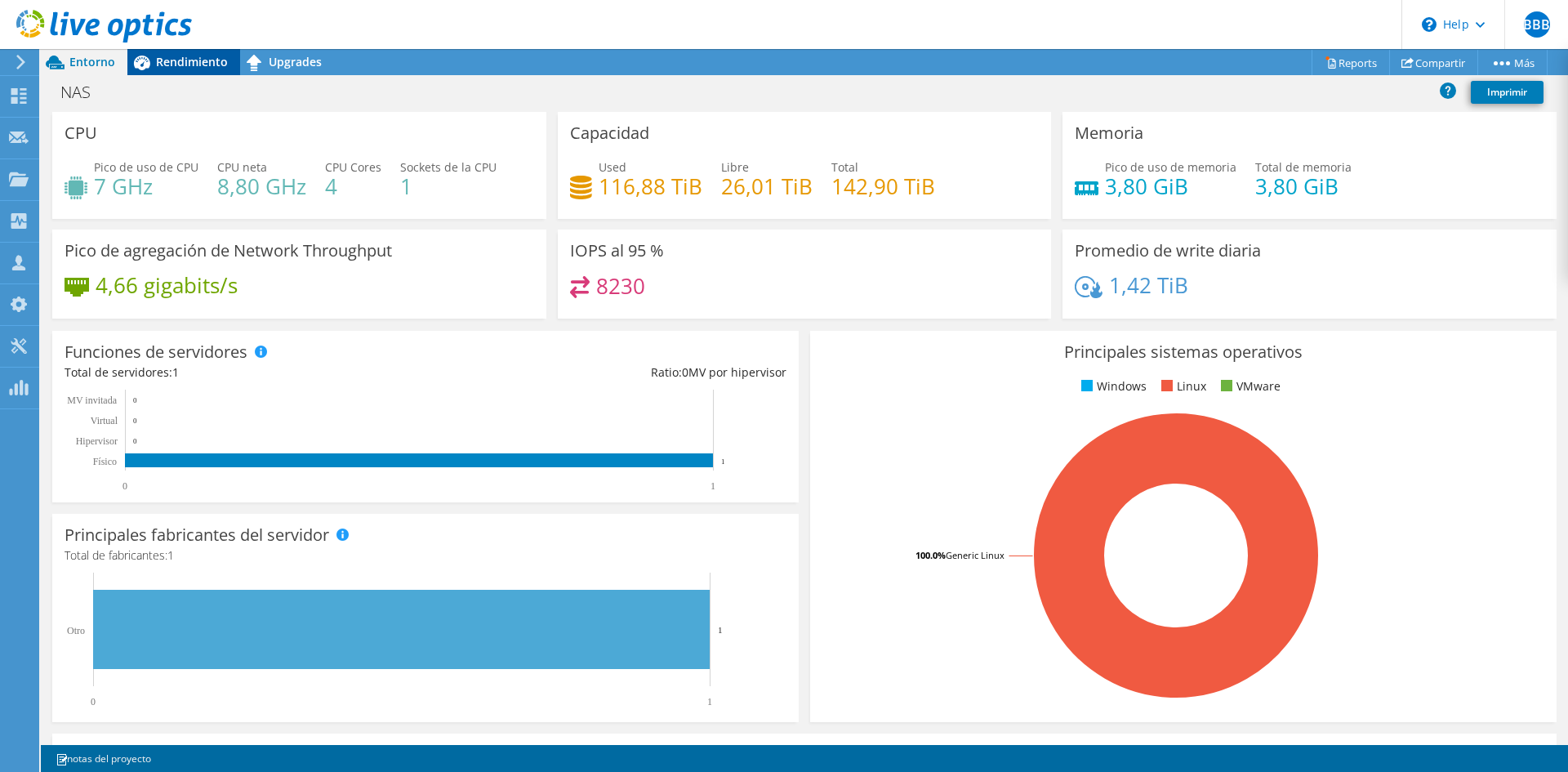 click on "Rendimiento" at bounding box center [192, 61] 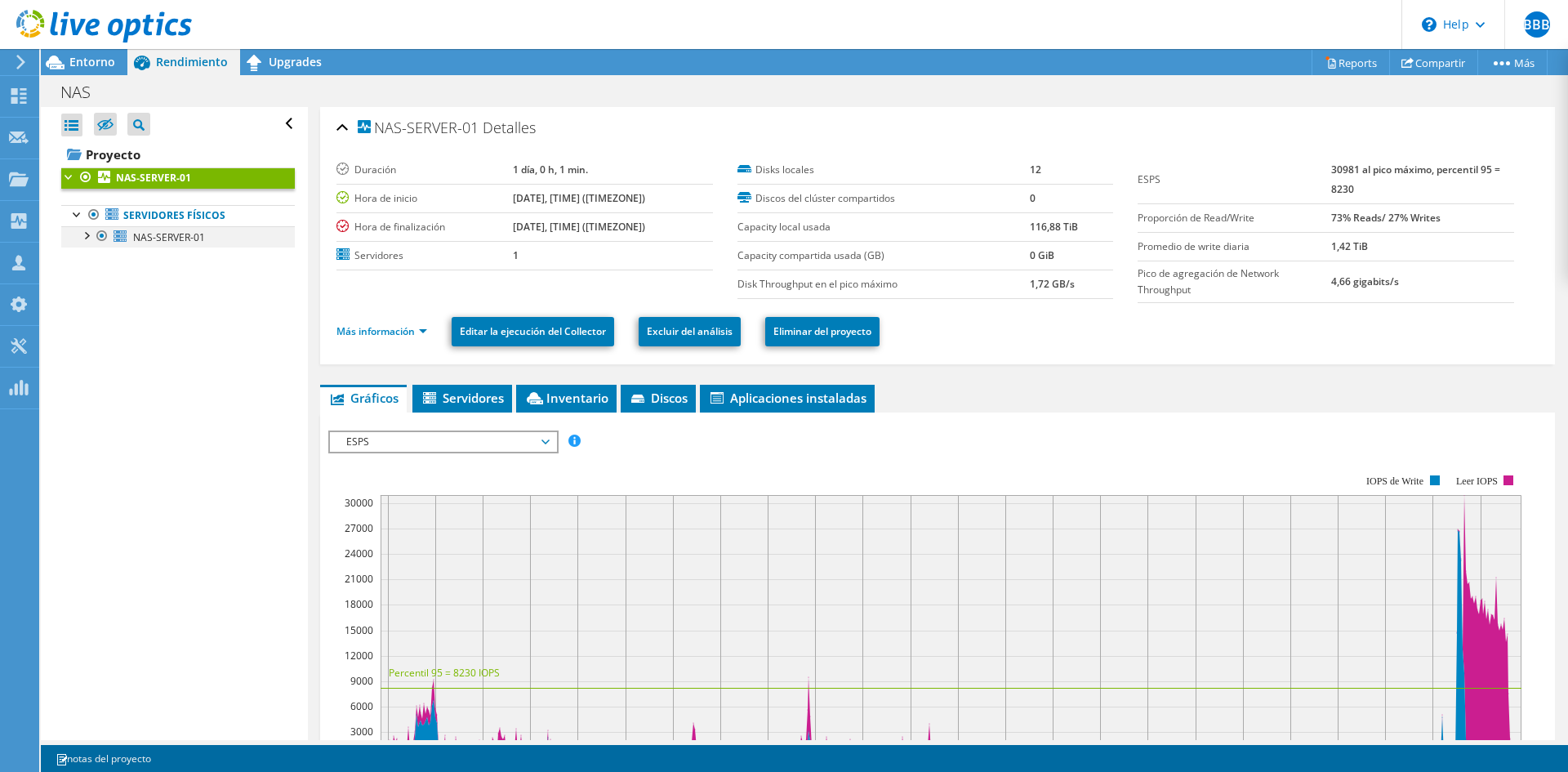 click at bounding box center [86, 234] 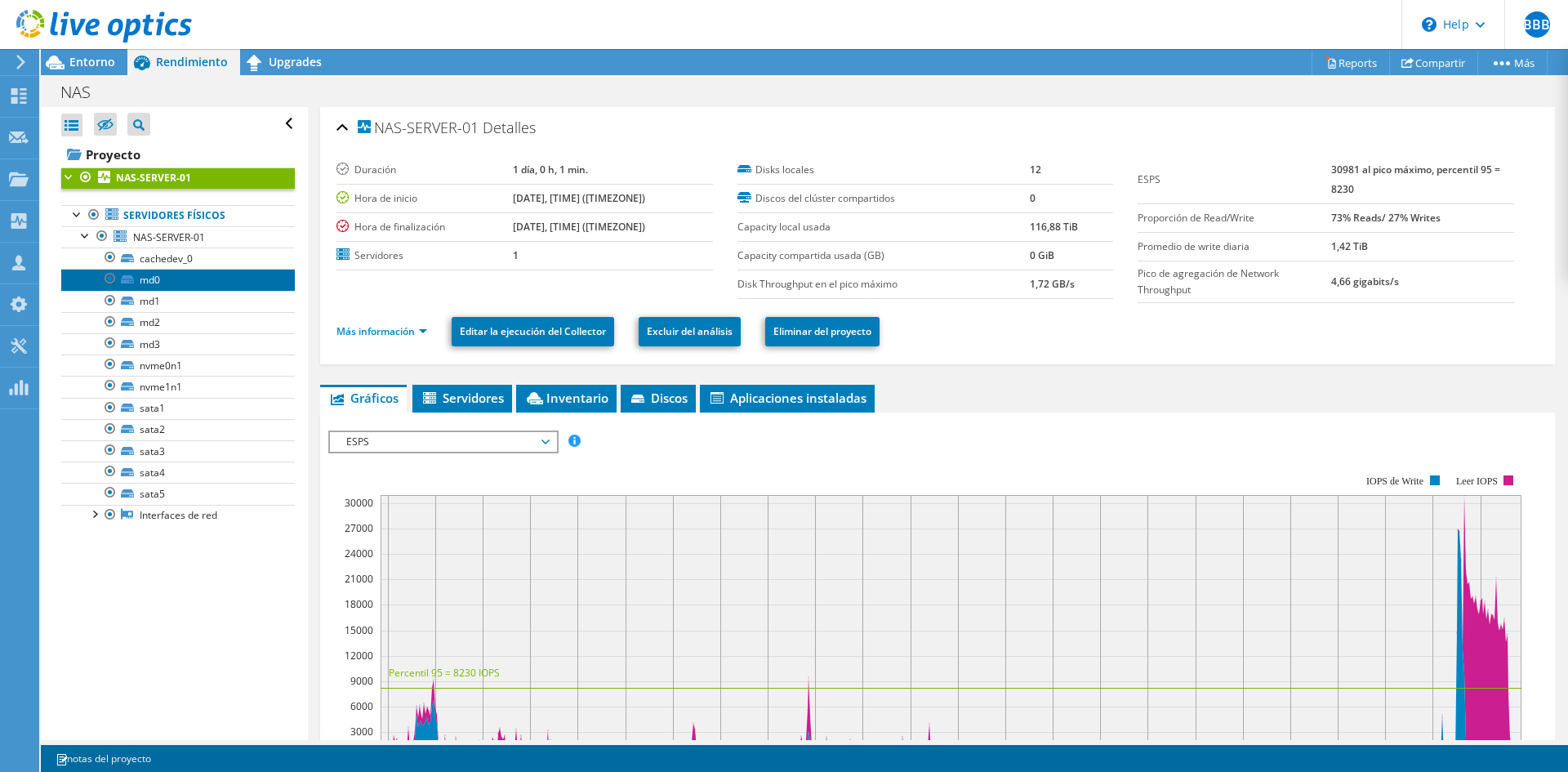 click on "md0" at bounding box center [178, 279] 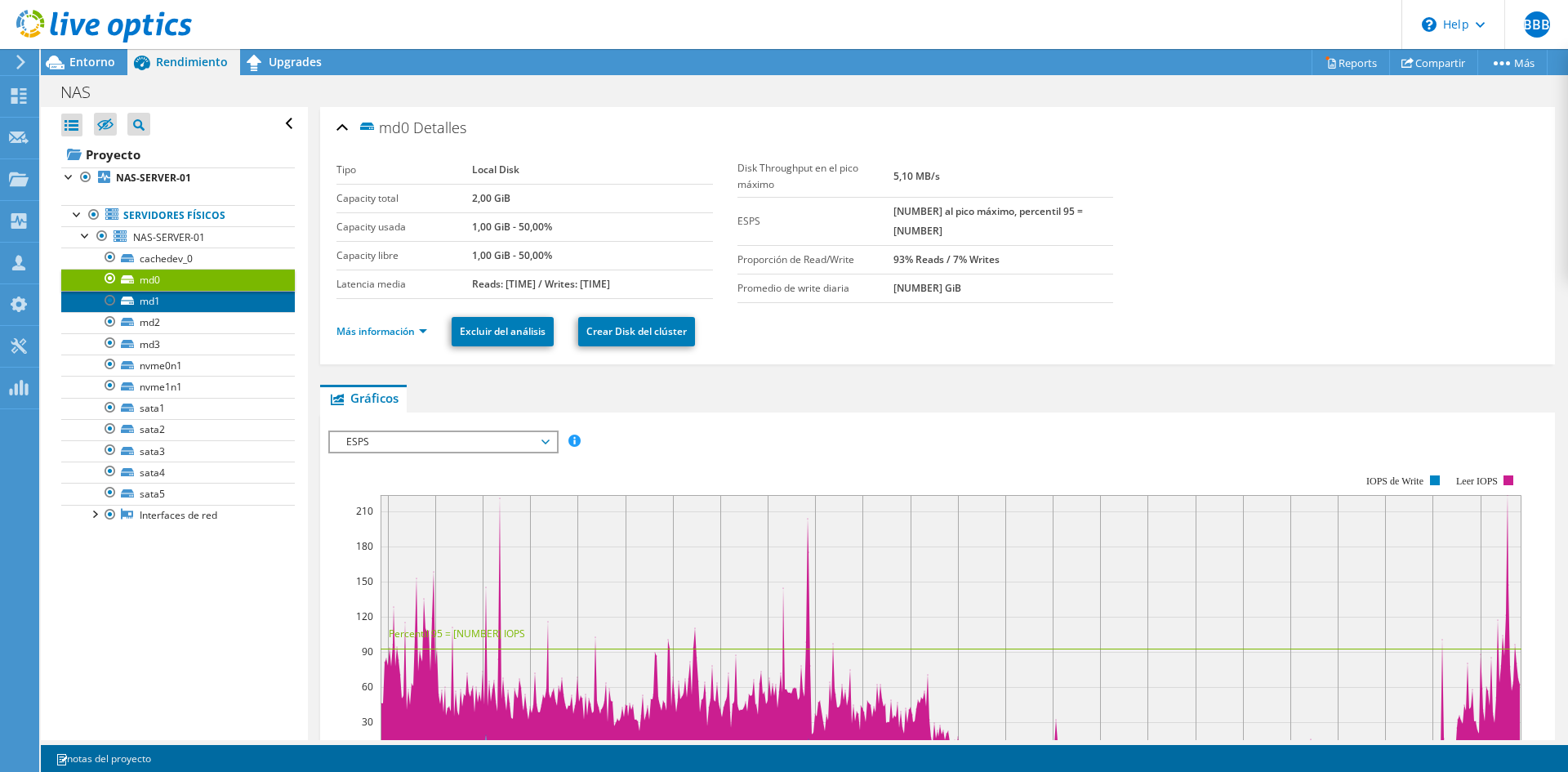 click on "md1" at bounding box center [178, 301] 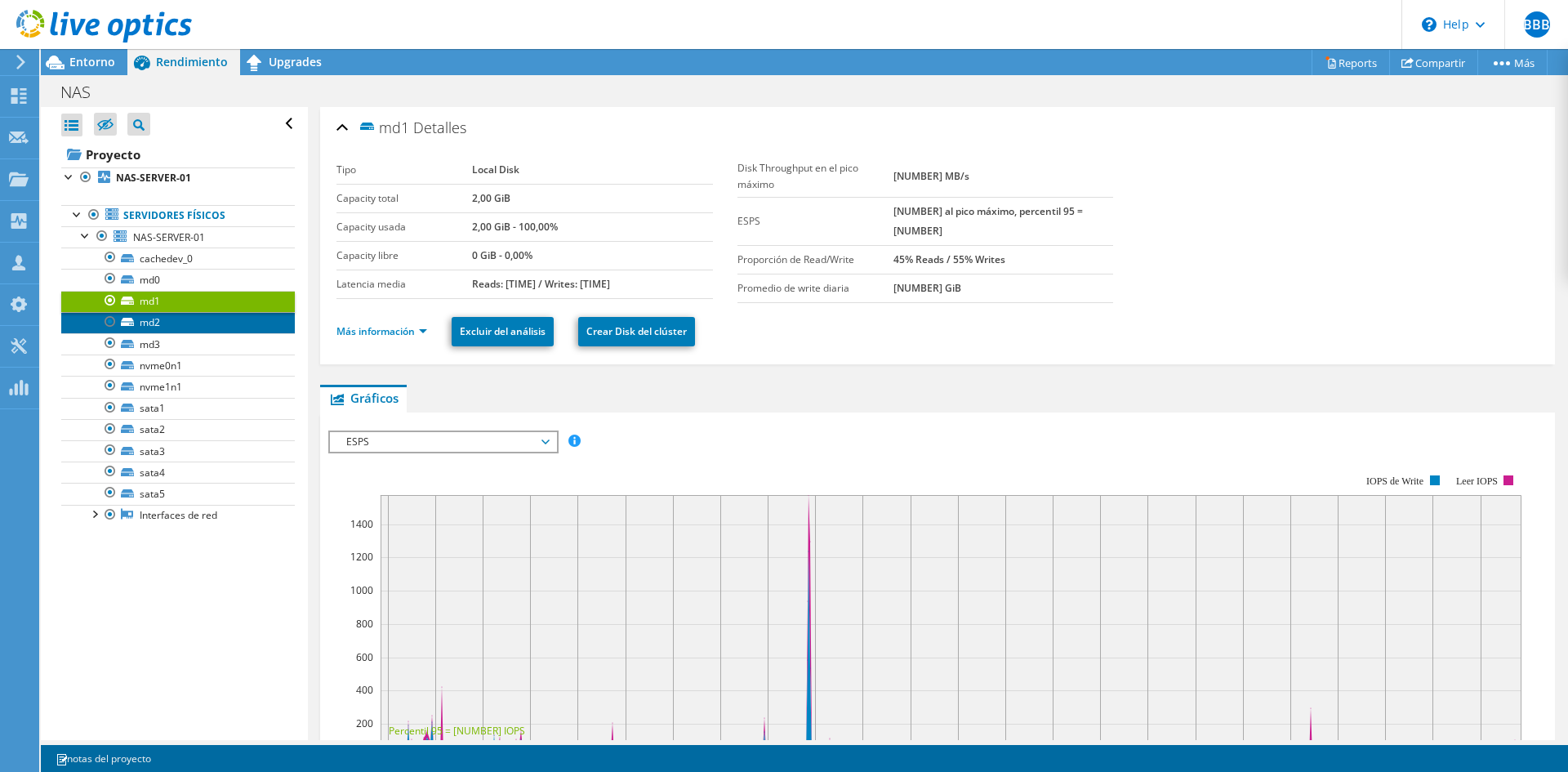 click on "md2" at bounding box center [178, 323] 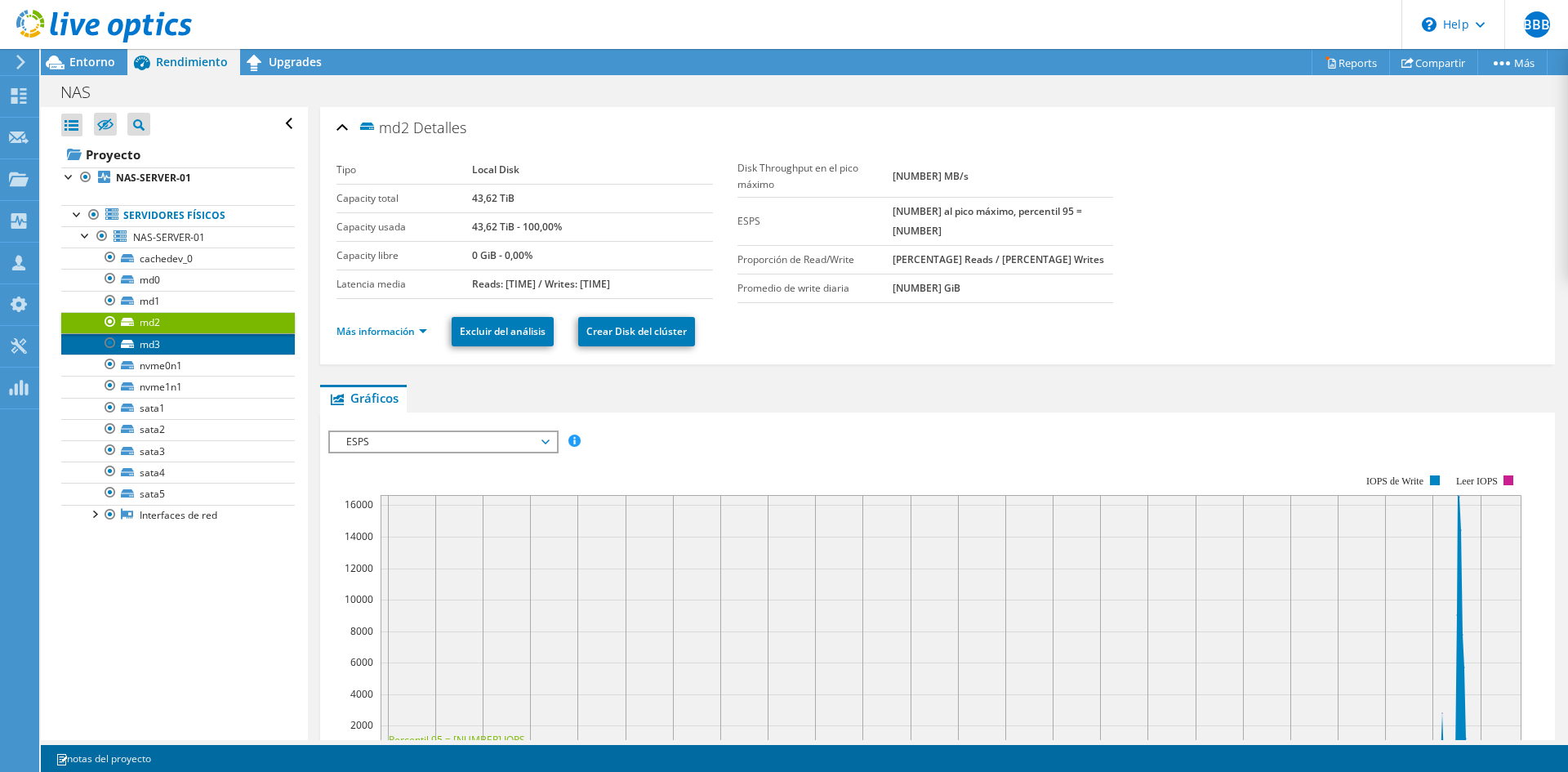 click on "md3" at bounding box center (178, 344) 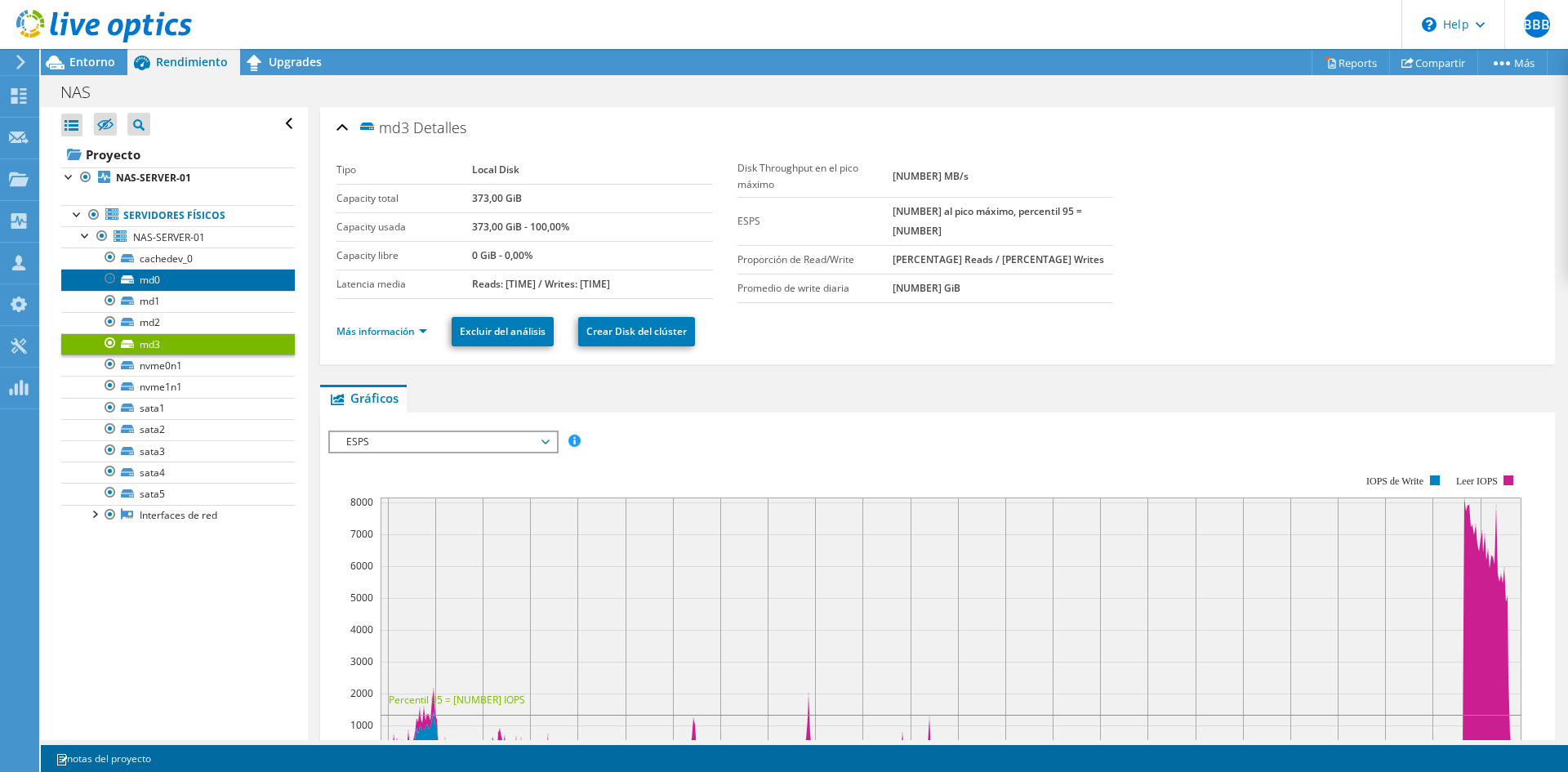 click on "md0" at bounding box center (178, 279) 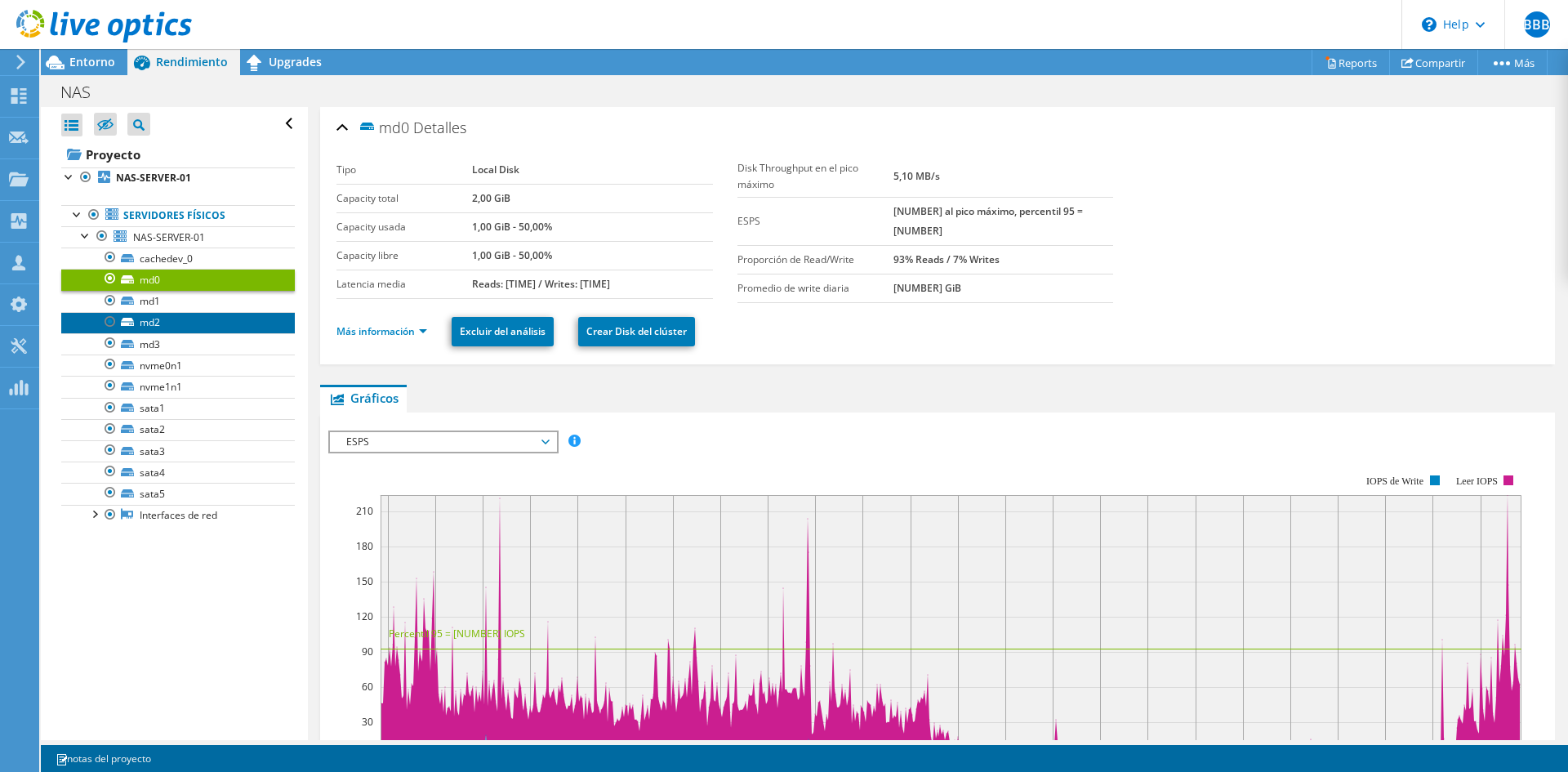 click on "md2" at bounding box center [178, 323] 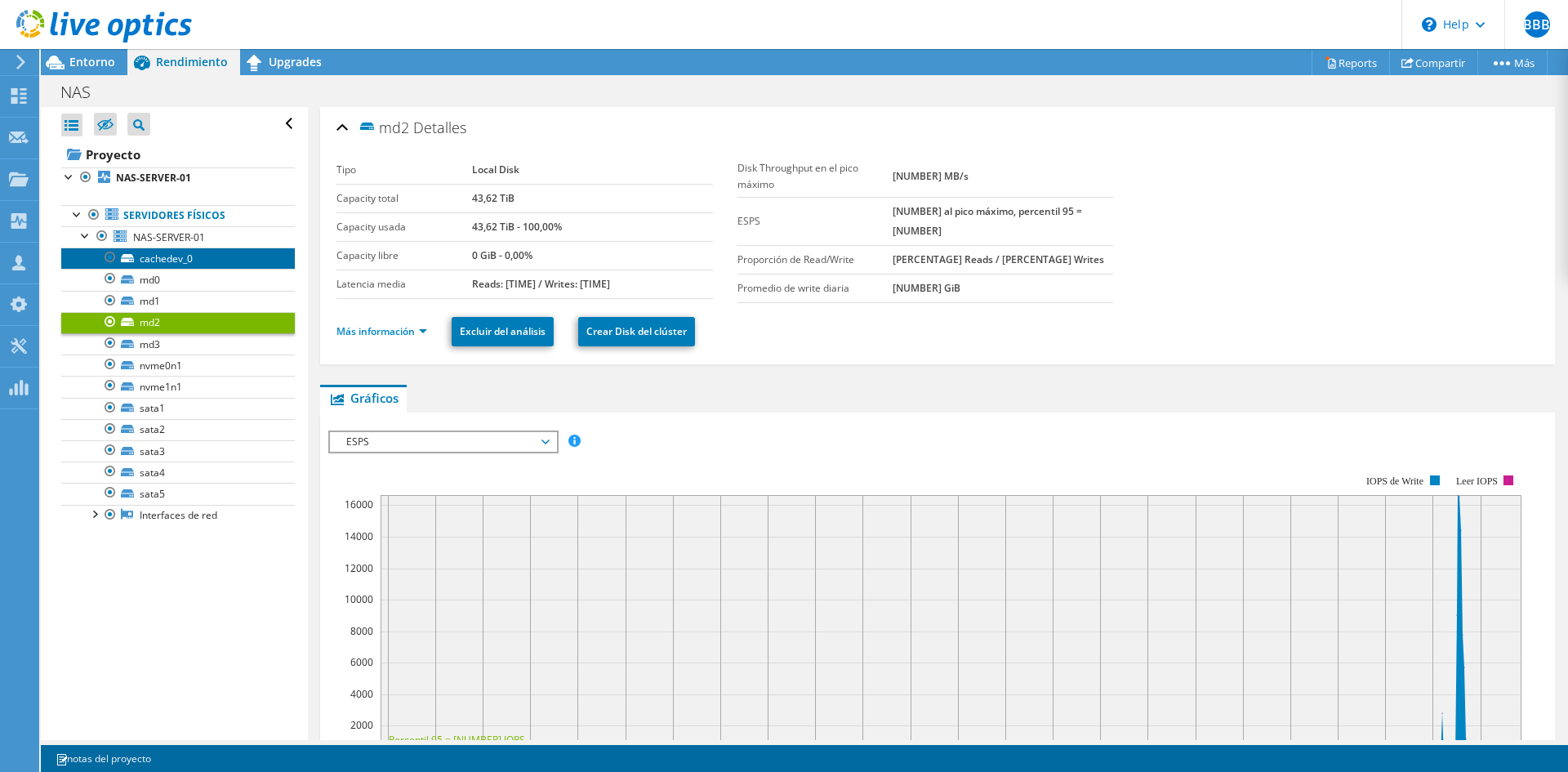 click on "cachedev_0" at bounding box center [178, 258] 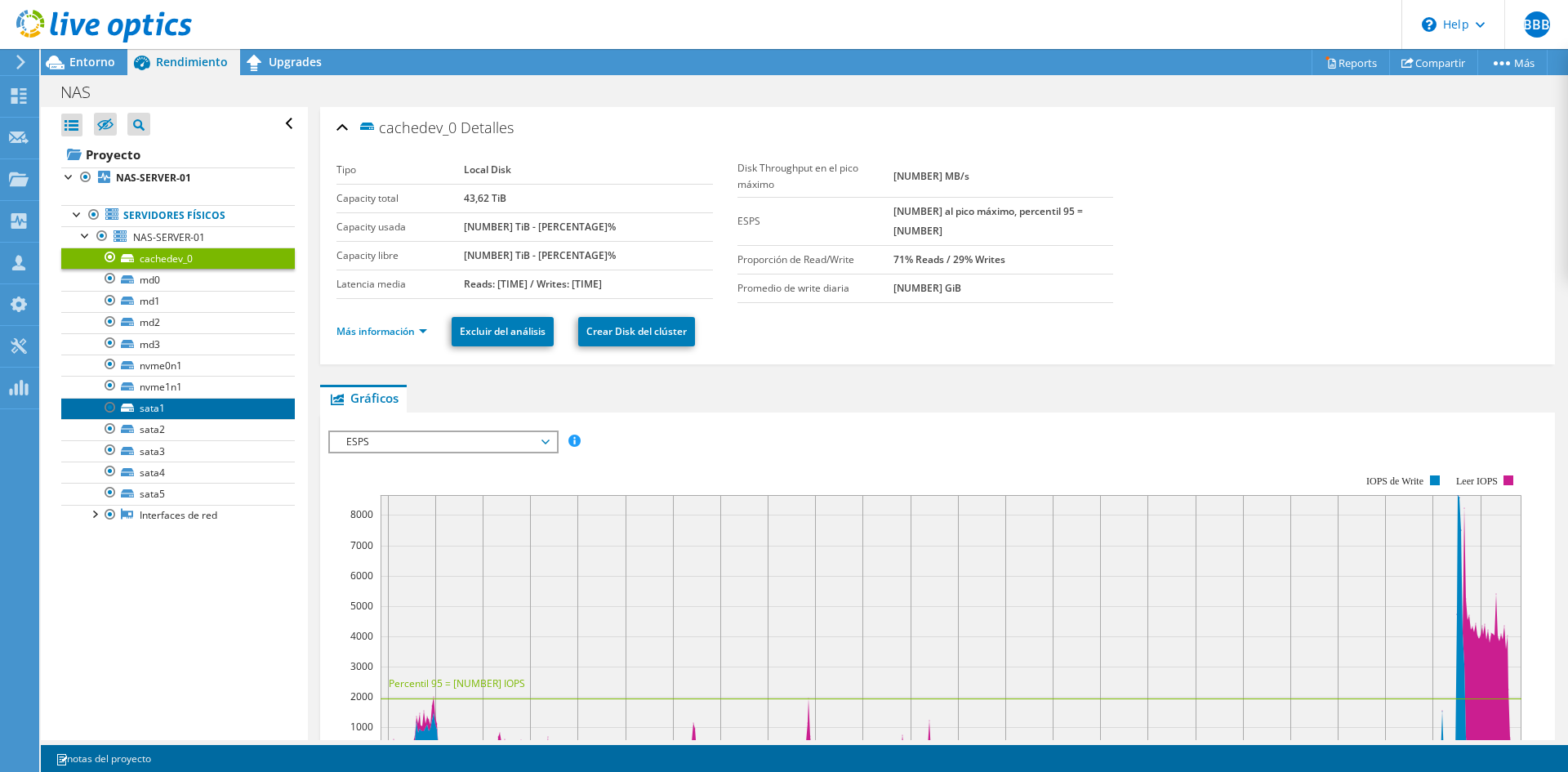 click on "sata1" at bounding box center (178, 408) 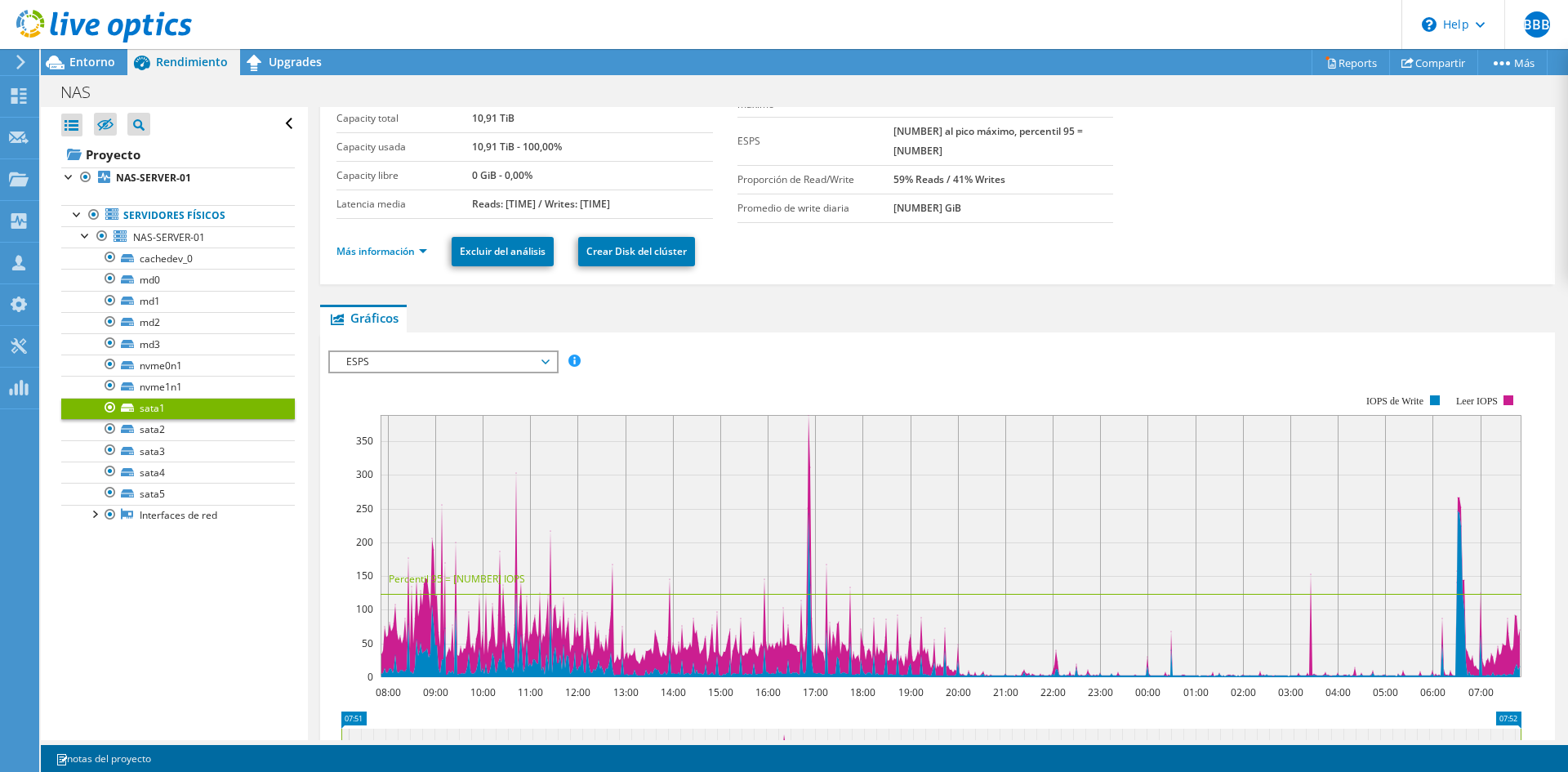 scroll, scrollTop: 0, scrollLeft: 0, axis: both 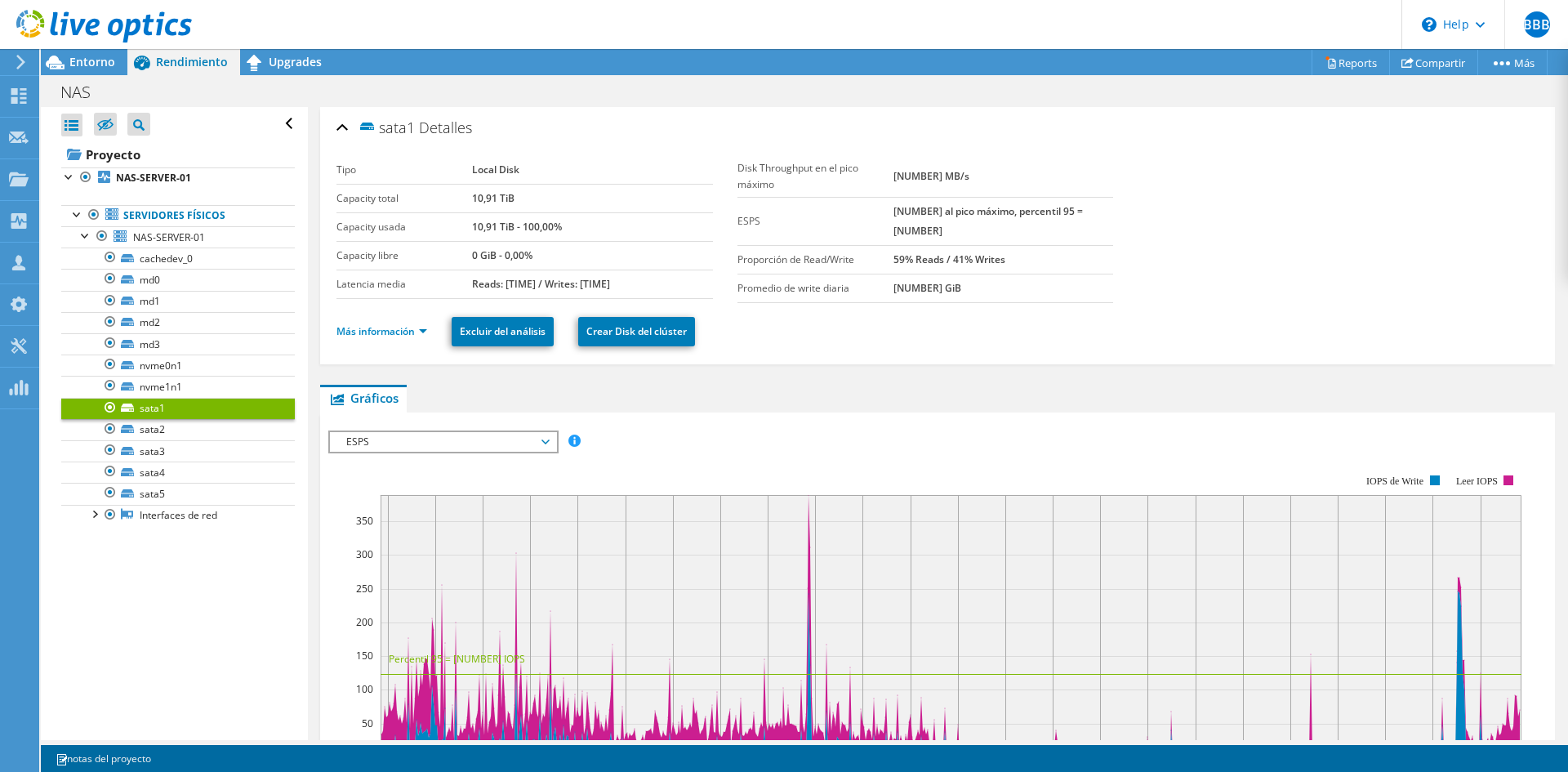 click on "ESPS" at bounding box center [443, 442] 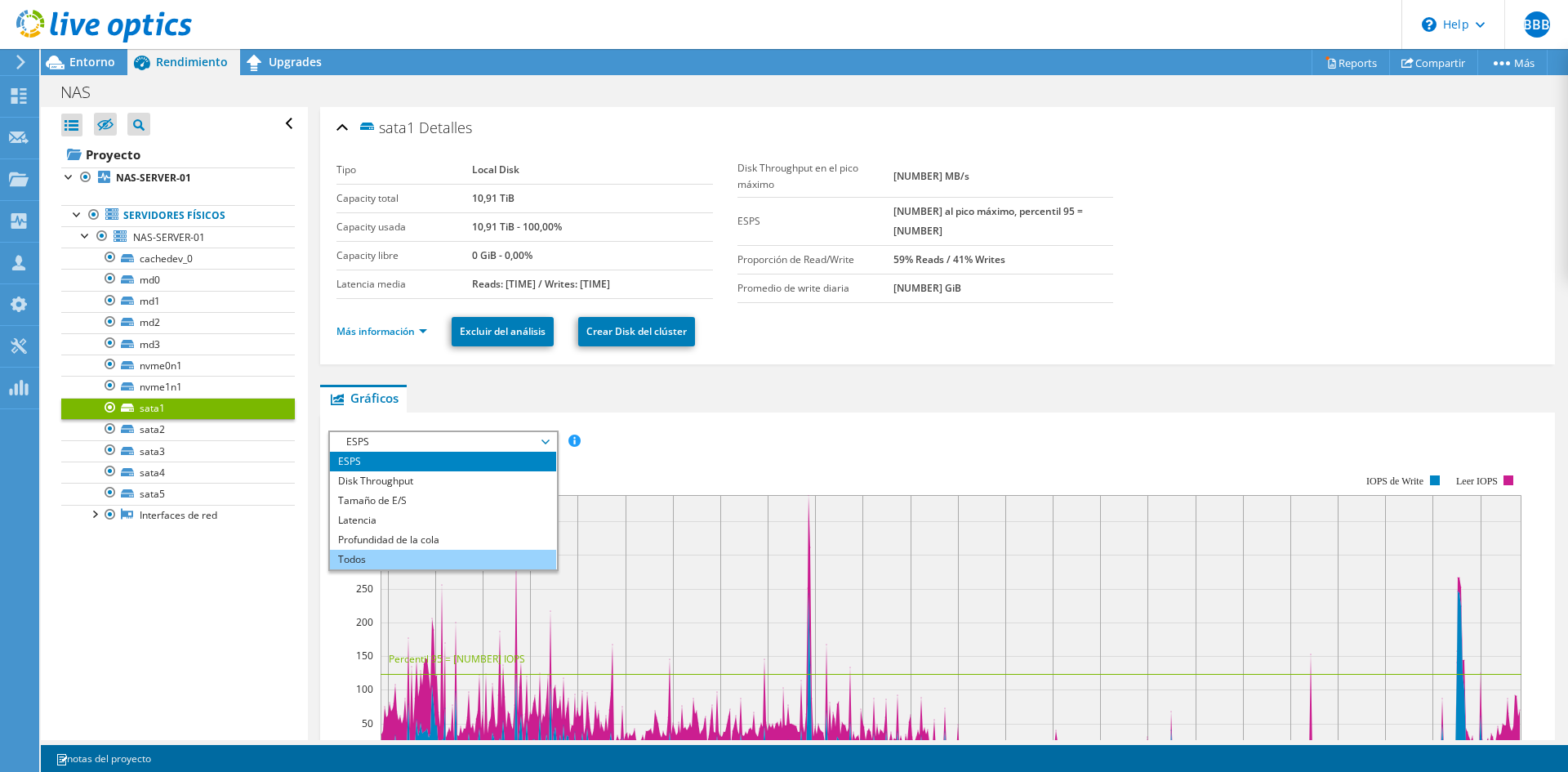click on "Todos" at bounding box center [443, 560] 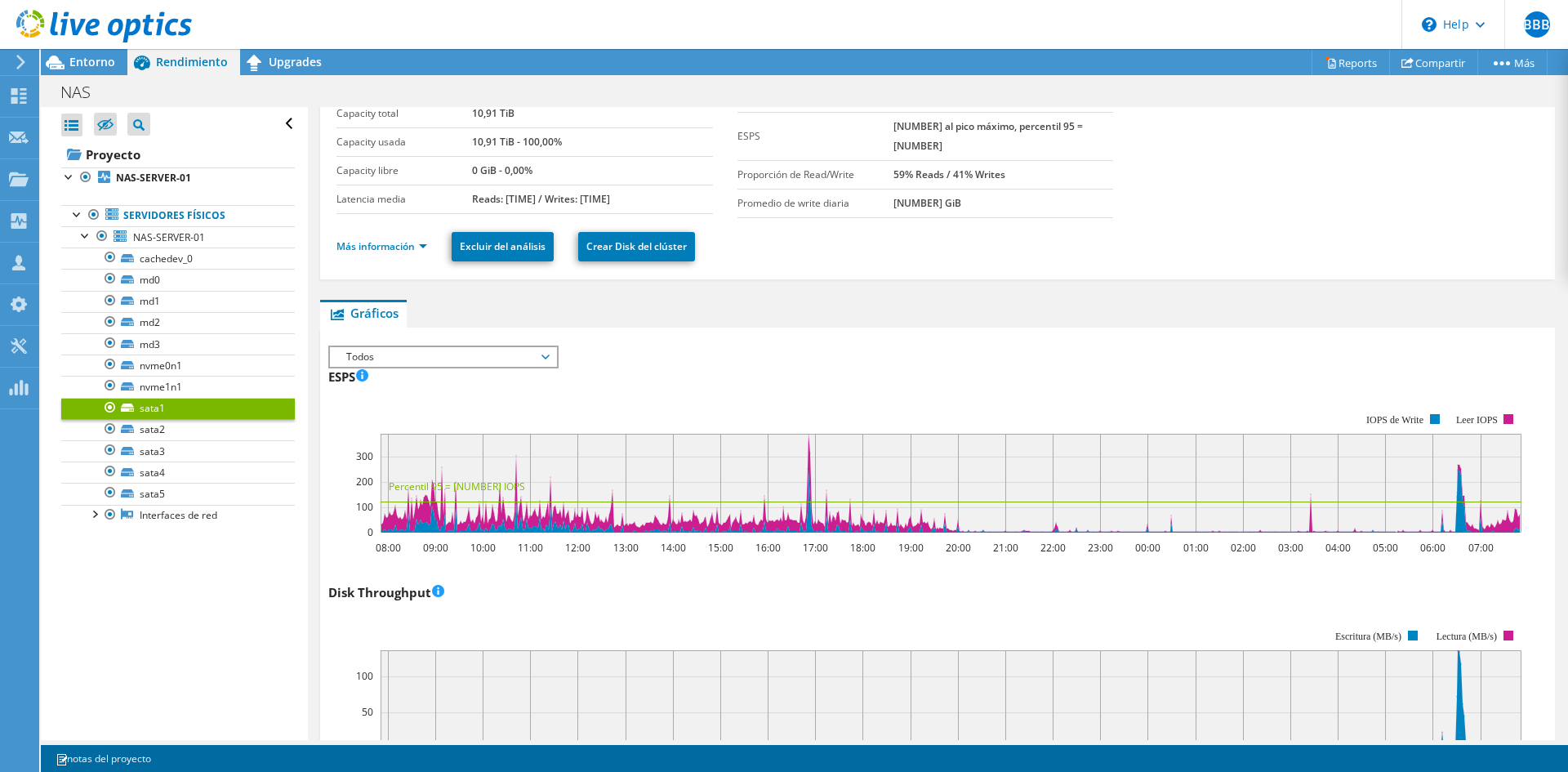 scroll, scrollTop: 163, scrollLeft: 0, axis: vertical 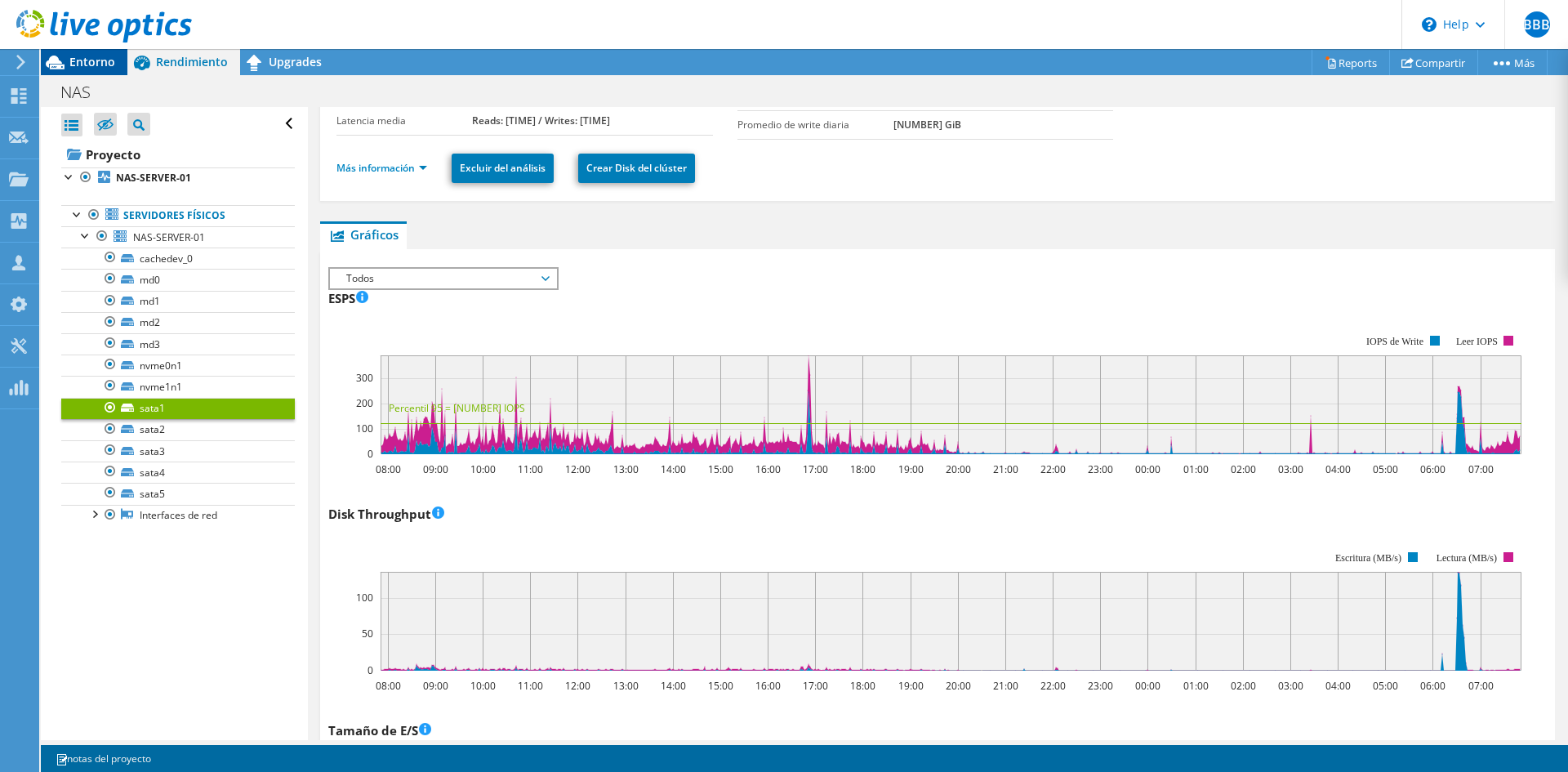 click on "Entorno" at bounding box center (92, 61) 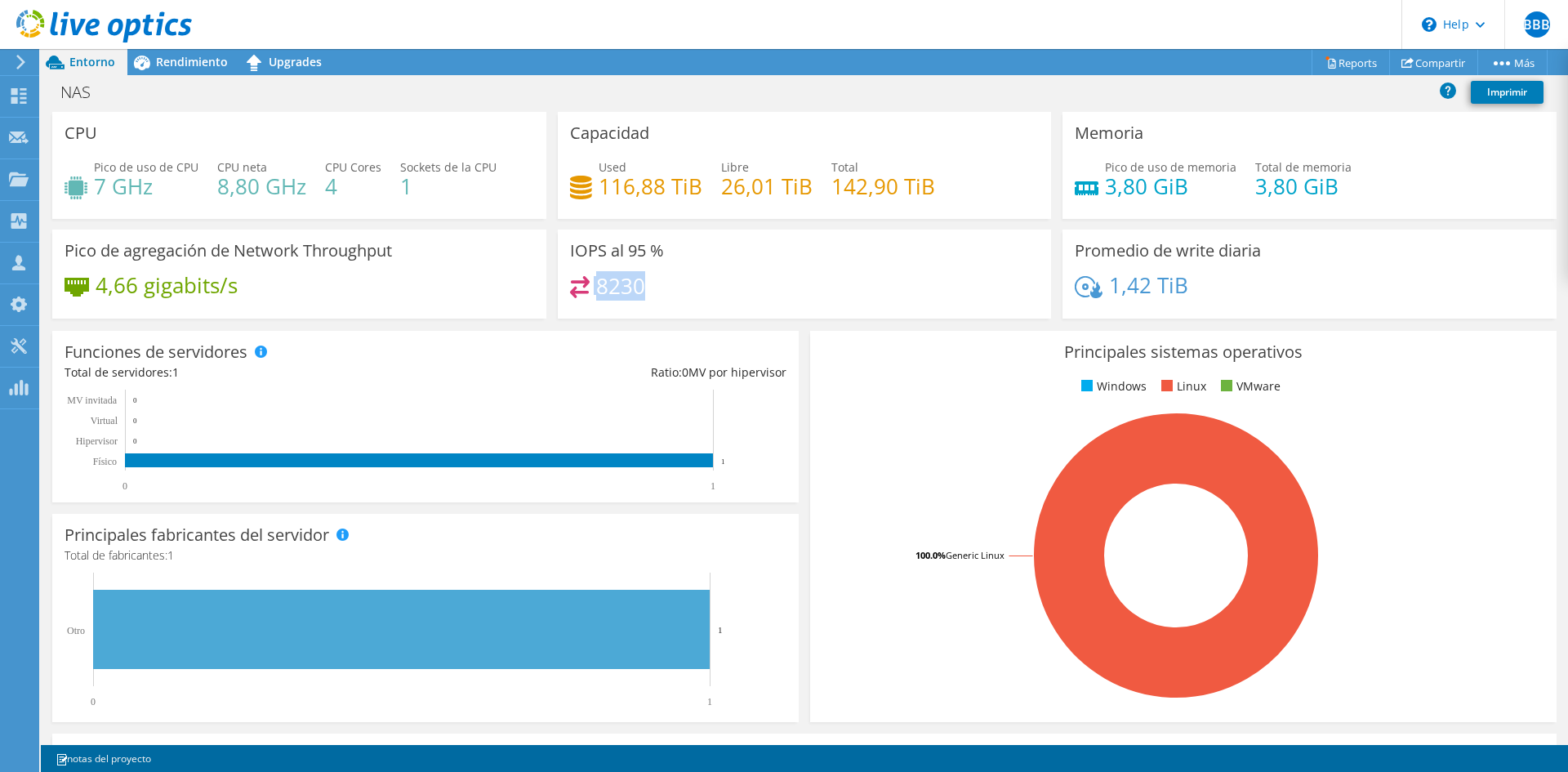 drag, startPoint x: 640, startPoint y: 288, endPoint x: 583, endPoint y: 281, distance: 57.42822 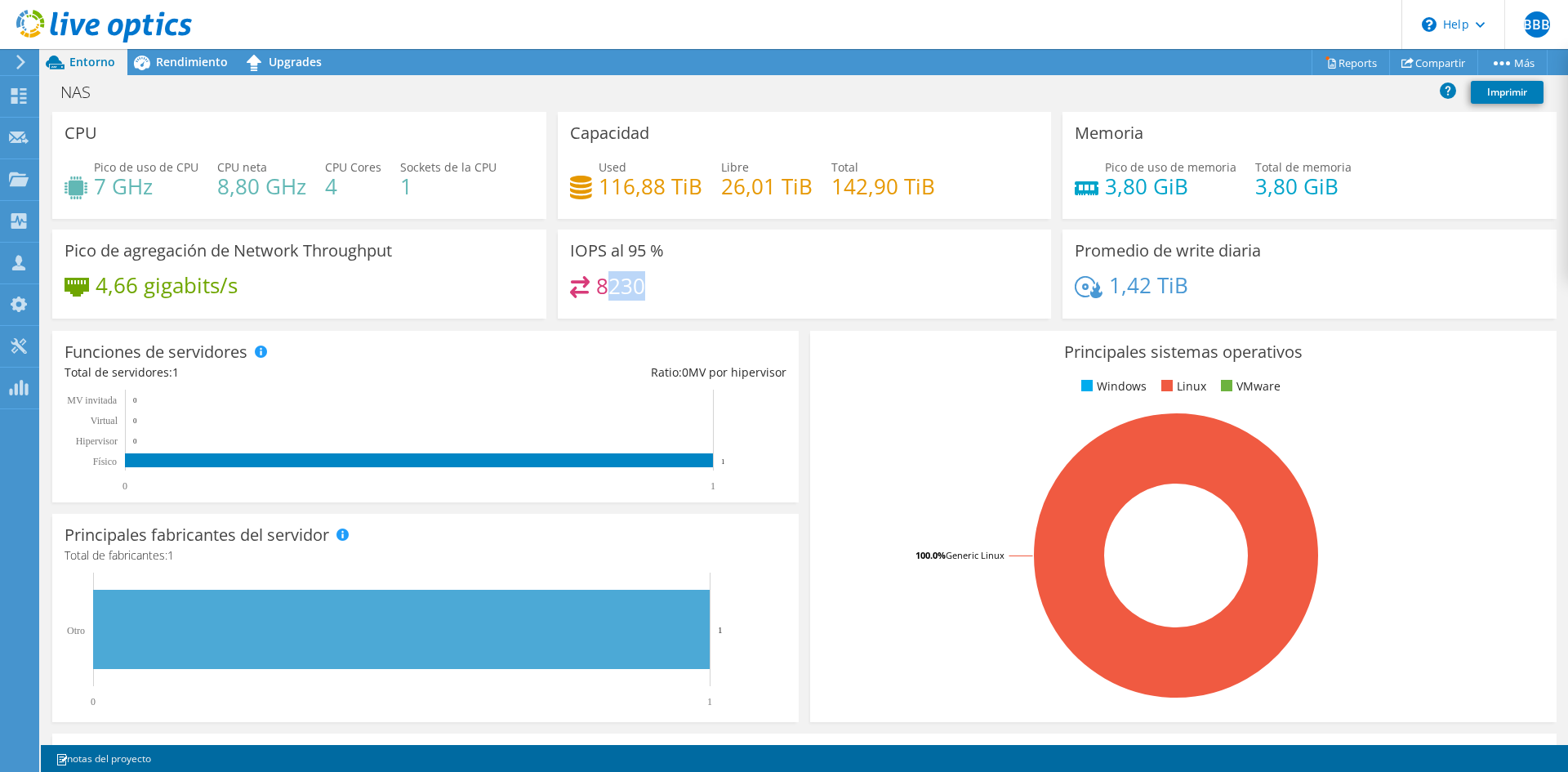 drag, startPoint x: 610, startPoint y: 284, endPoint x: 640, endPoint y: 286, distance: 30.066593 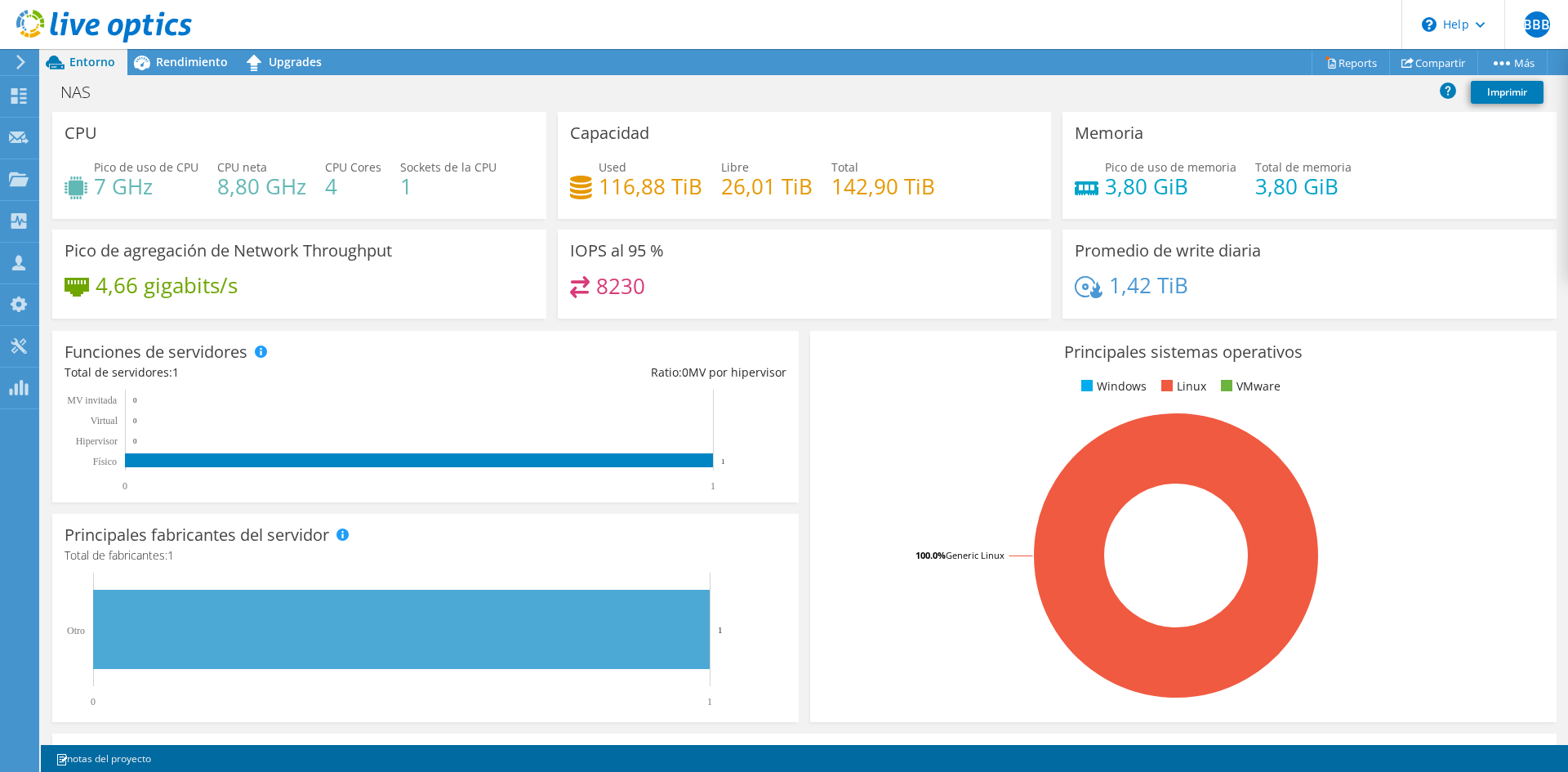 click on "Panel
Solicitar captura
Proyectos
Buscar proyectos
Upload SIOKIT & Files
Ejecuciones del recopilador Optical Prime" at bounding box center (-54, 410) 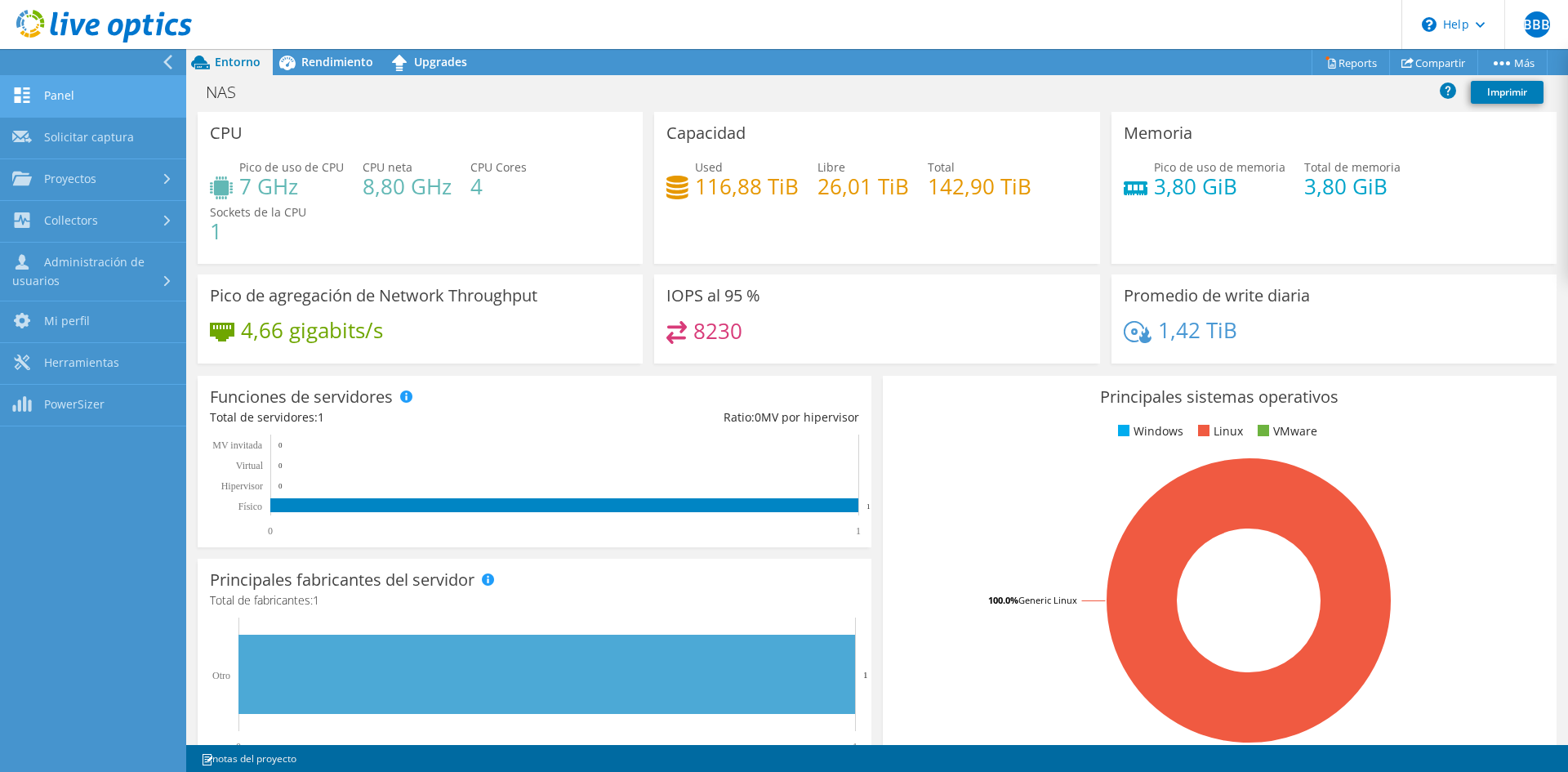 click on "Panel" at bounding box center (93, 96) 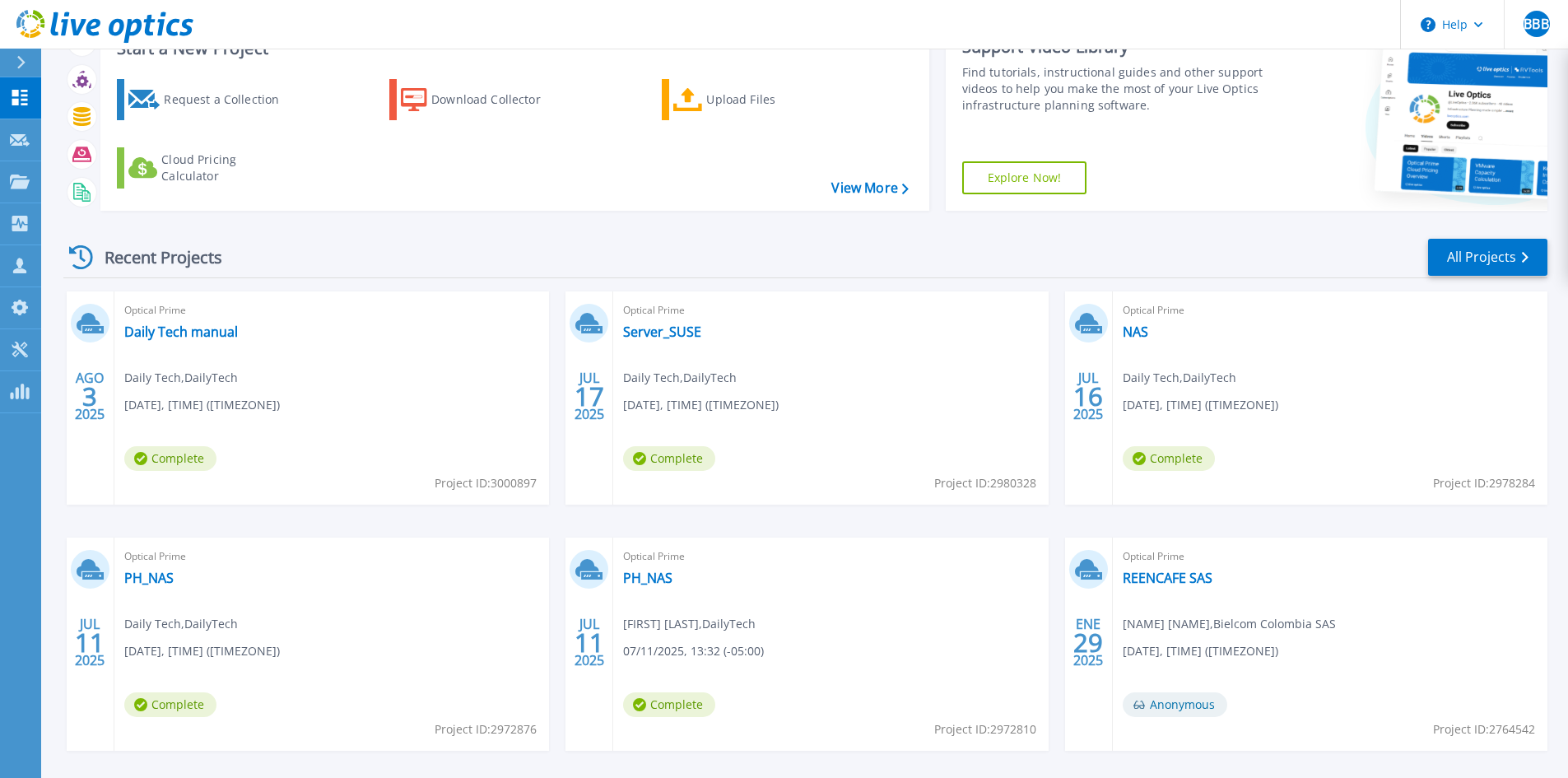 scroll, scrollTop: 134, scrollLeft: 0, axis: vertical 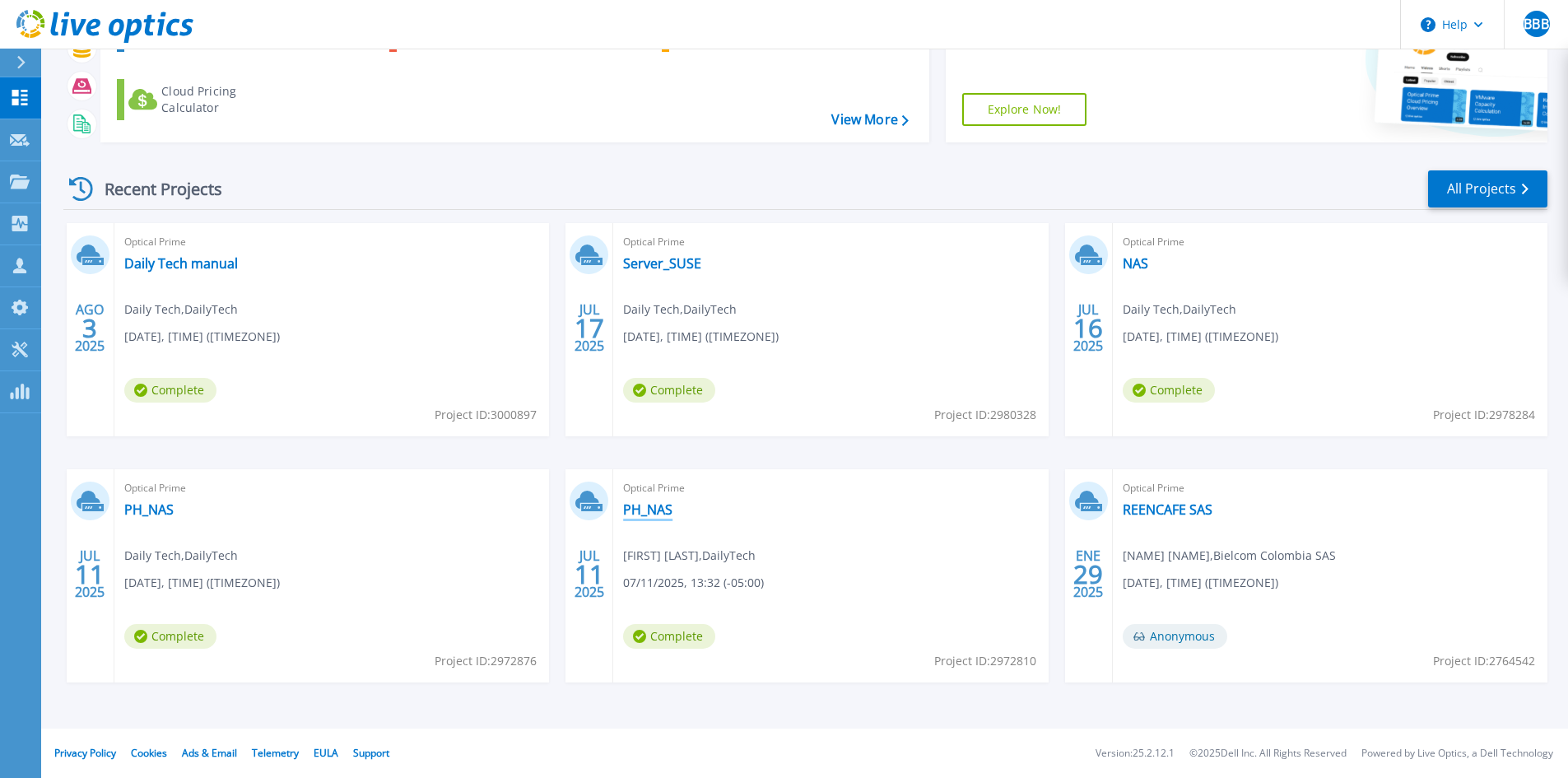 click on "PH_NAS" at bounding box center [648, 510] 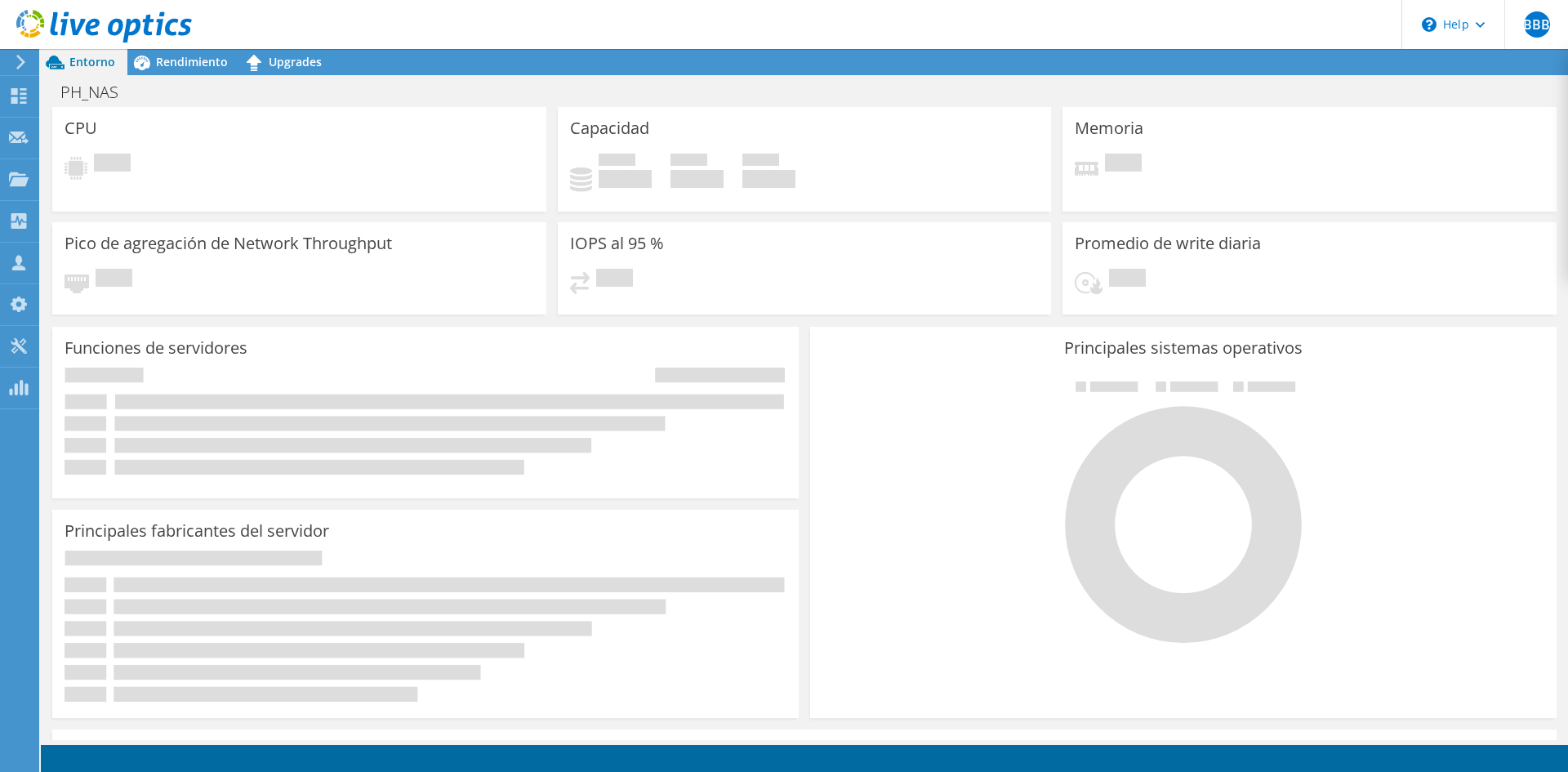 scroll, scrollTop: 0, scrollLeft: 0, axis: both 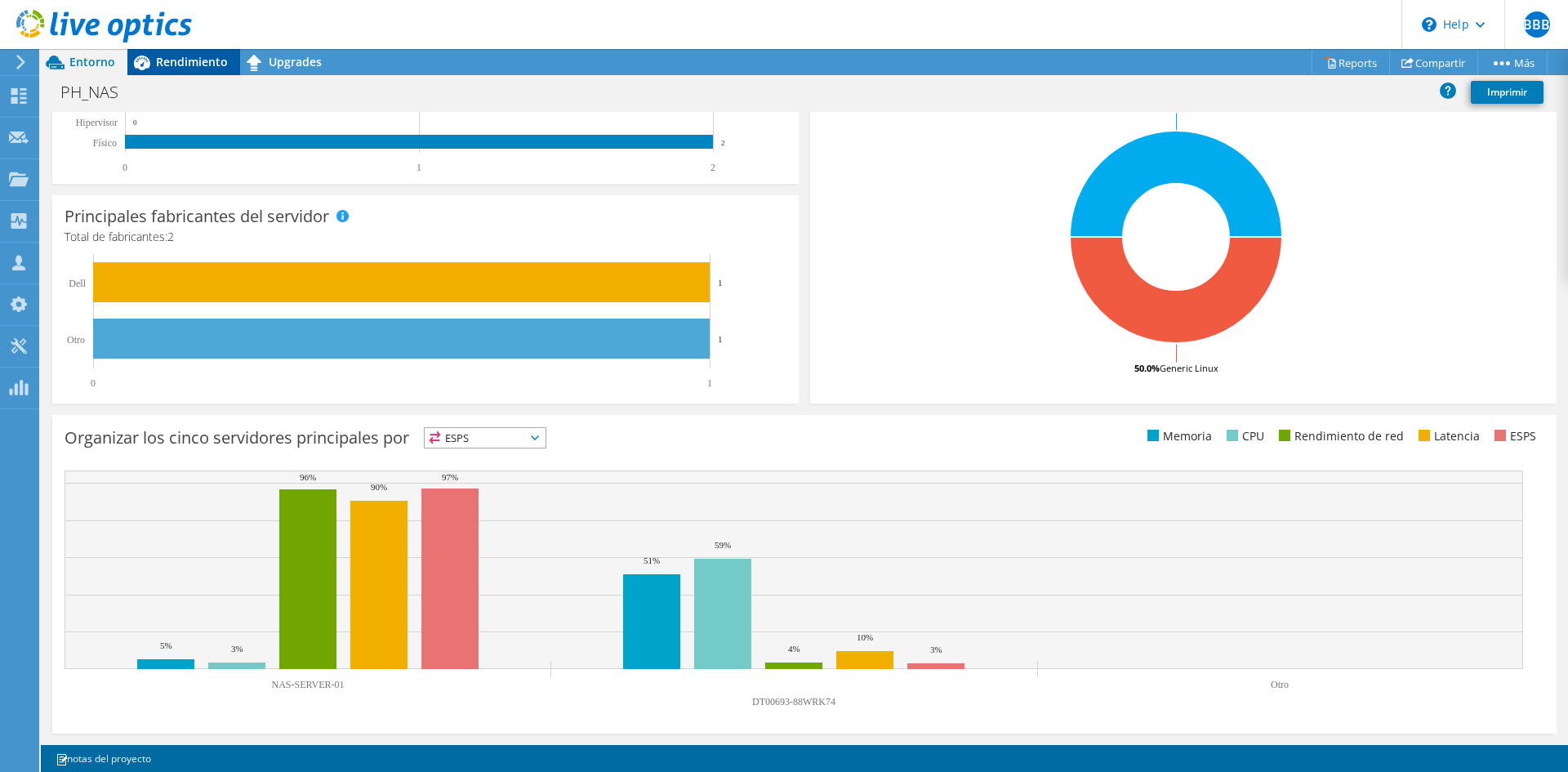 click on "Rendimiento" at bounding box center [192, 61] 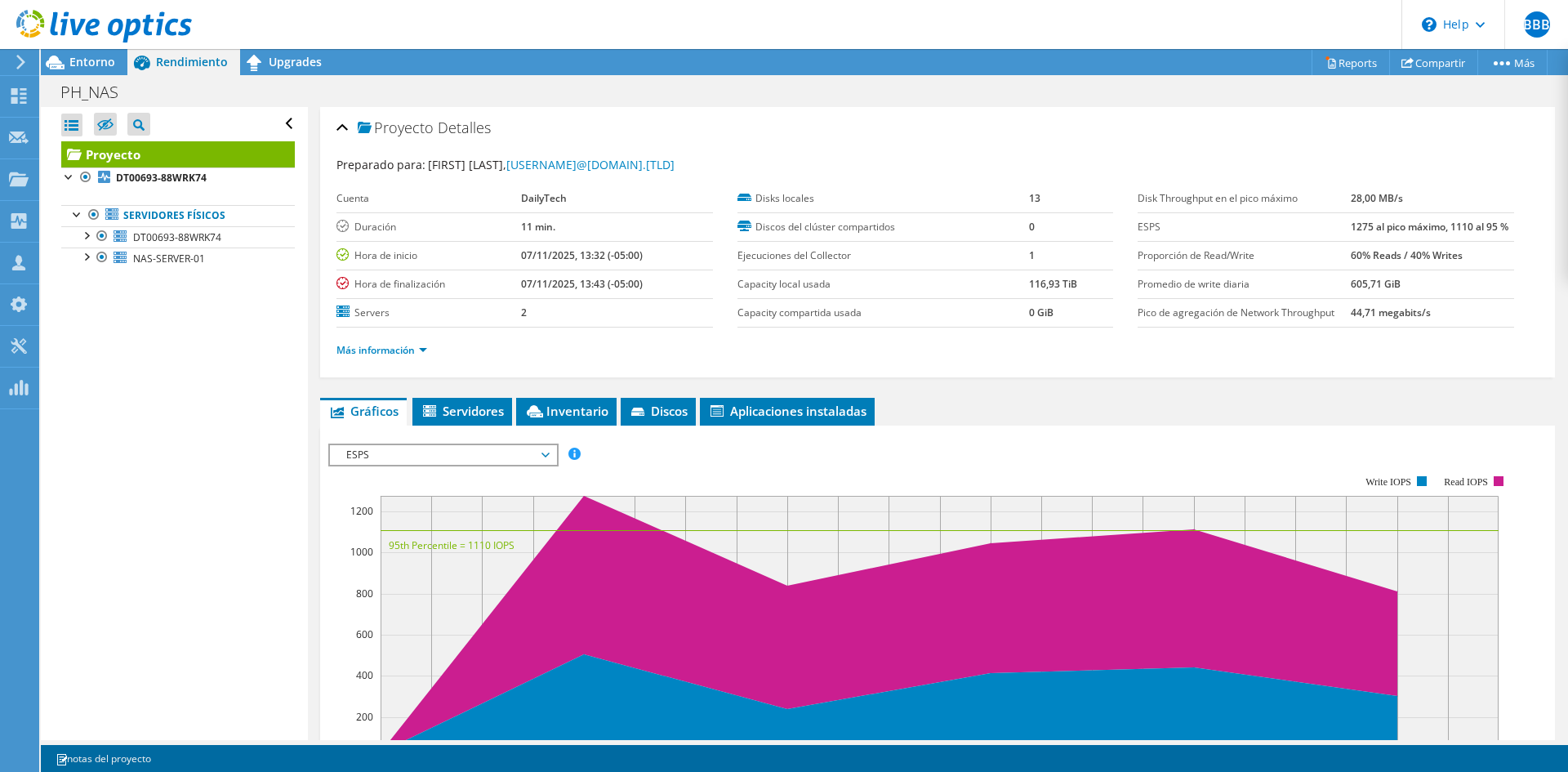 scroll, scrollTop: 0, scrollLeft: 0, axis: both 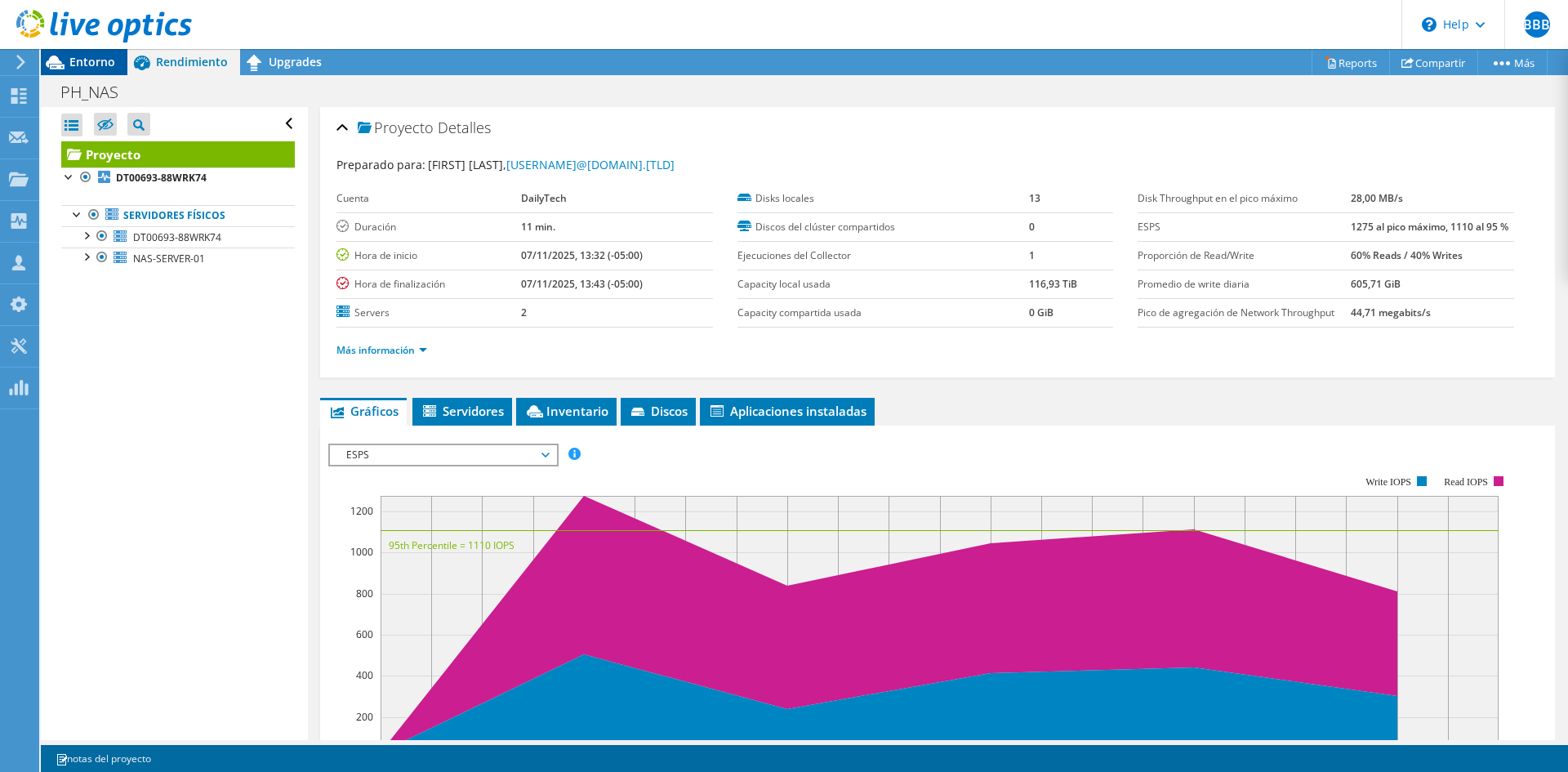 click on "Entorno" at bounding box center (92, 61) 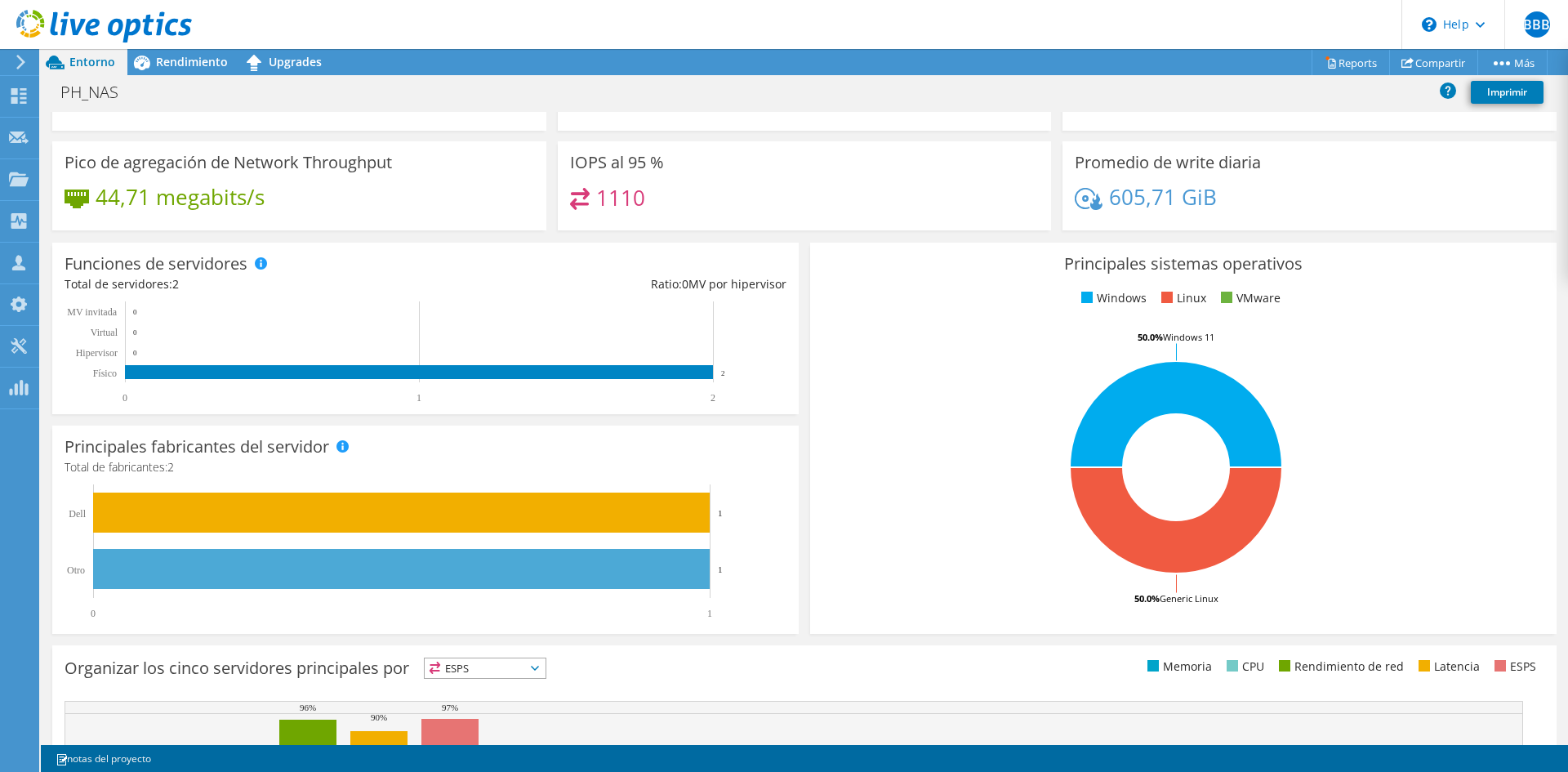scroll, scrollTop: 0, scrollLeft: 0, axis: both 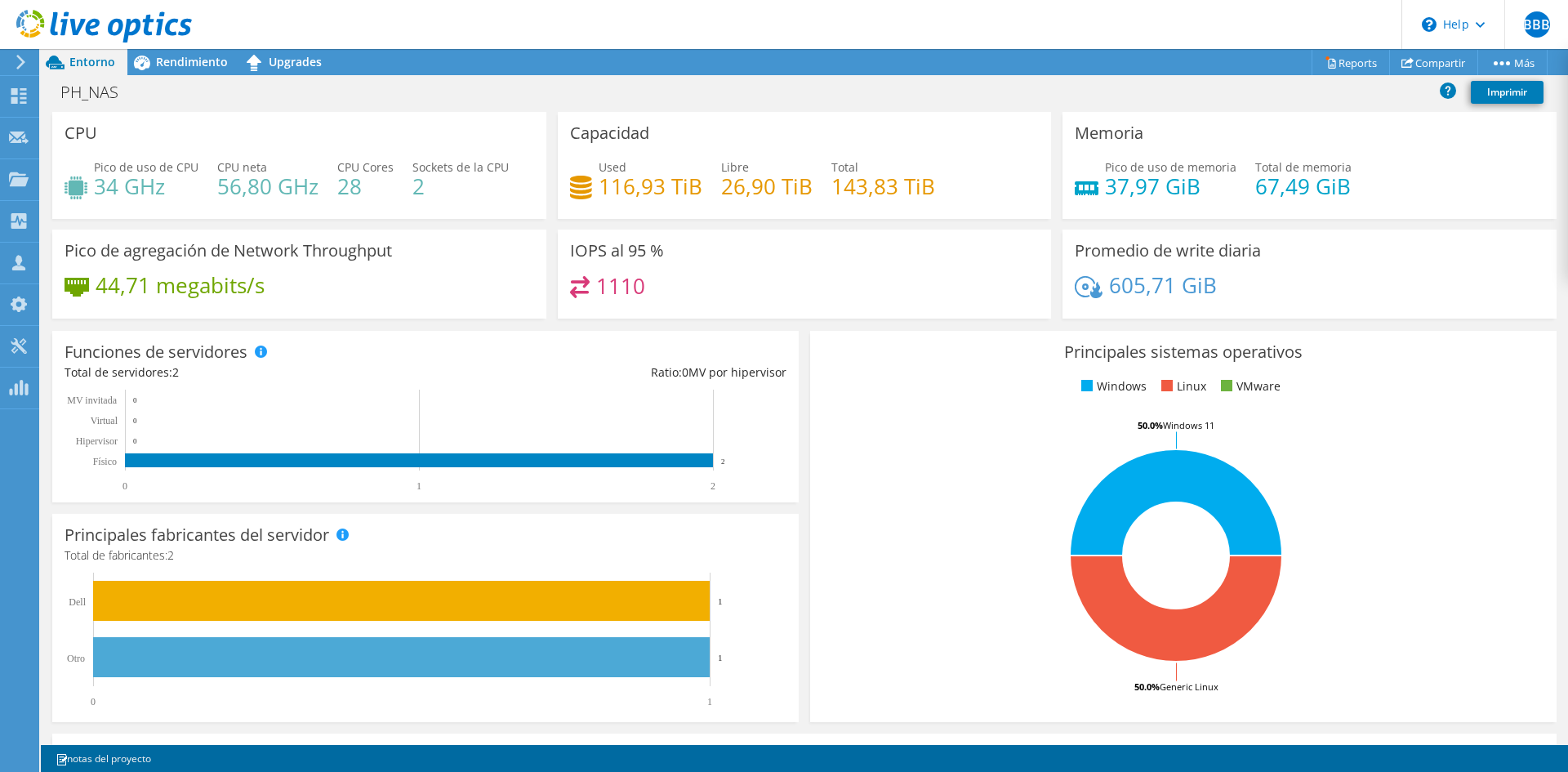 click 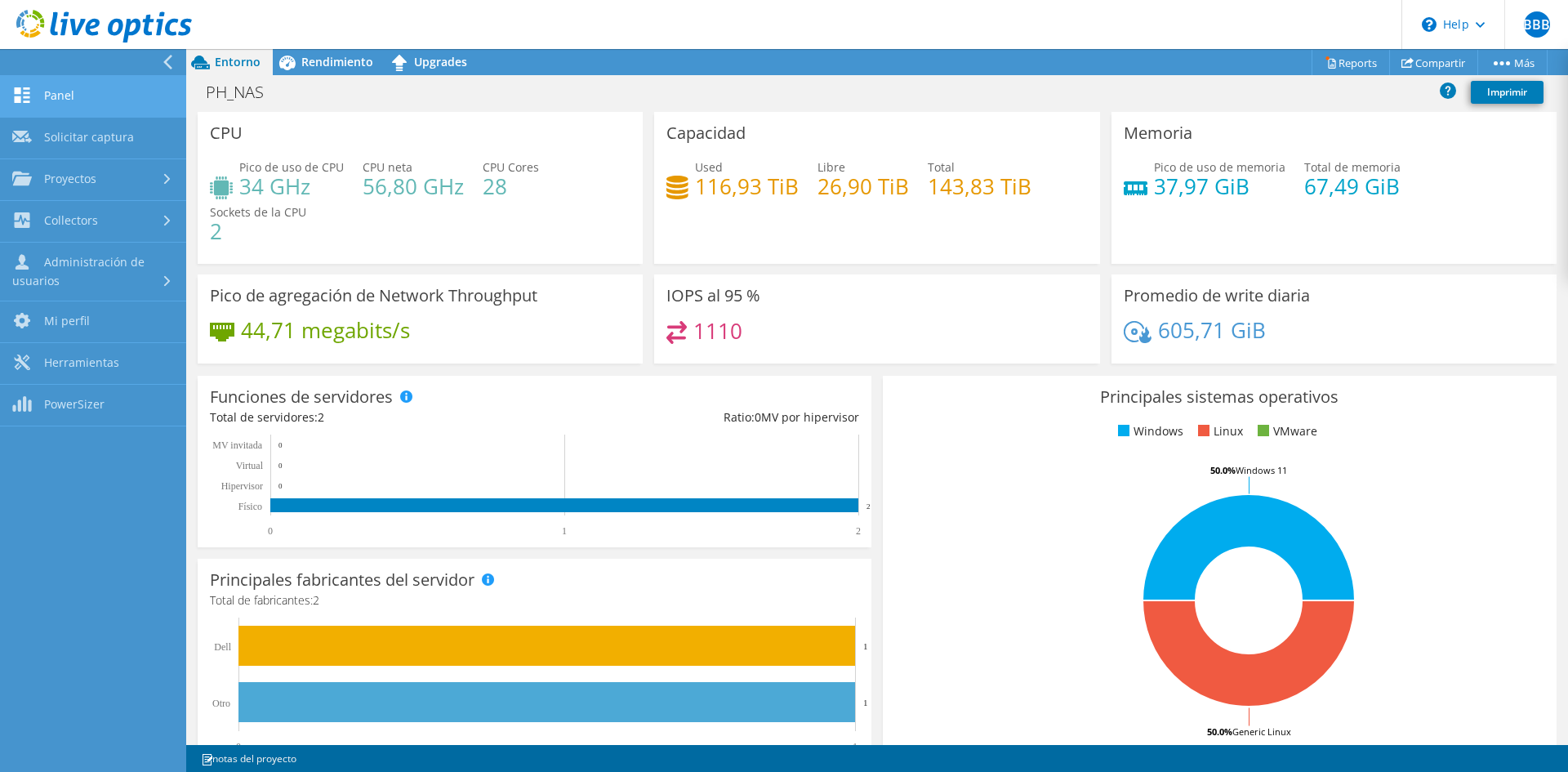click on "Panel" at bounding box center (93, 96) 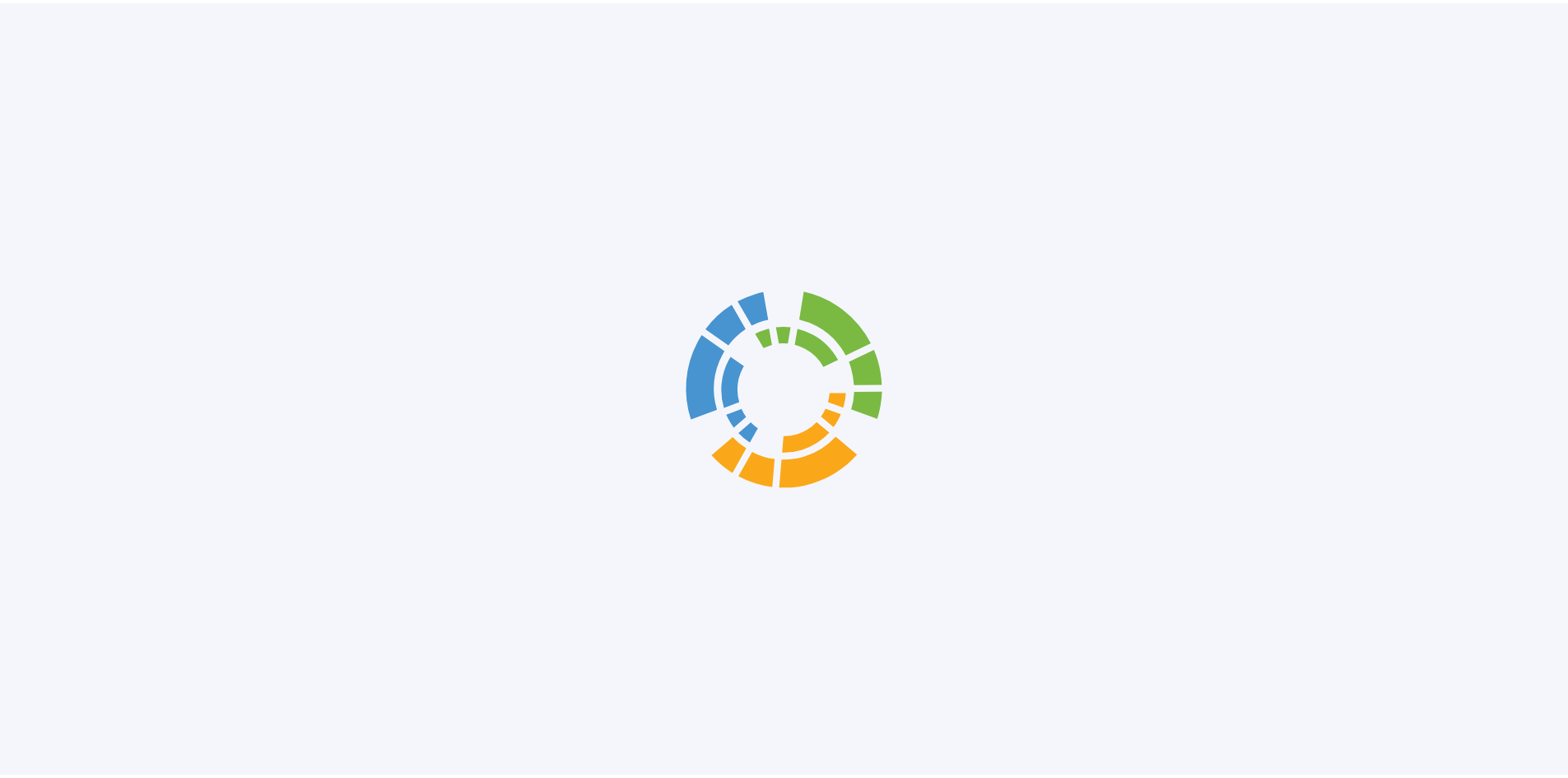 scroll, scrollTop: 0, scrollLeft: 0, axis: both 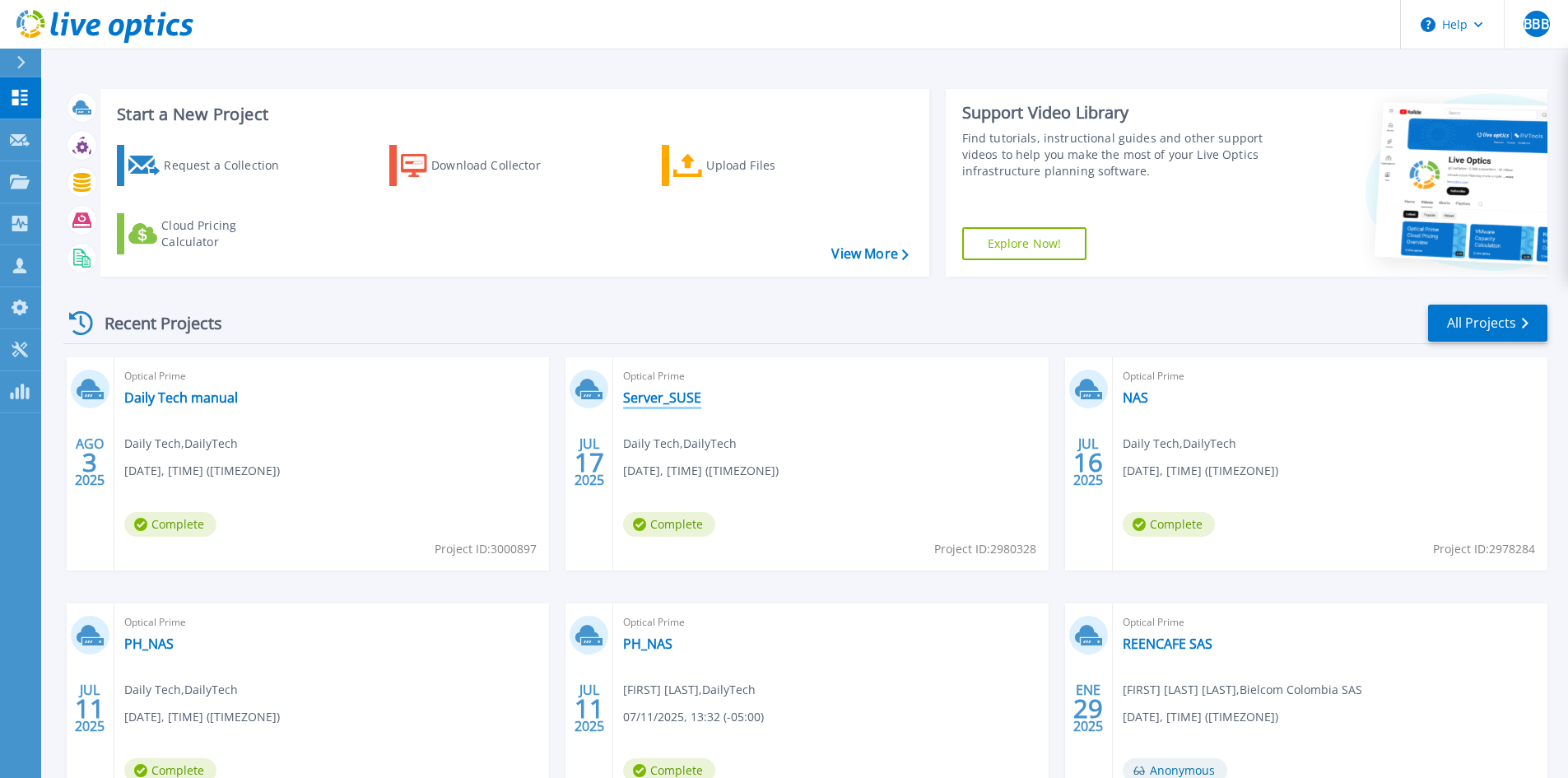 click on "Server_SUSE" at bounding box center (662, 398) 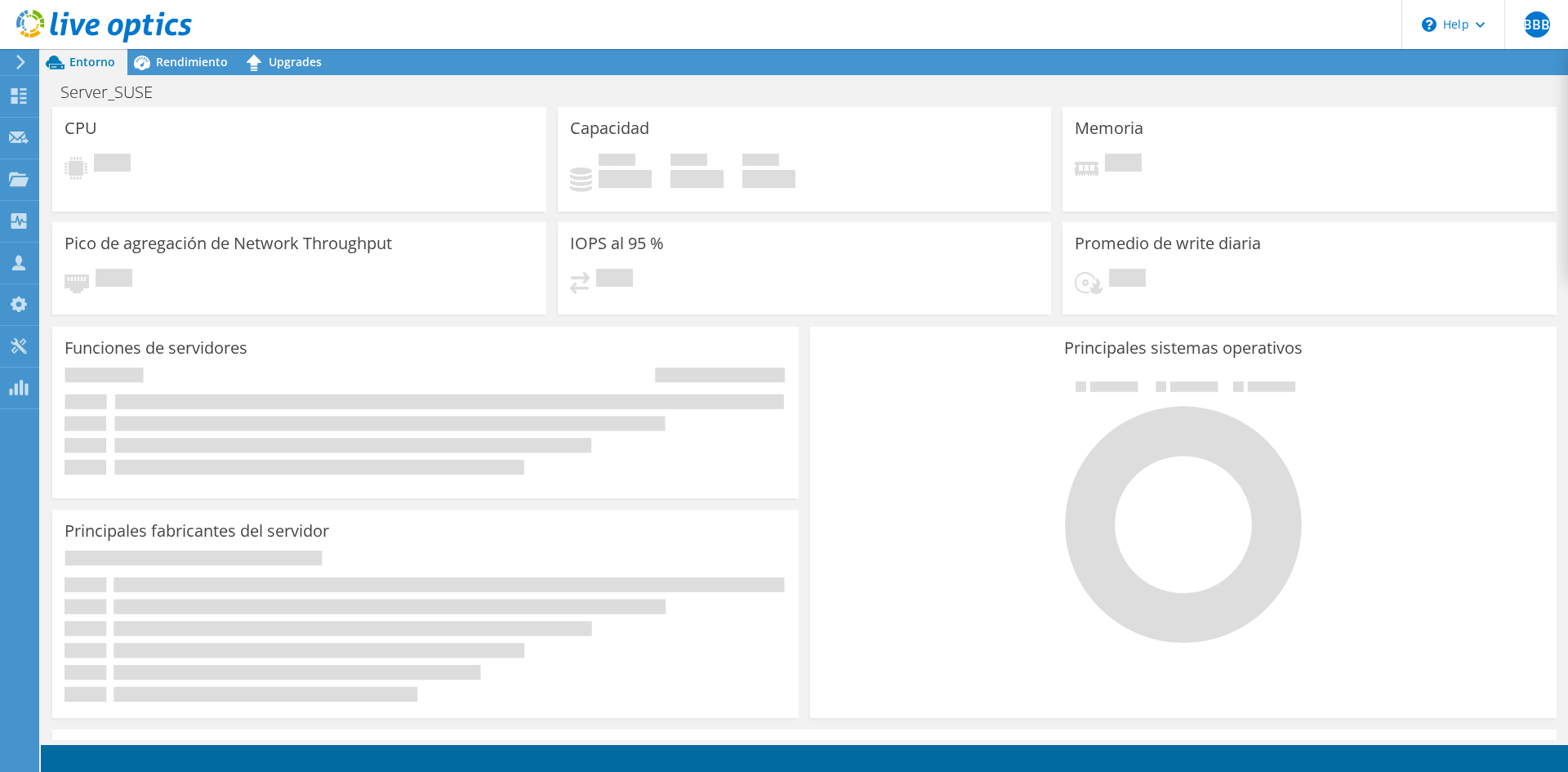 scroll, scrollTop: 0, scrollLeft: 0, axis: both 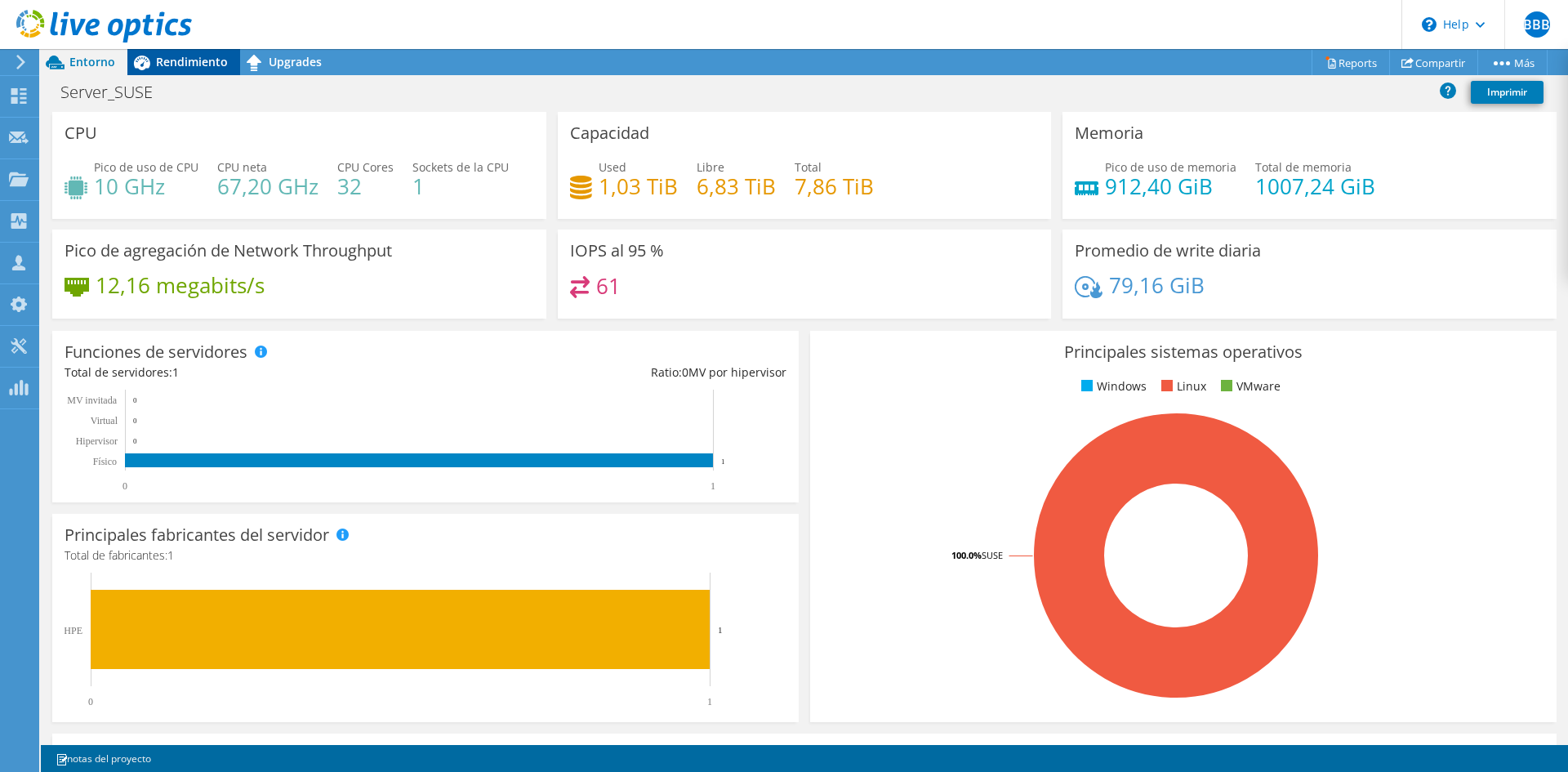 click on "Rendimiento" at bounding box center (192, 61) 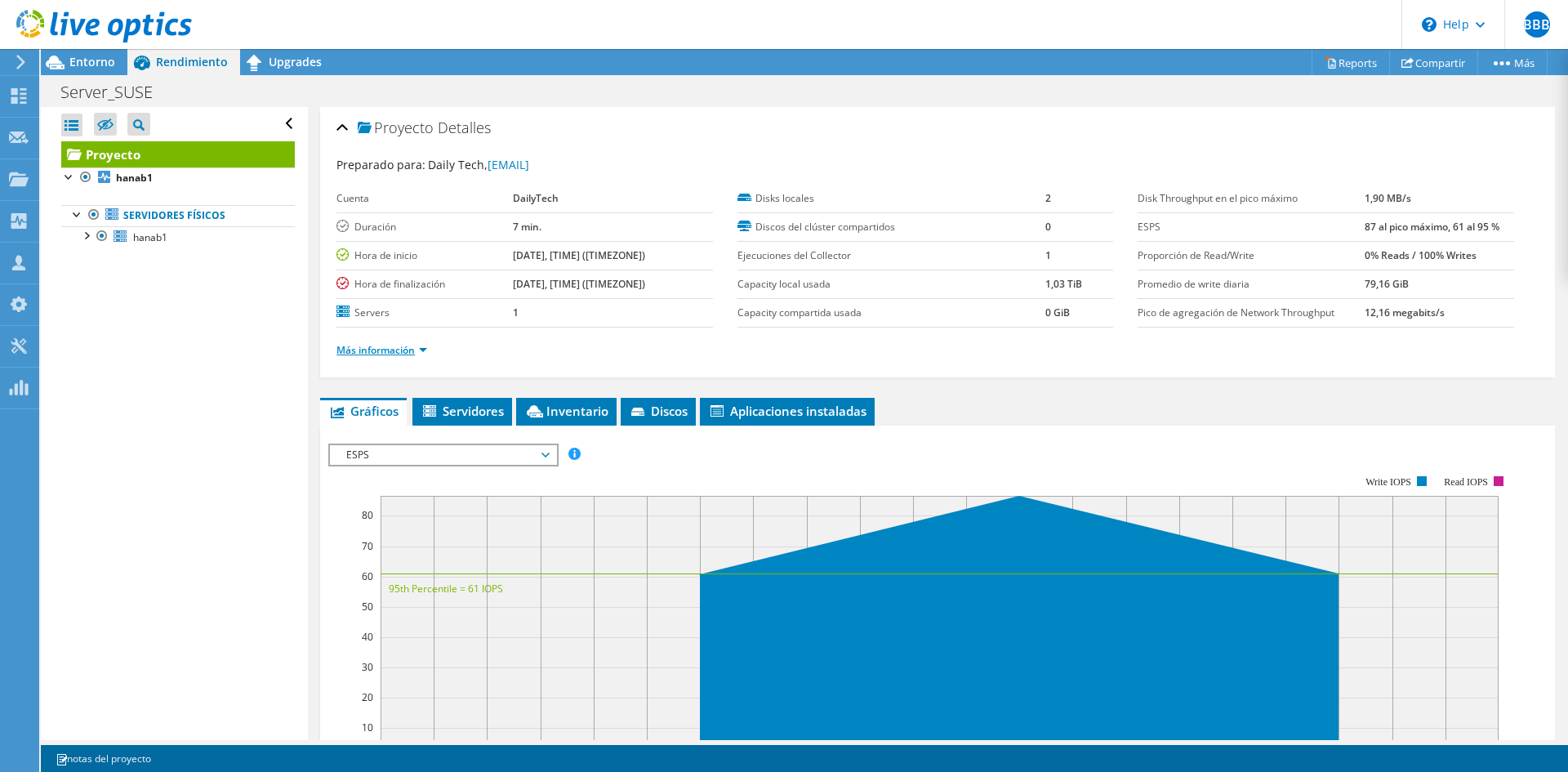 click on "Más información" at bounding box center [381, 350] 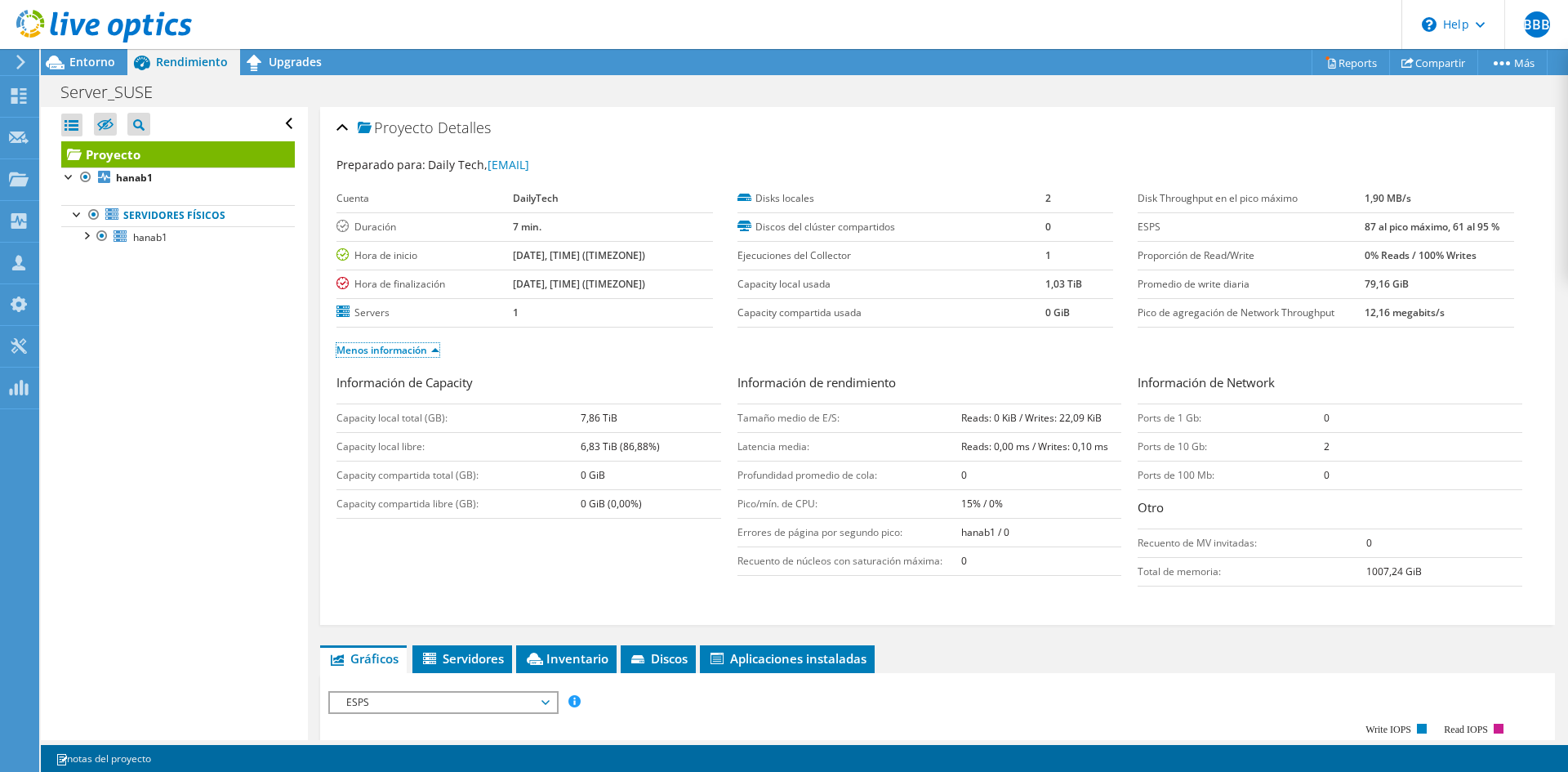 scroll, scrollTop: 163, scrollLeft: 0, axis: vertical 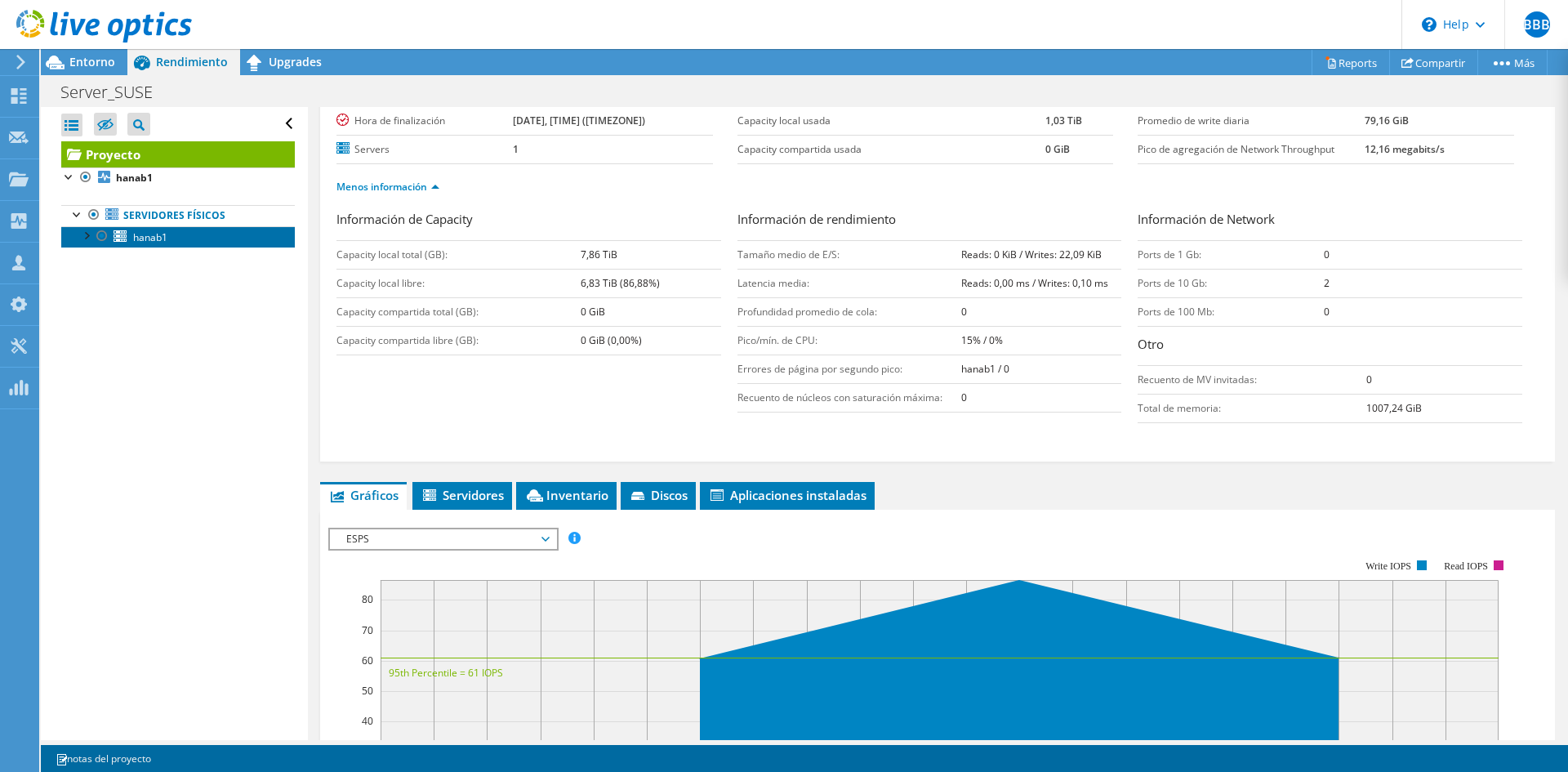 click on "hanab1" at bounding box center [150, 237] 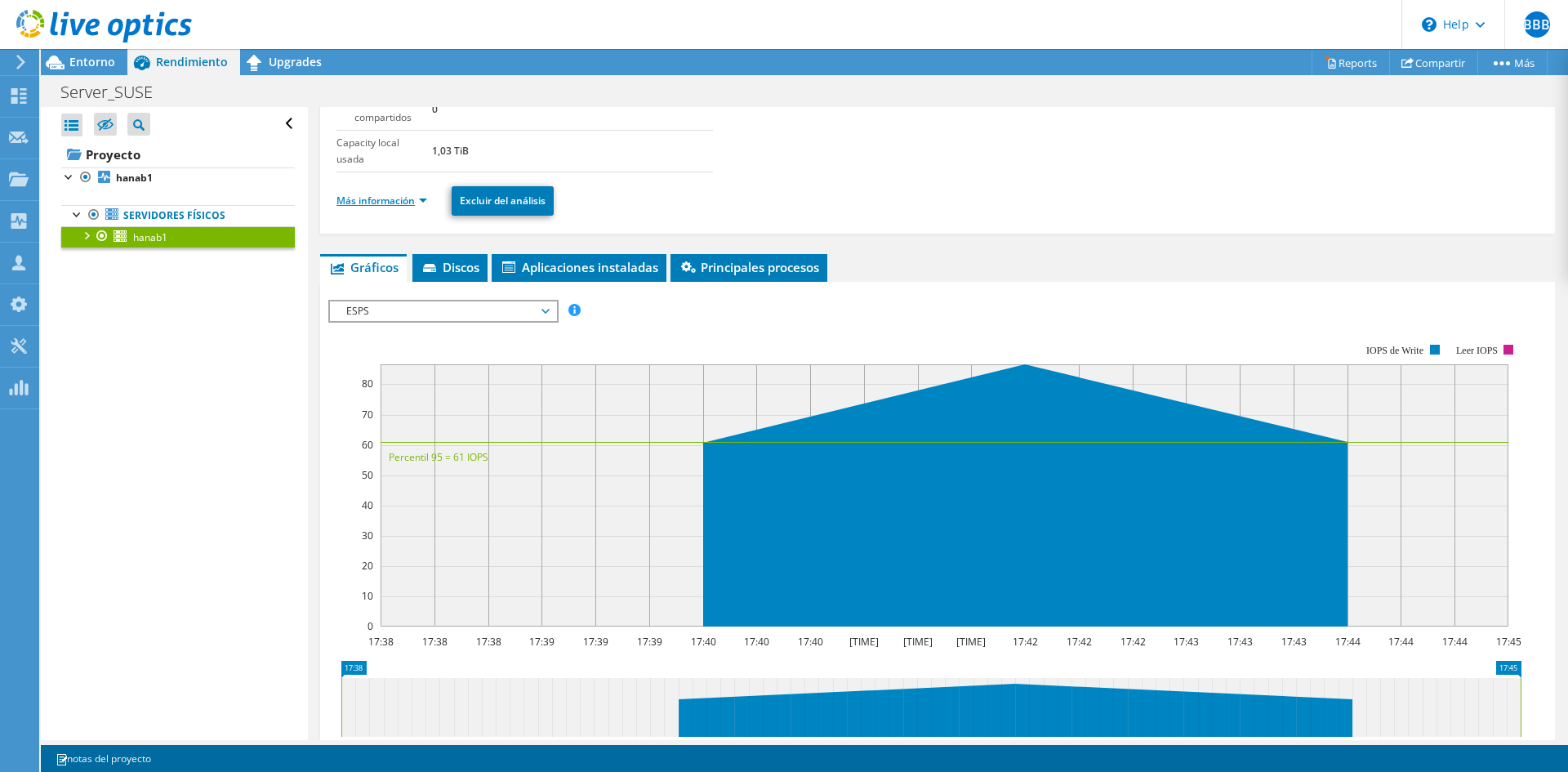 click on "Más información" at bounding box center (381, 200) 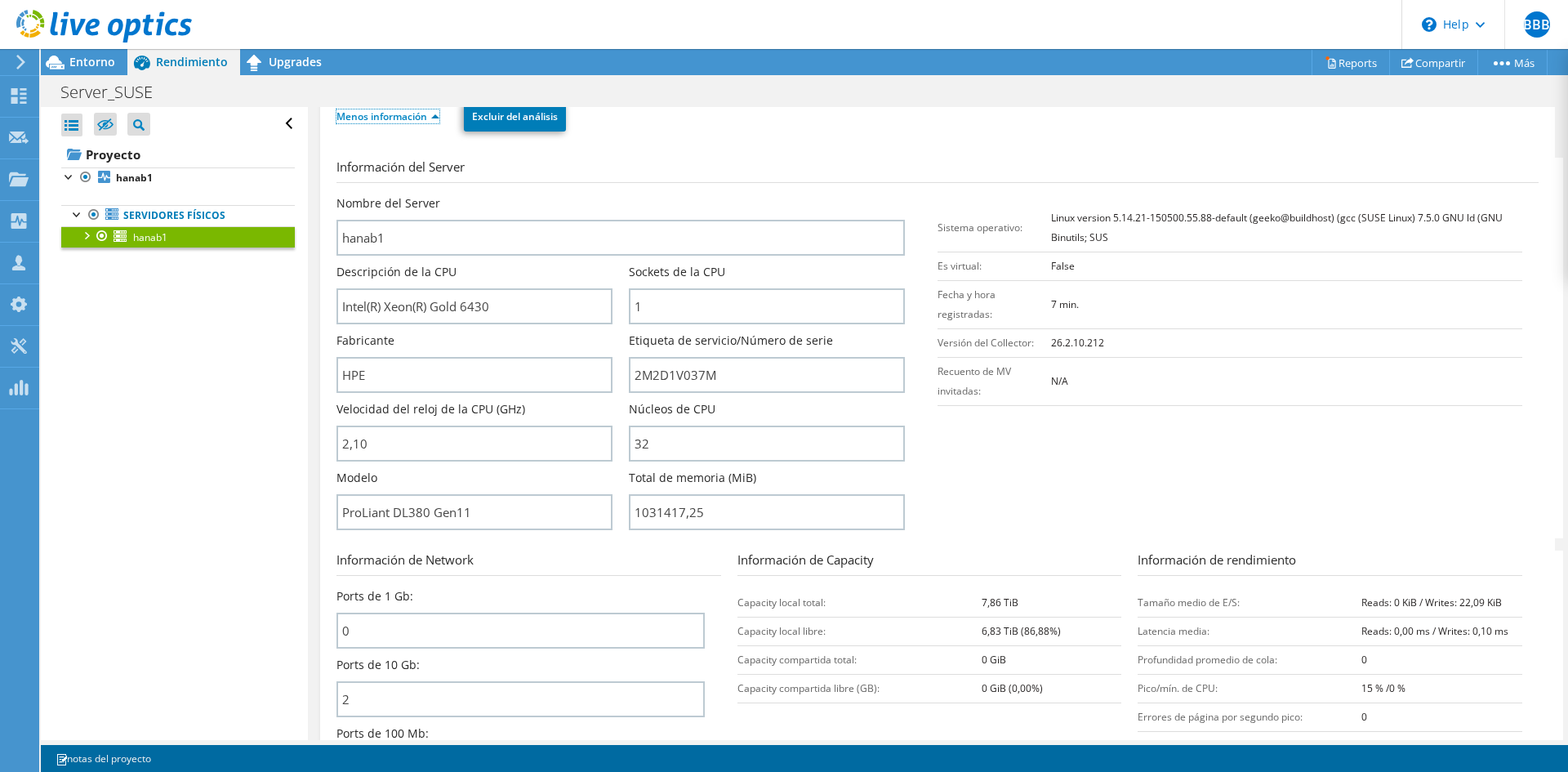 scroll, scrollTop: 82, scrollLeft: 0, axis: vertical 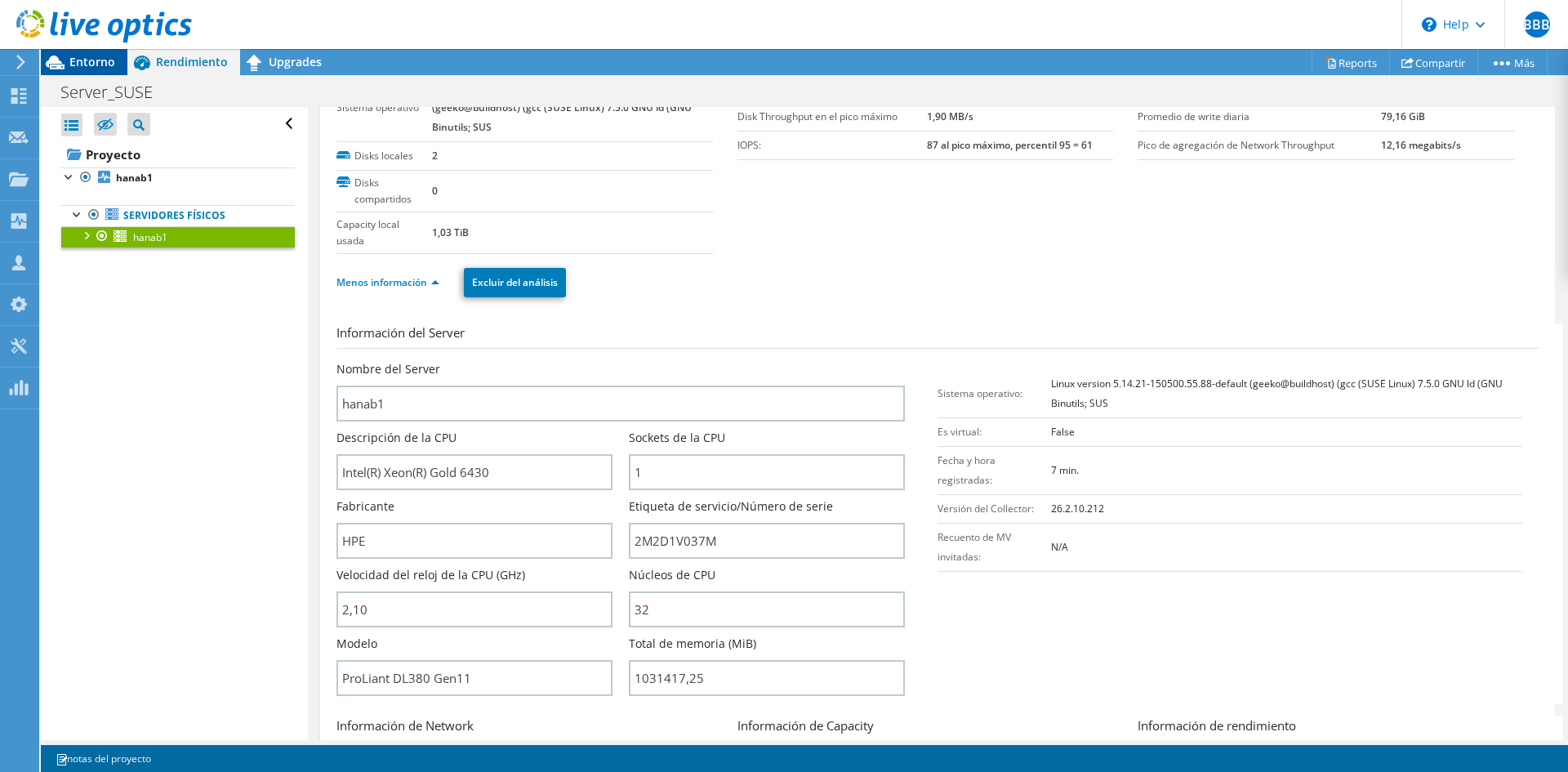 click on "Entorno" at bounding box center [92, 61] 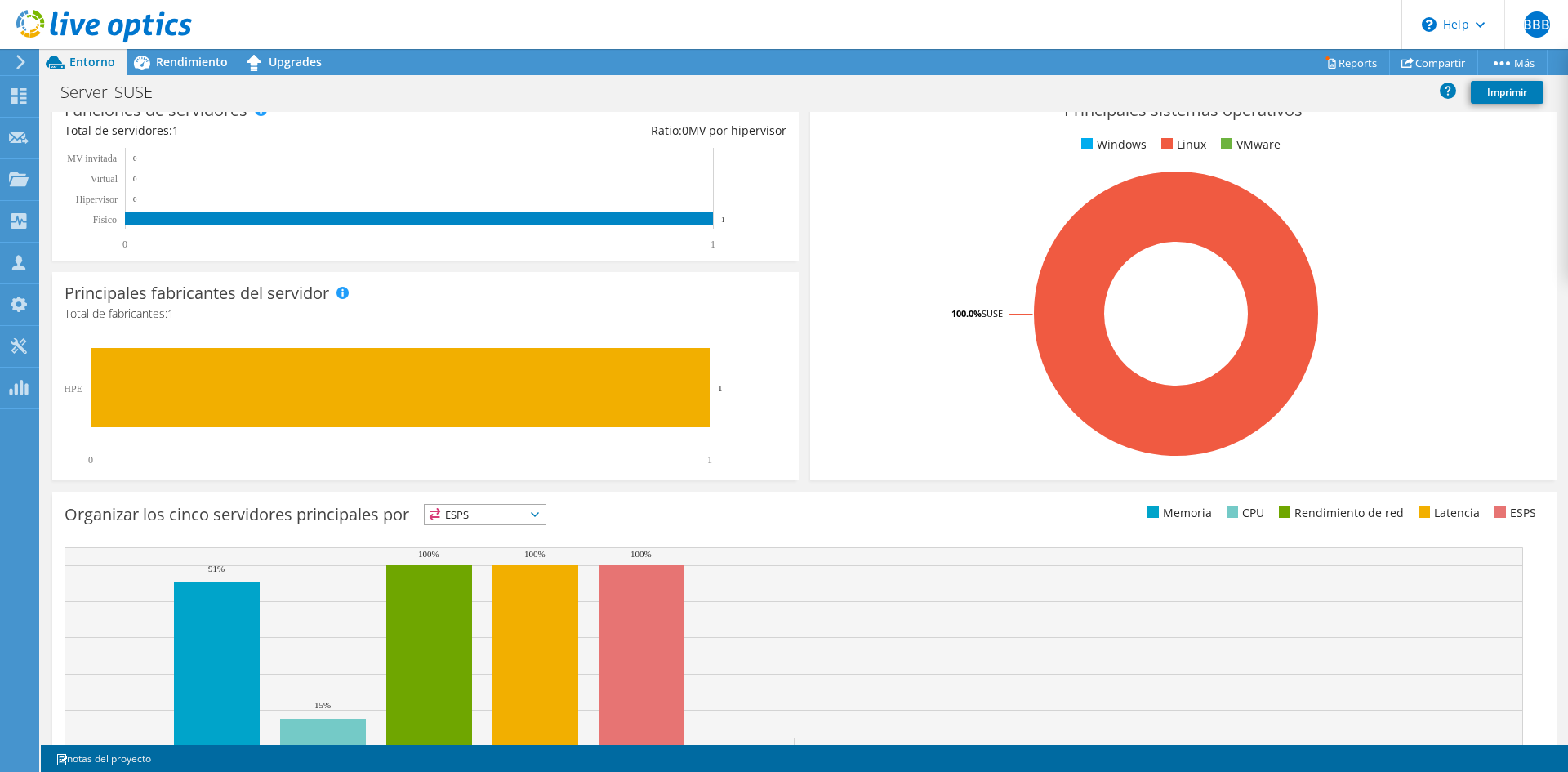 scroll, scrollTop: 319, scrollLeft: 0, axis: vertical 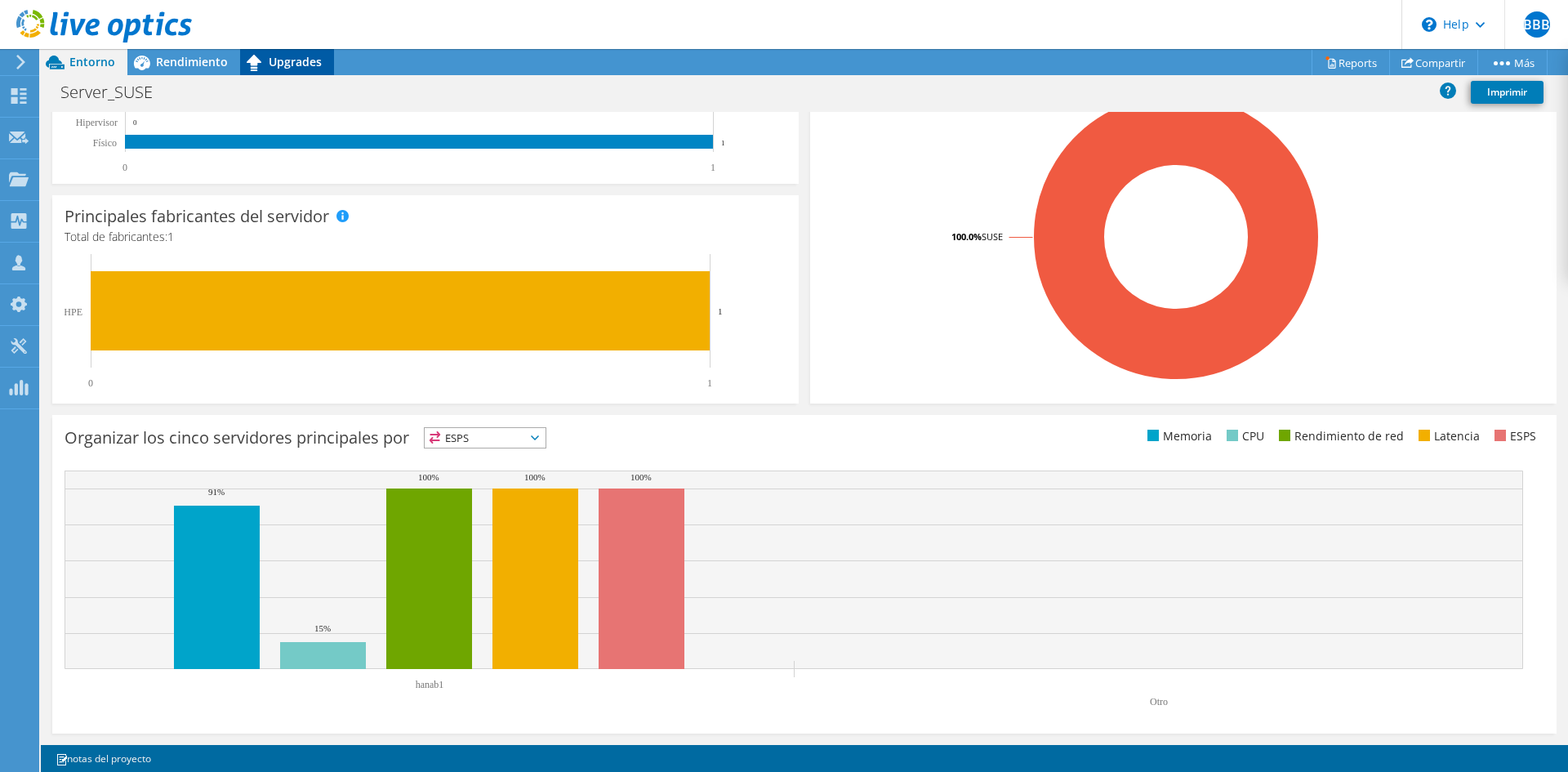 click on "Upgrades" at bounding box center (295, 61) 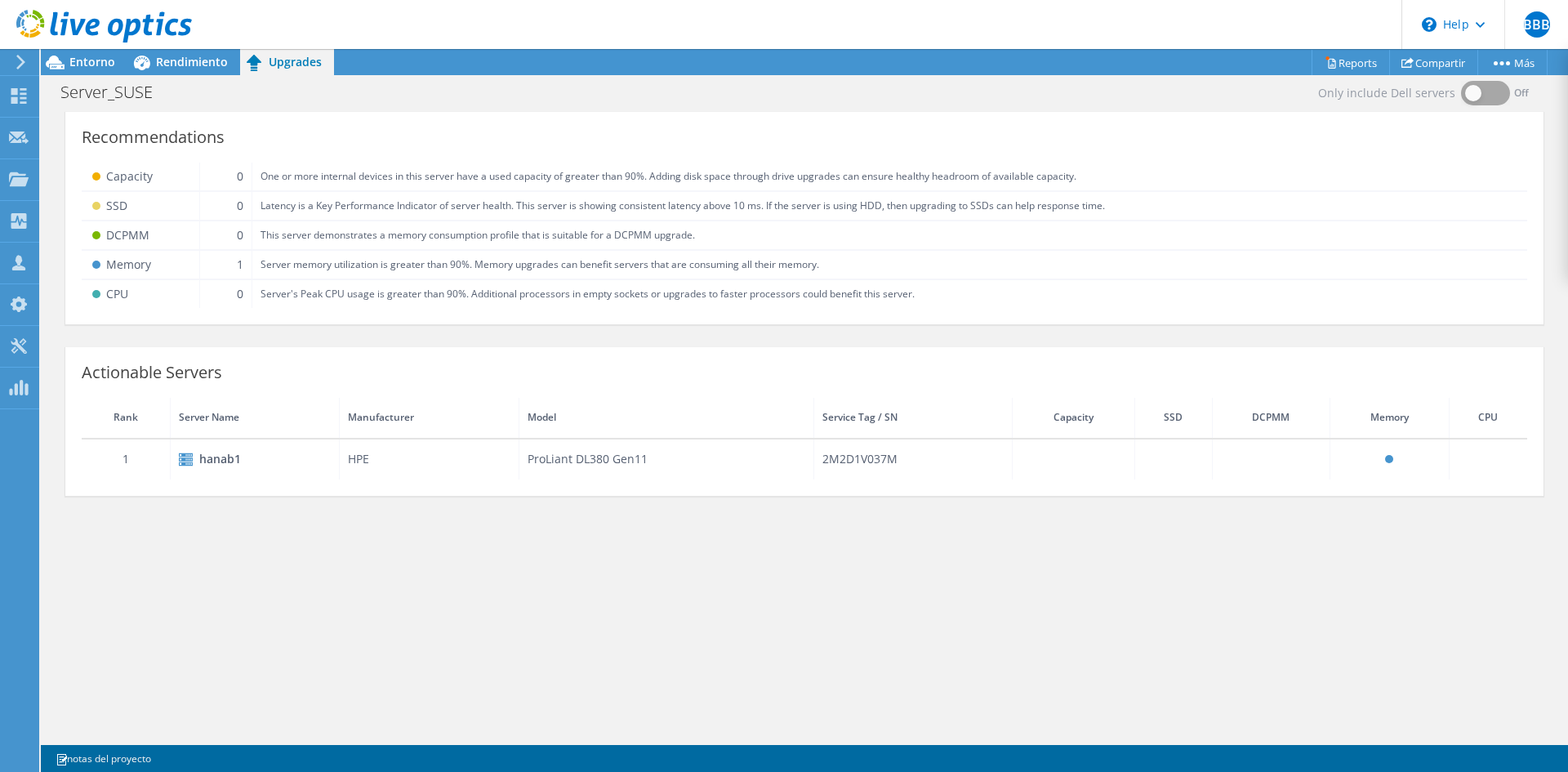scroll, scrollTop: 0, scrollLeft: 0, axis: both 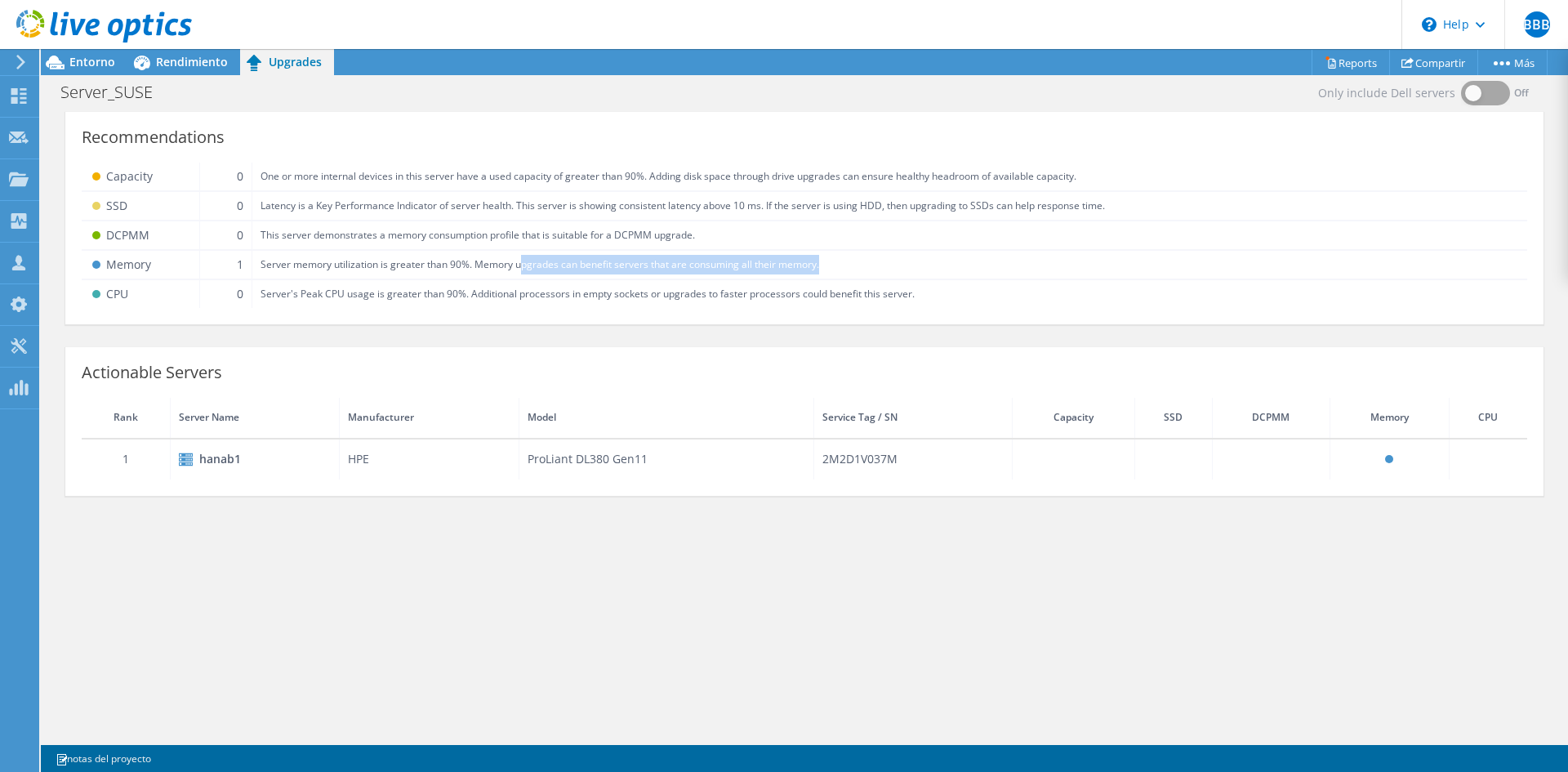 drag, startPoint x: 519, startPoint y: 266, endPoint x: 823, endPoint y: 266, distance: 304 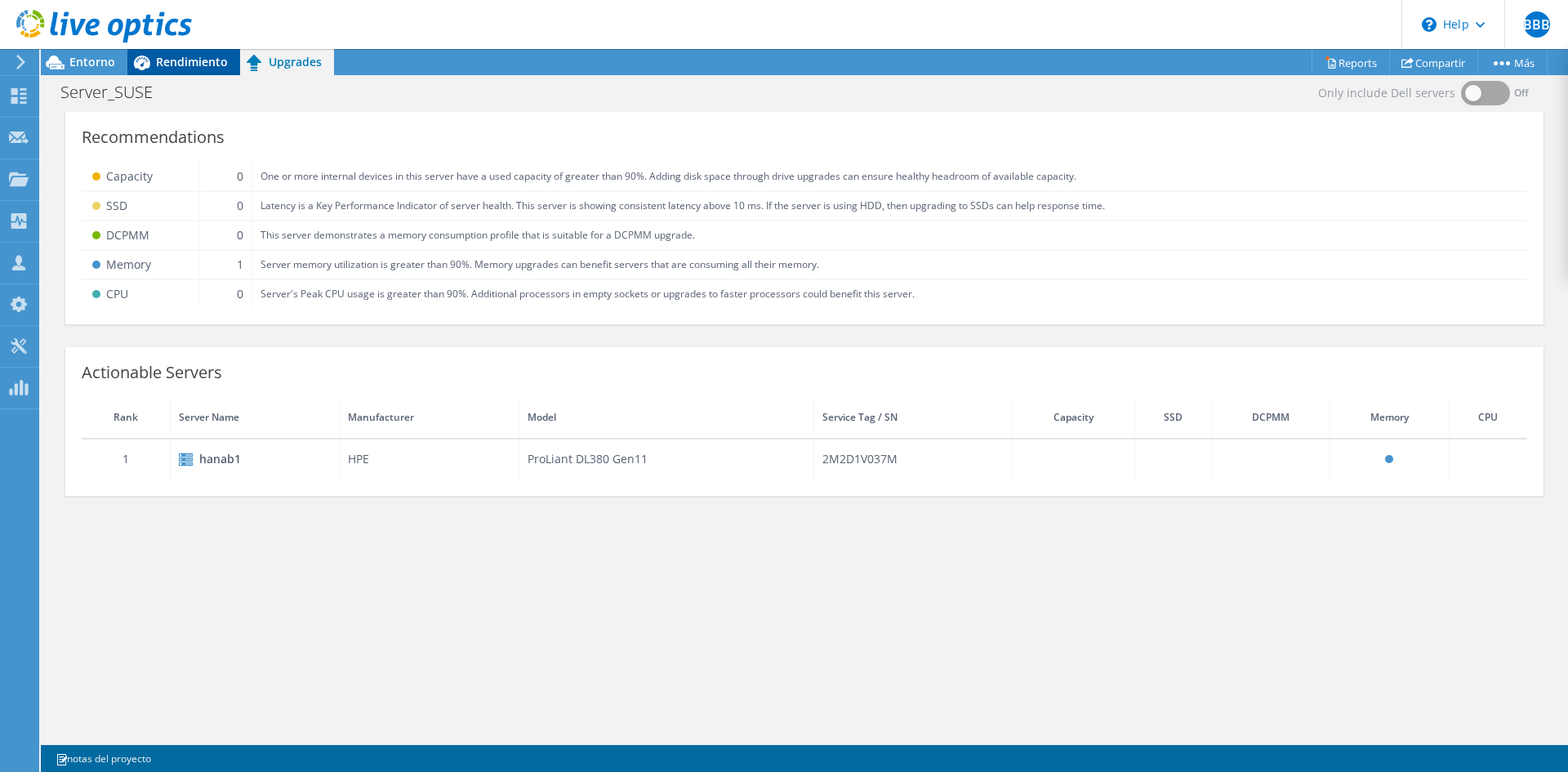 click on "Rendimiento" at bounding box center [192, 61] 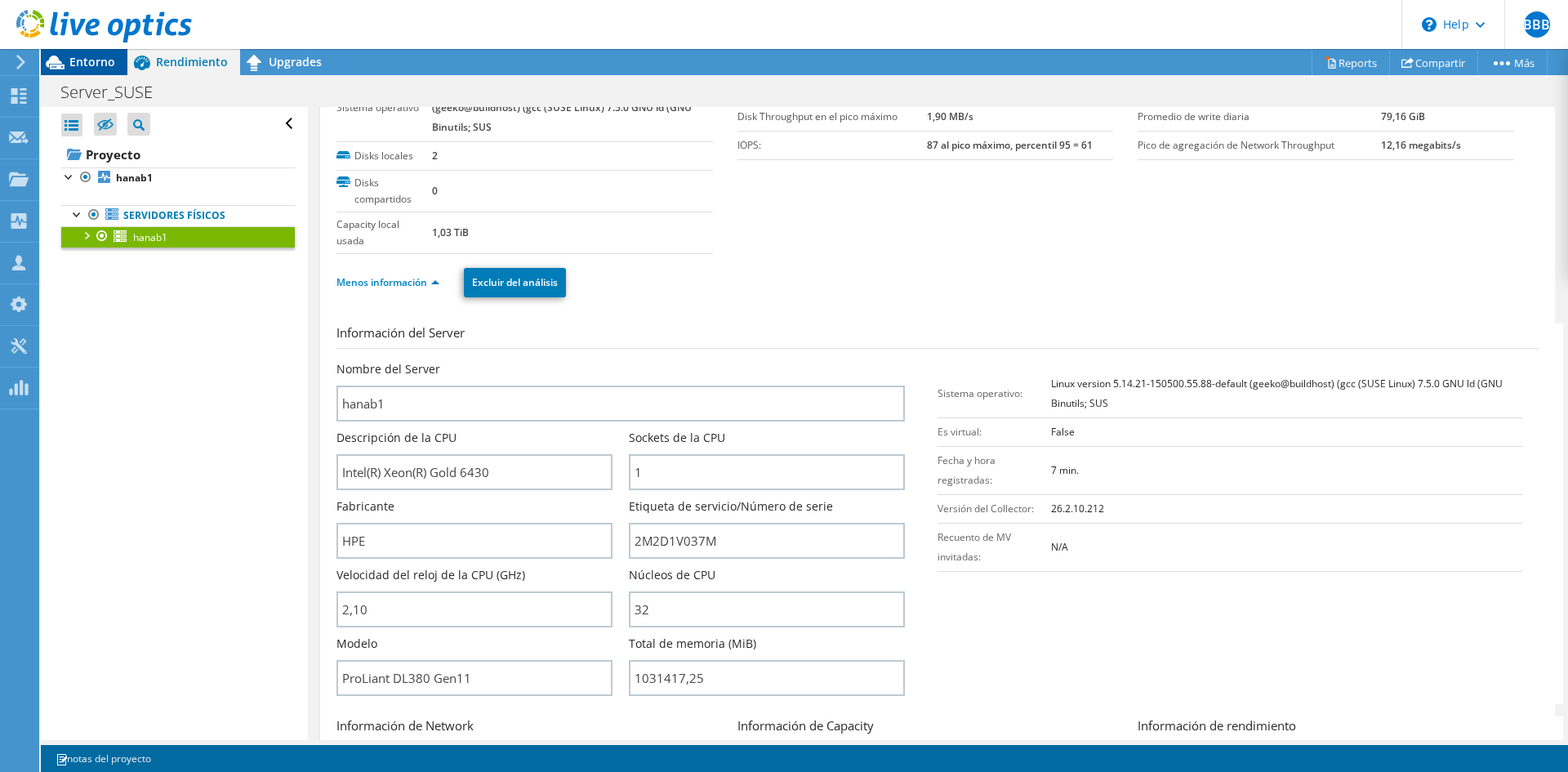 click on "Entorno" at bounding box center (92, 61) 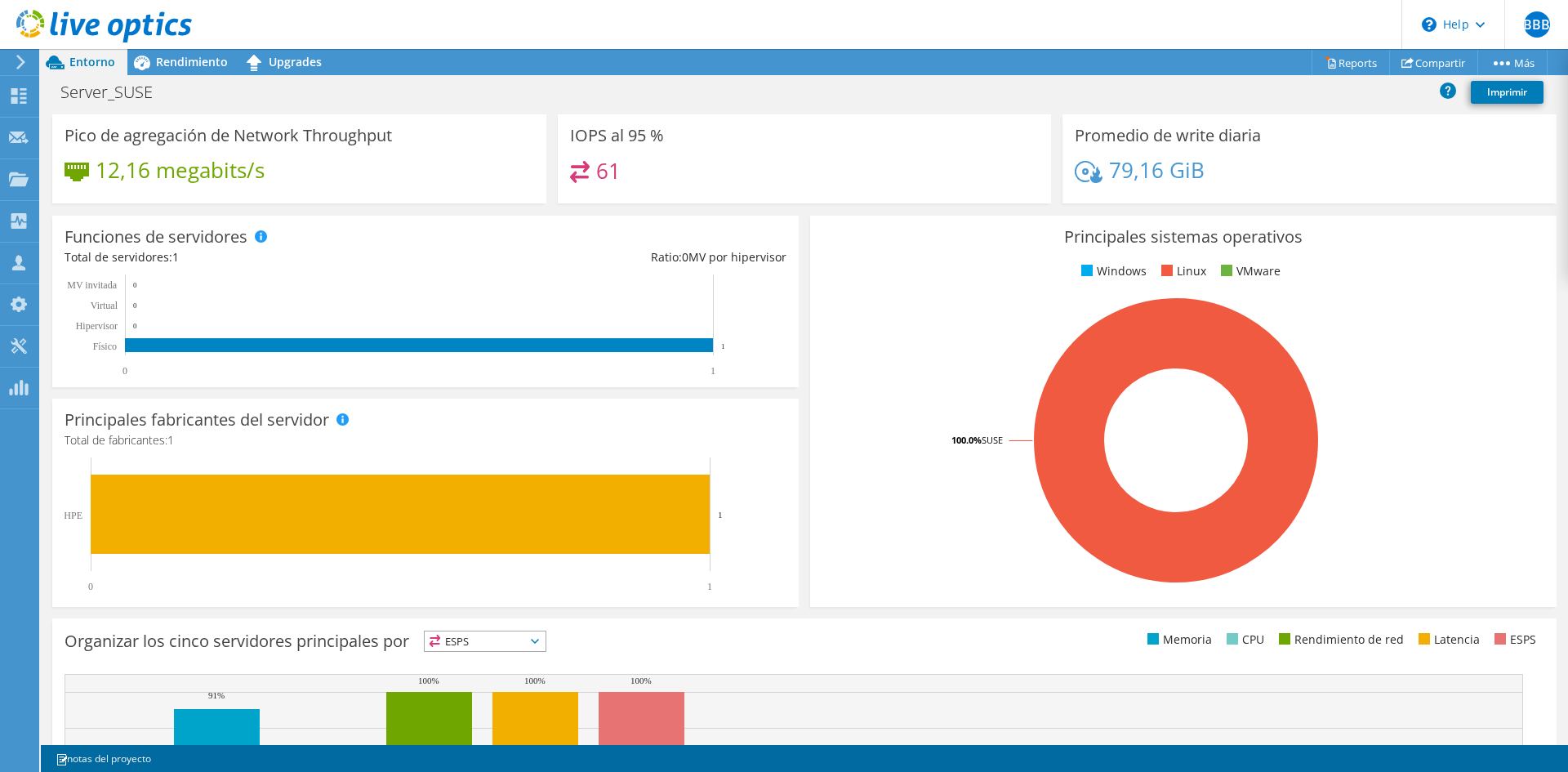 scroll, scrollTop: 0, scrollLeft: 0, axis: both 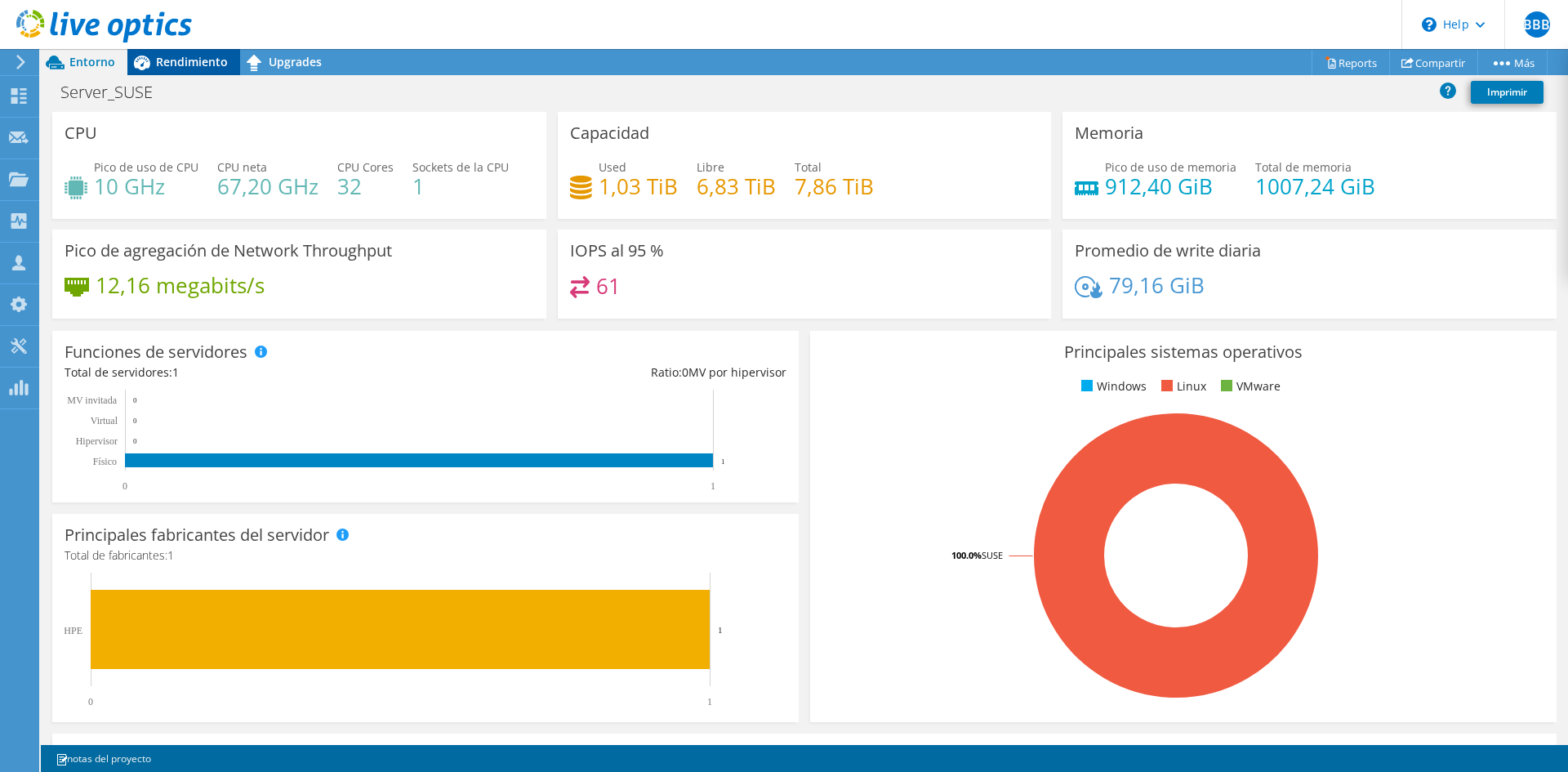 click on "Rendimiento" at bounding box center (192, 61) 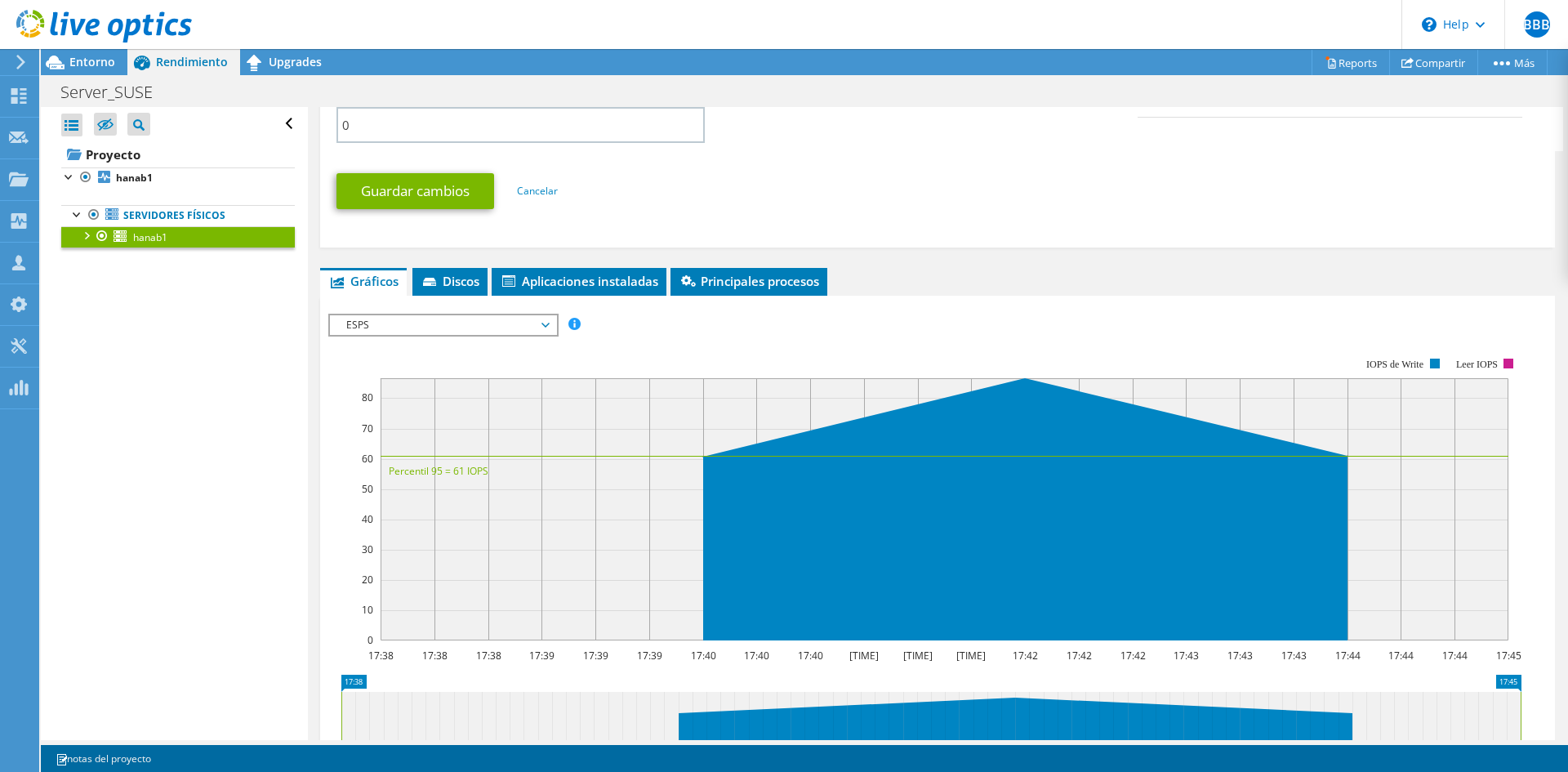 scroll, scrollTop: 899, scrollLeft: 0, axis: vertical 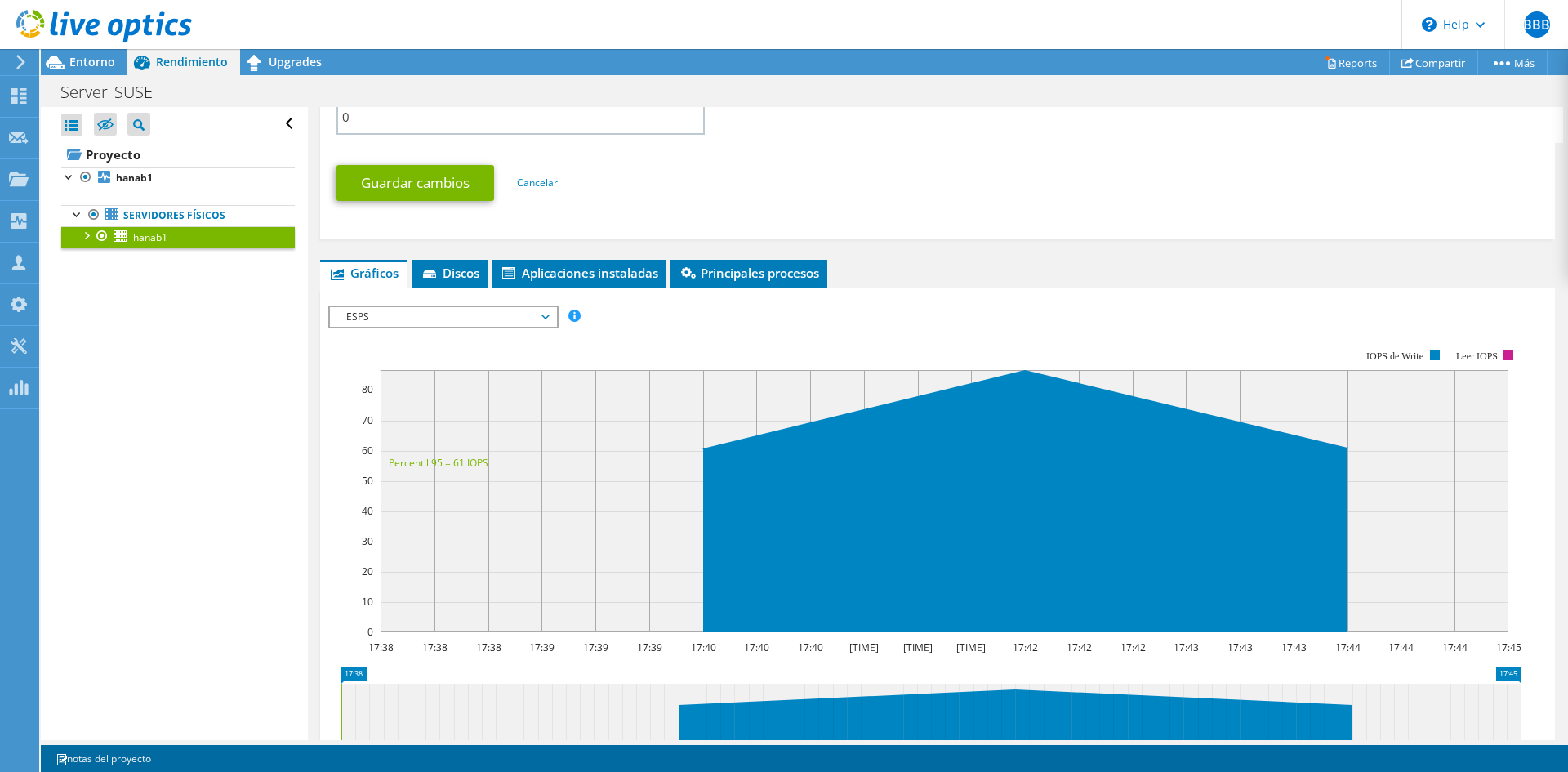 click on "ESPS" at bounding box center (443, 317) 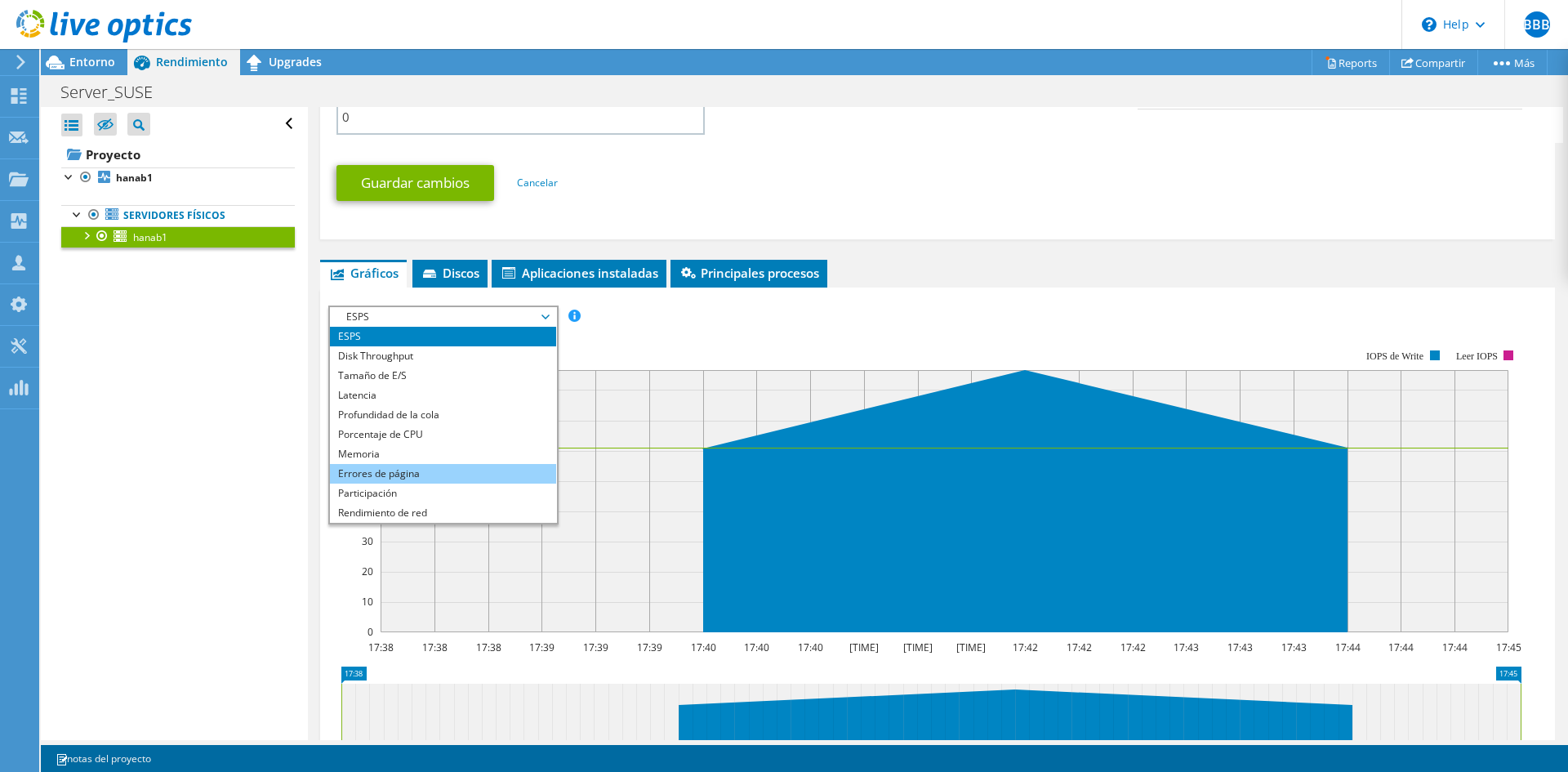scroll, scrollTop: 59, scrollLeft: 0, axis: vertical 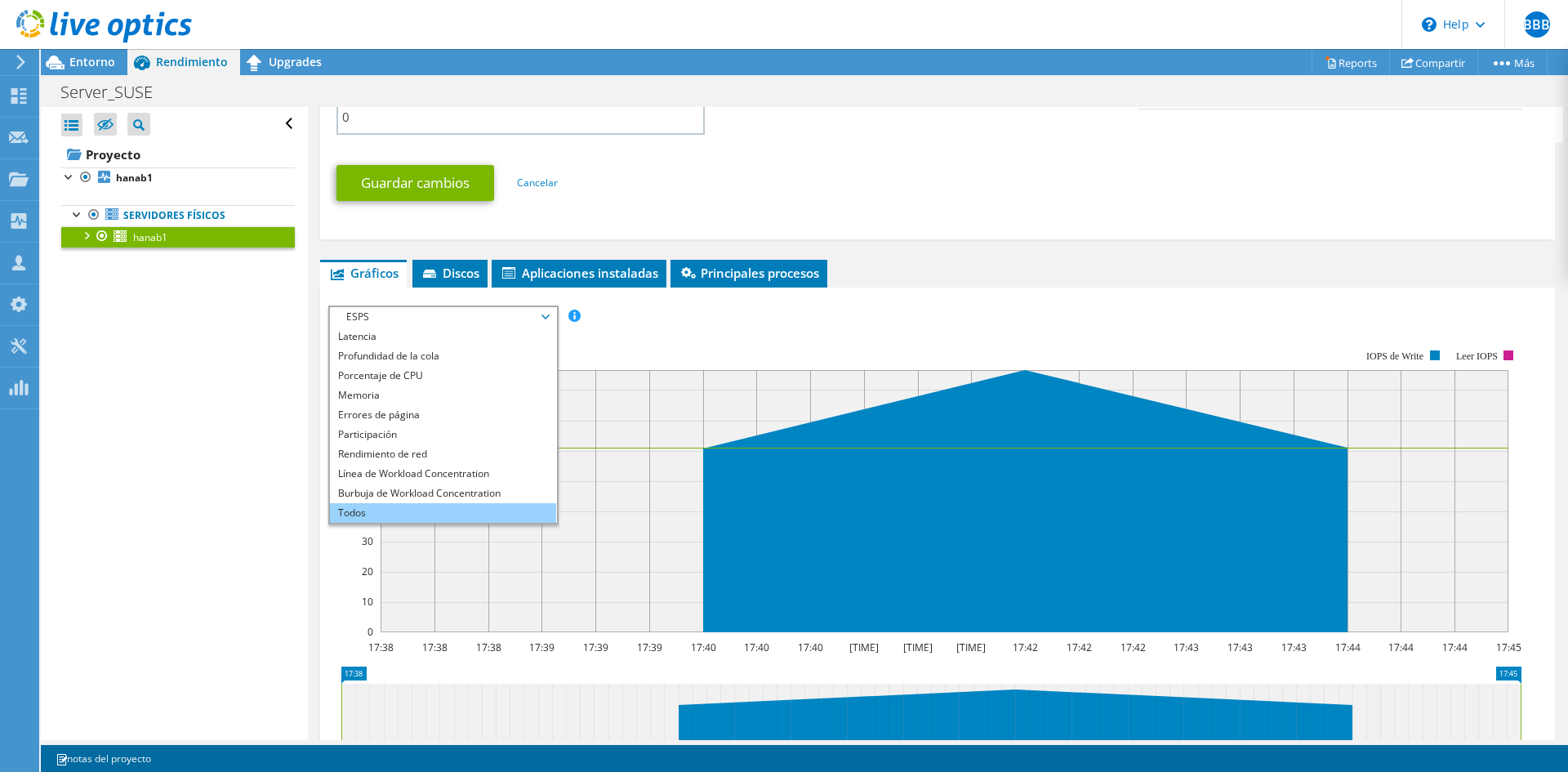 click on "Todos" at bounding box center [443, 513] 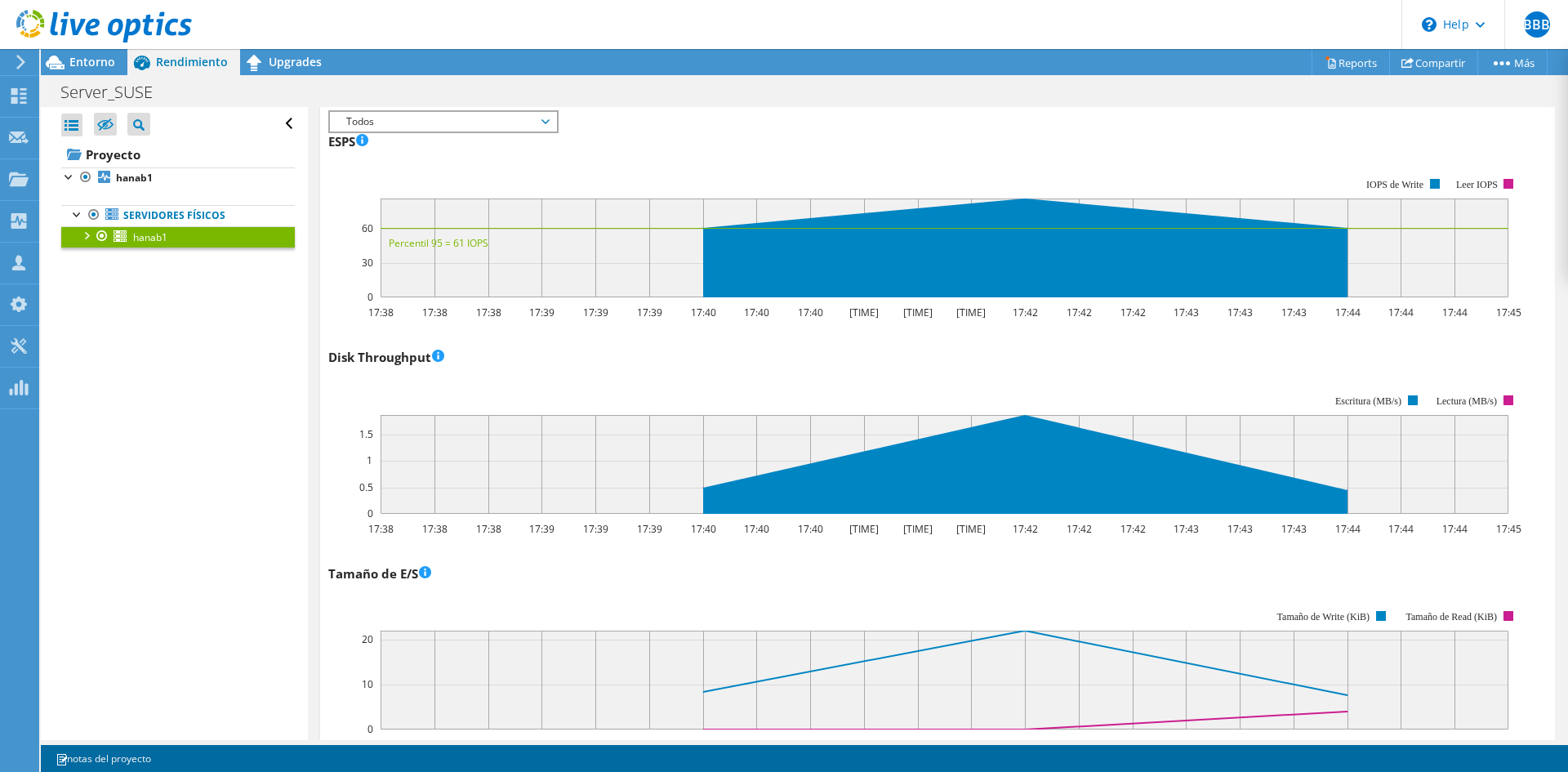 scroll, scrollTop: 992, scrollLeft: 0, axis: vertical 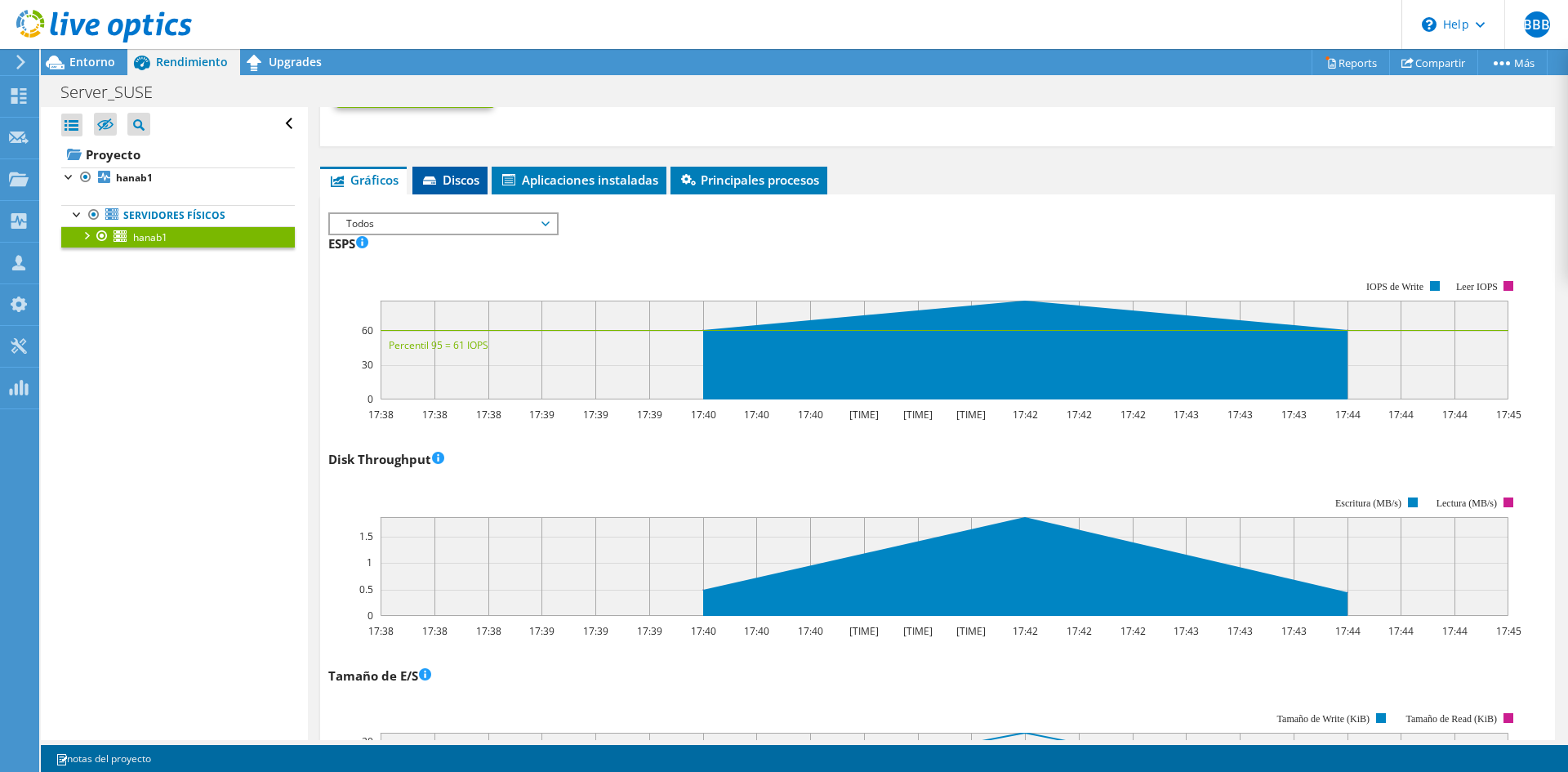 click on "Discos" at bounding box center [450, 180] 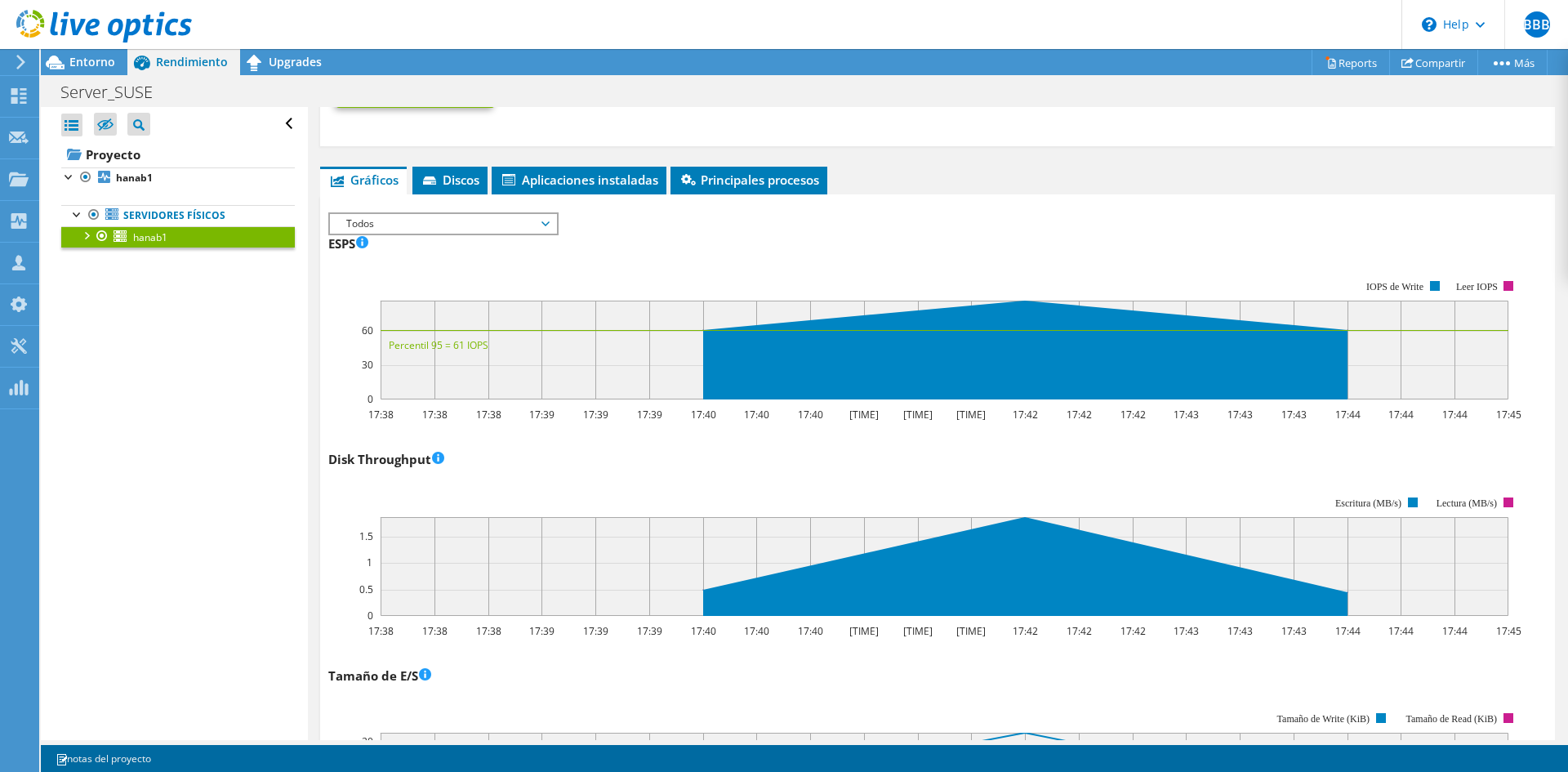 scroll, scrollTop: 855, scrollLeft: 0, axis: vertical 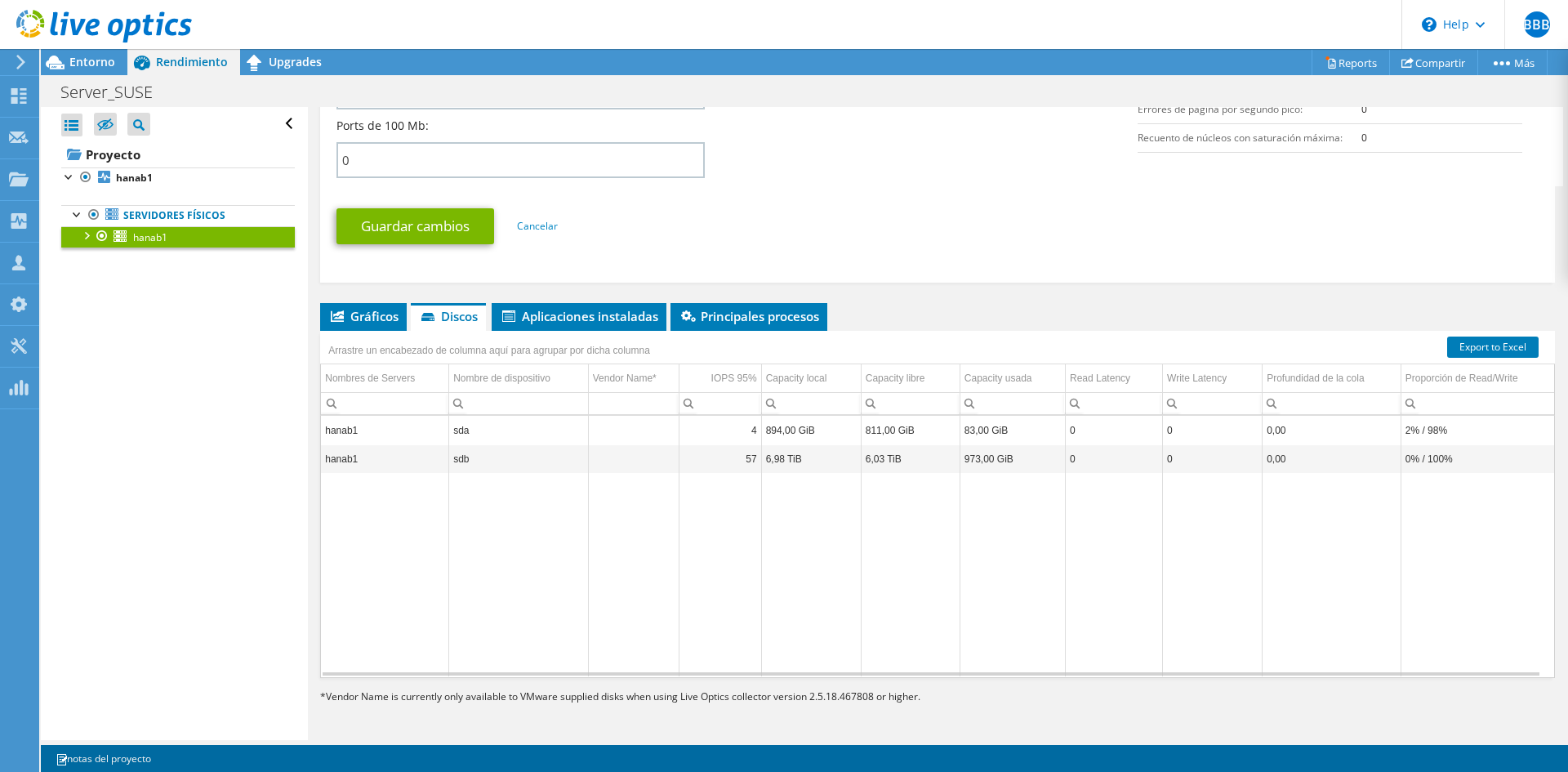 click on "hanab1" at bounding box center (385, 458) 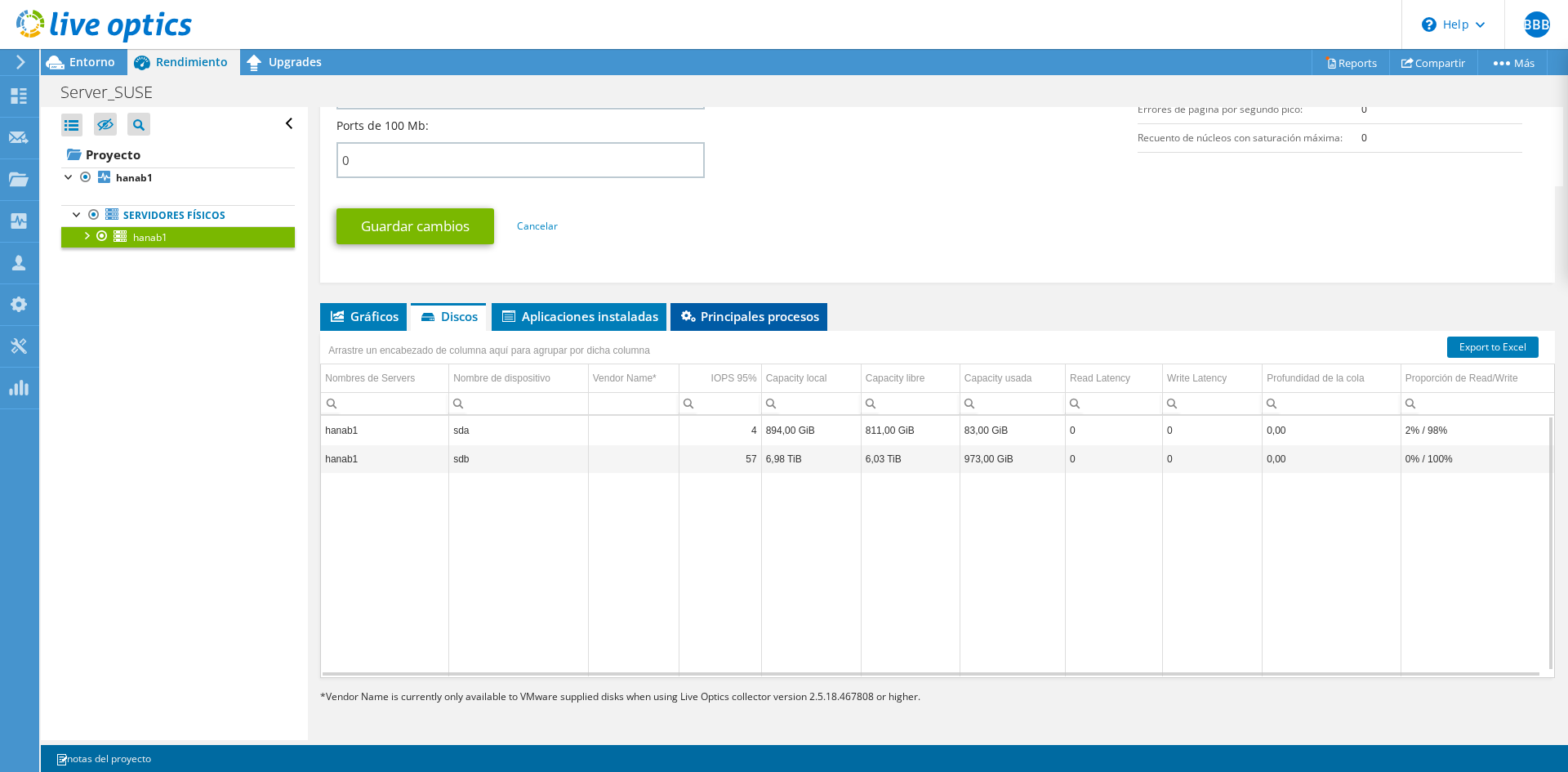 click on "Principales procesos" at bounding box center (749, 316) 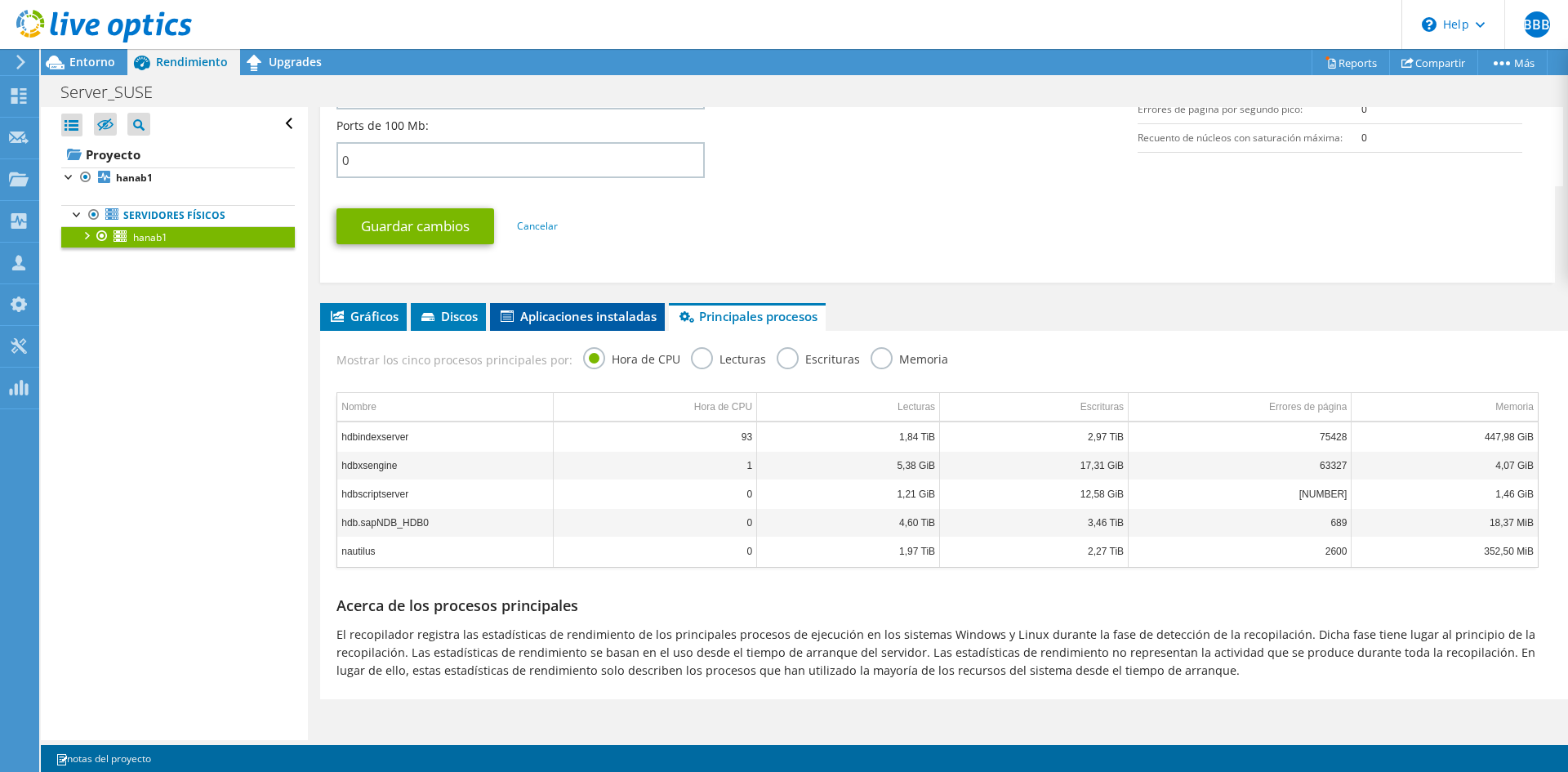 click on "Aplicaciones instaladas" at bounding box center [577, 316] 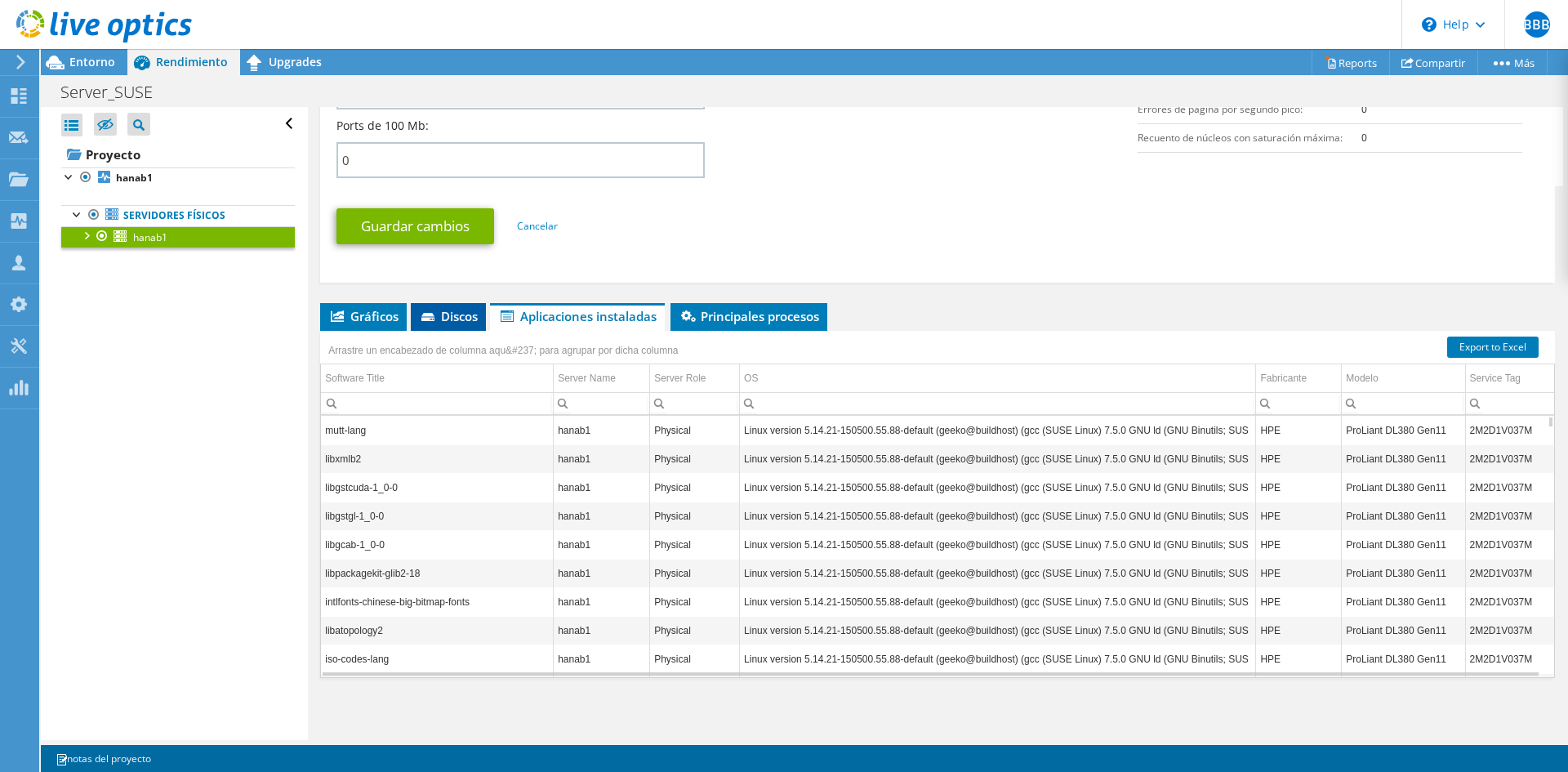 click 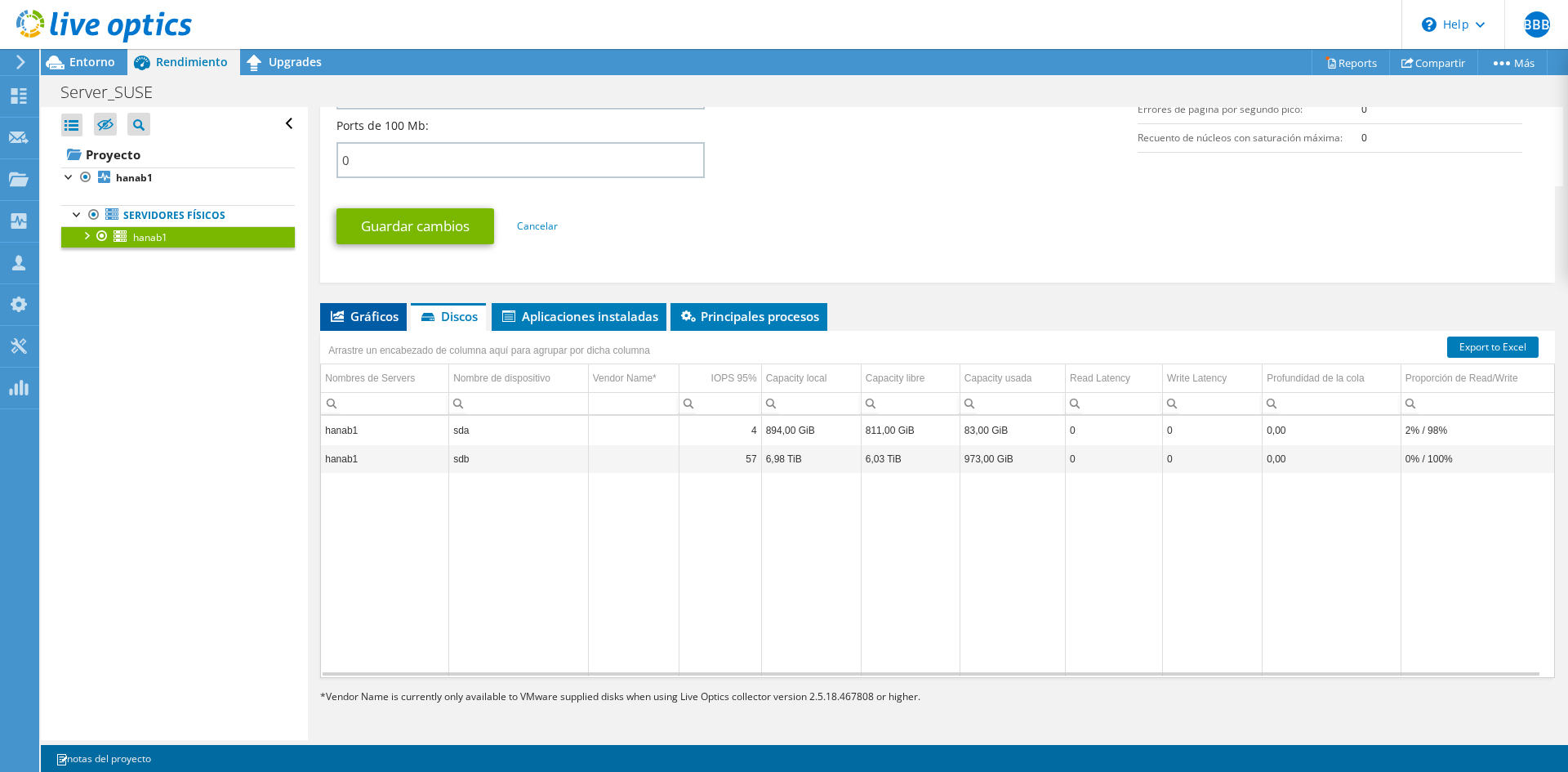 click on "Gráficos" at bounding box center [363, 316] 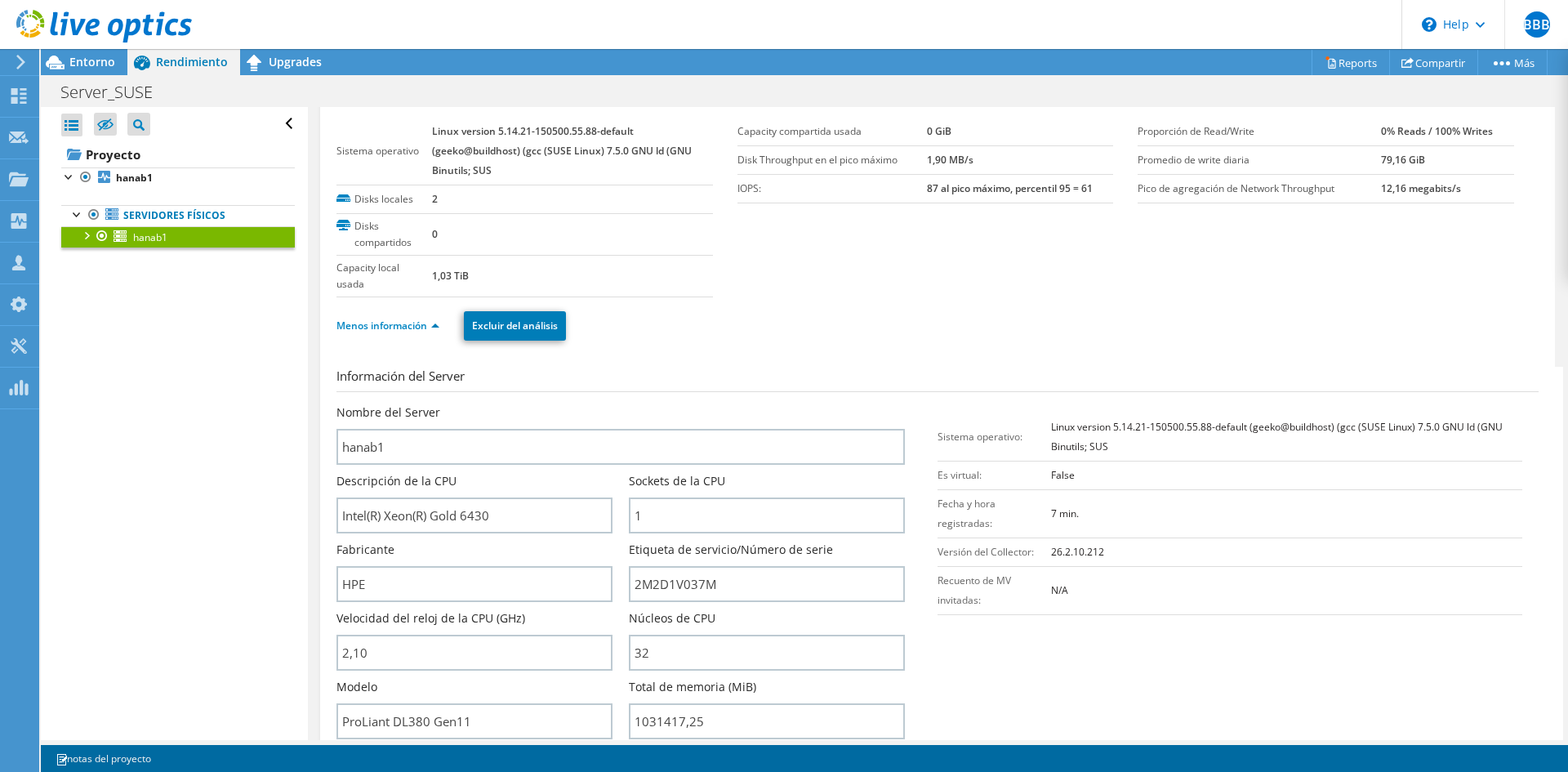 scroll, scrollTop: 0, scrollLeft: 0, axis: both 